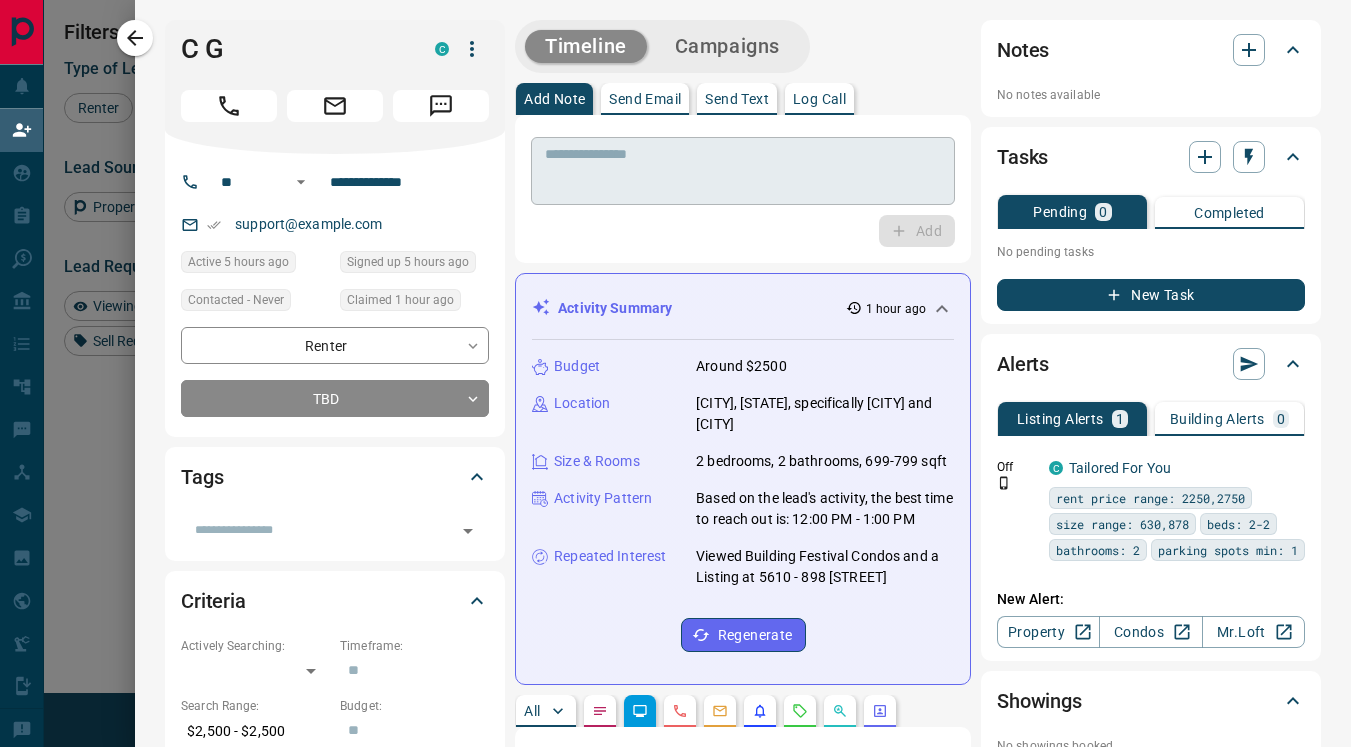 scroll, scrollTop: 0, scrollLeft: 0, axis: both 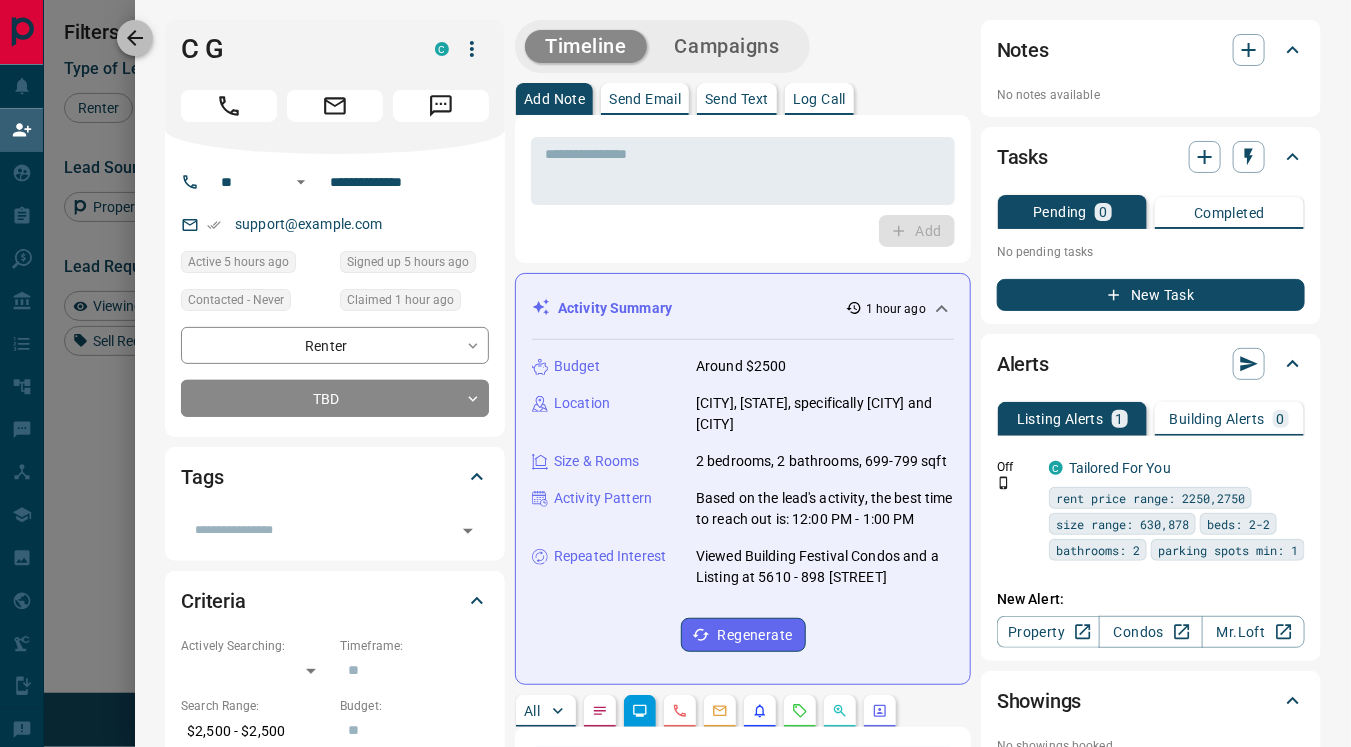 click 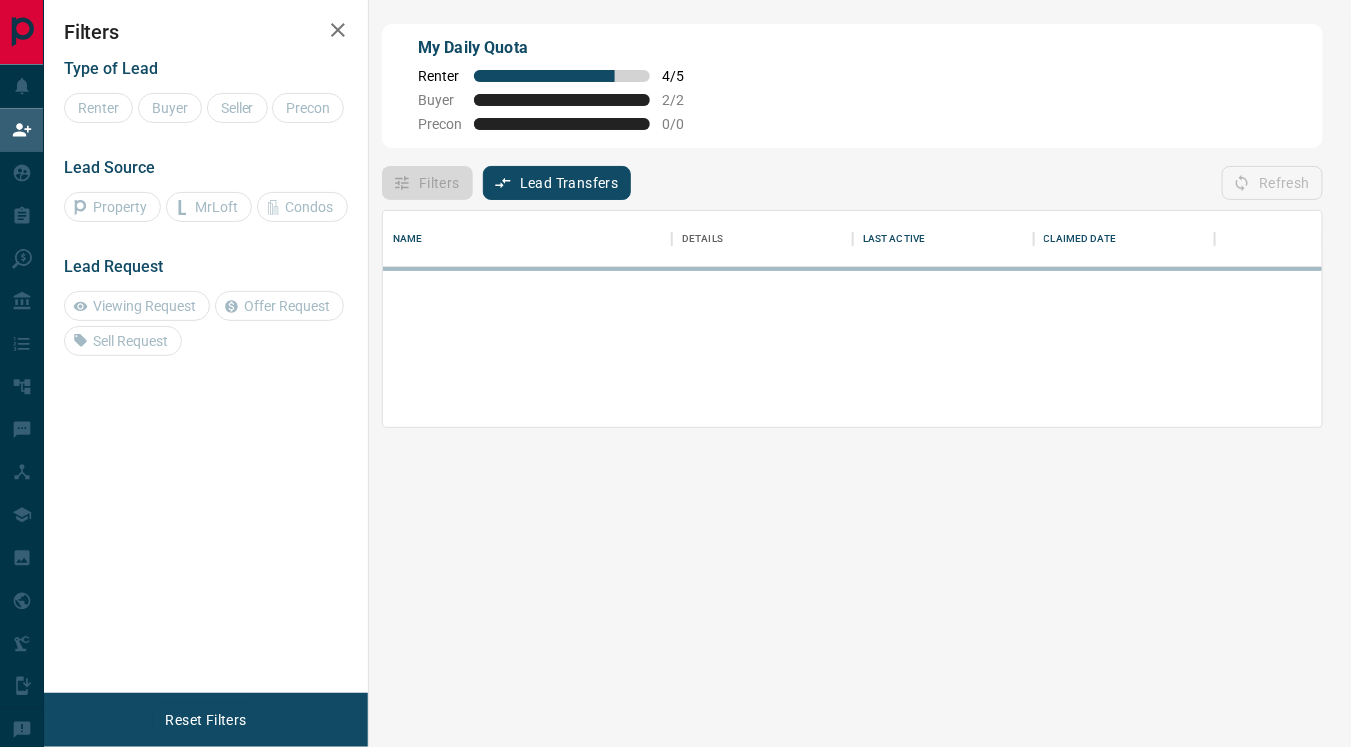 scroll, scrollTop: 18, scrollLeft: 17, axis: both 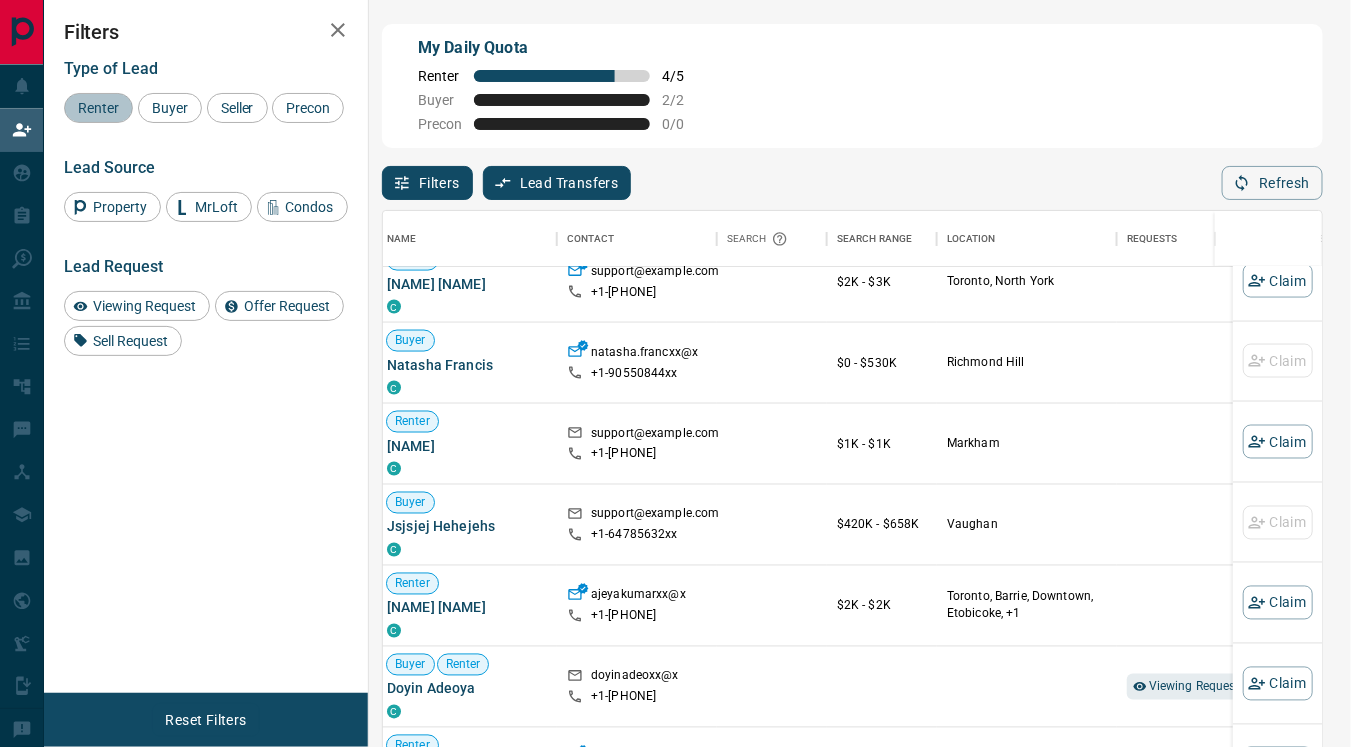 click on "Renter" at bounding box center (98, 108) 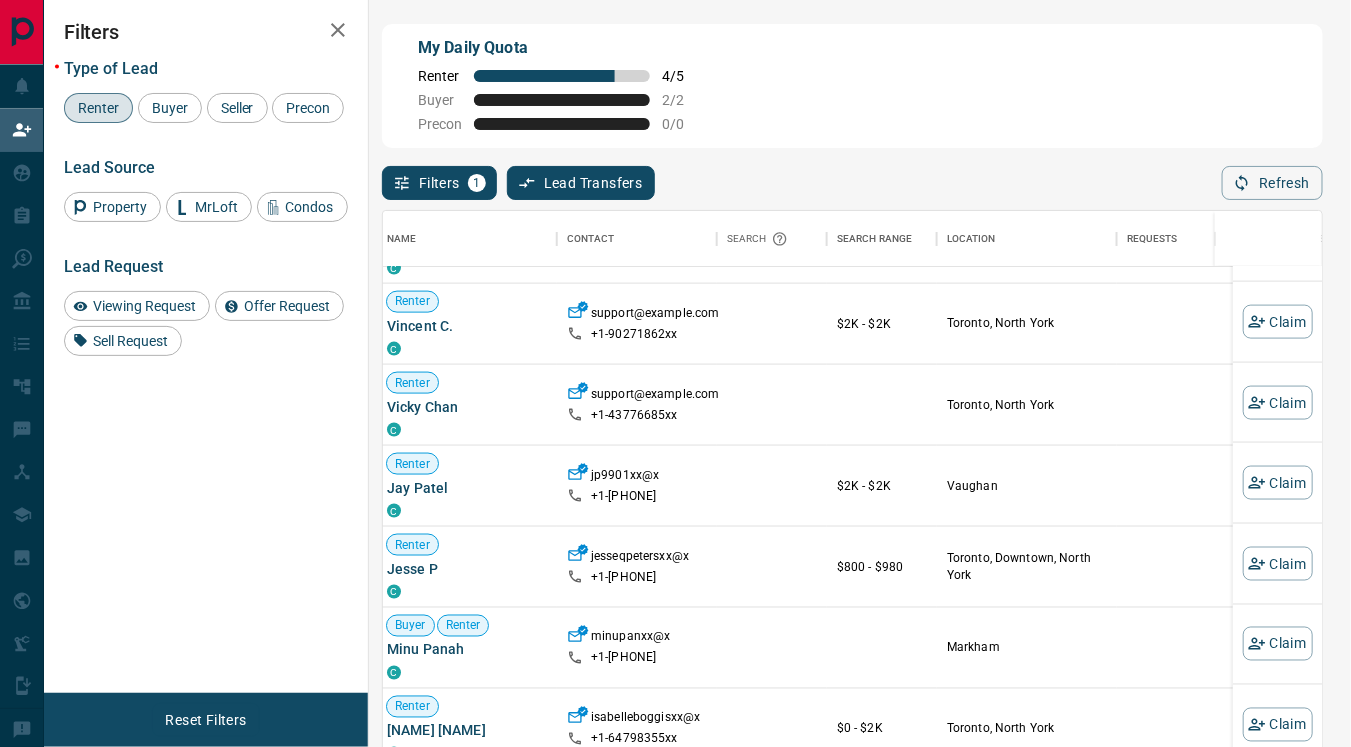 scroll, scrollTop: 736, scrollLeft: 6, axis: both 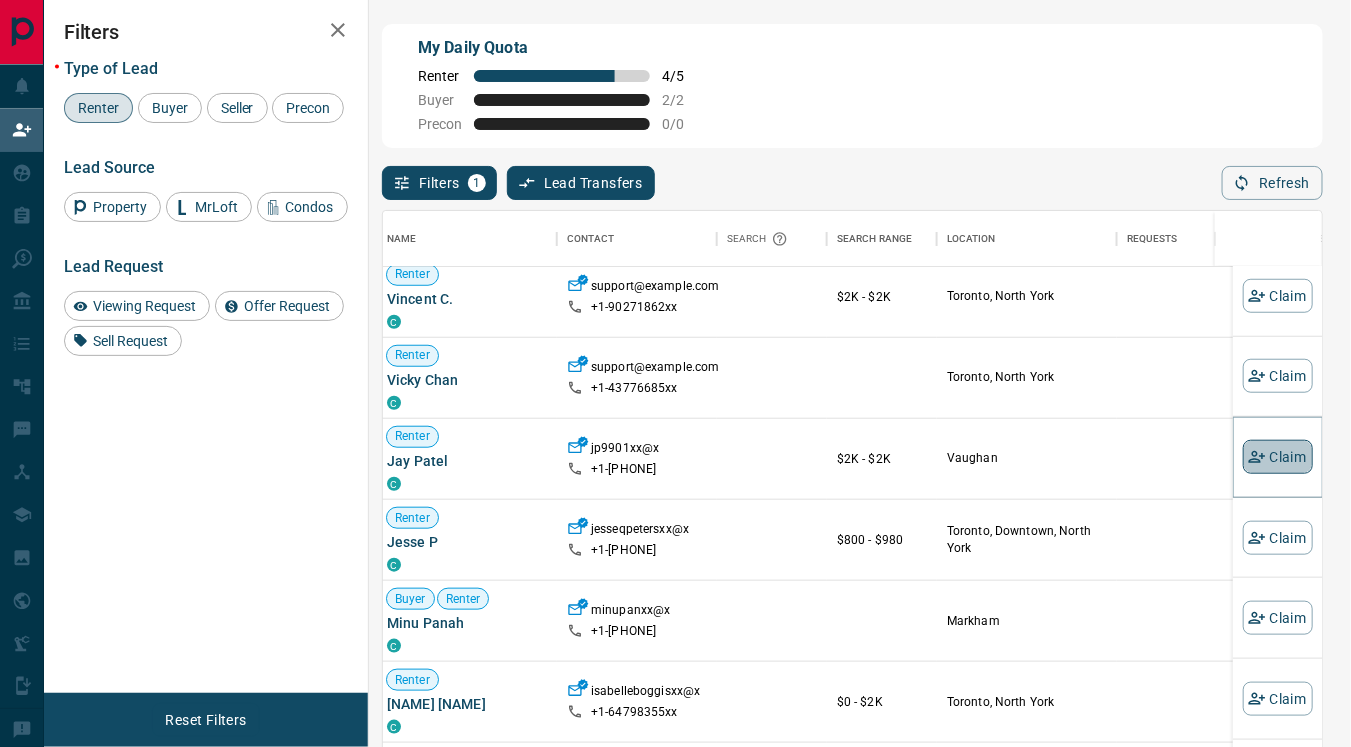 click on "Claim" at bounding box center [1278, 457] 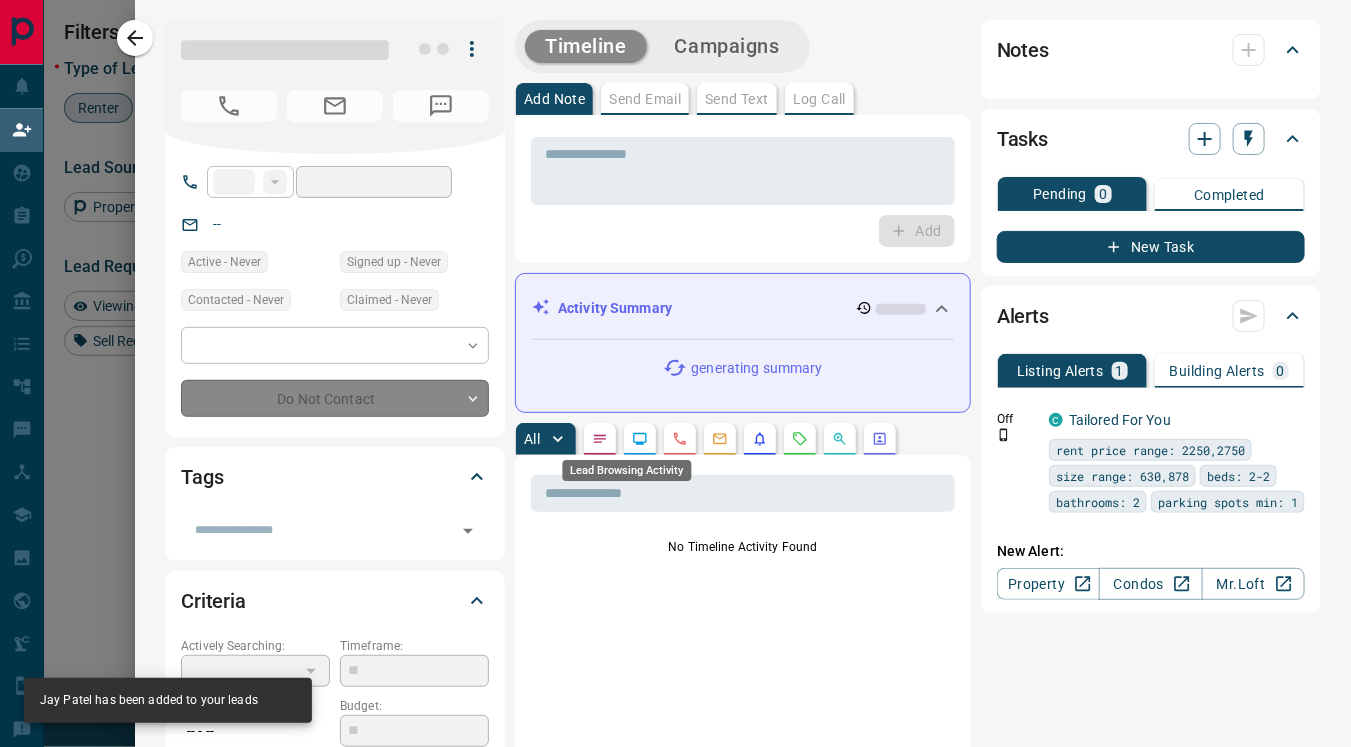 click 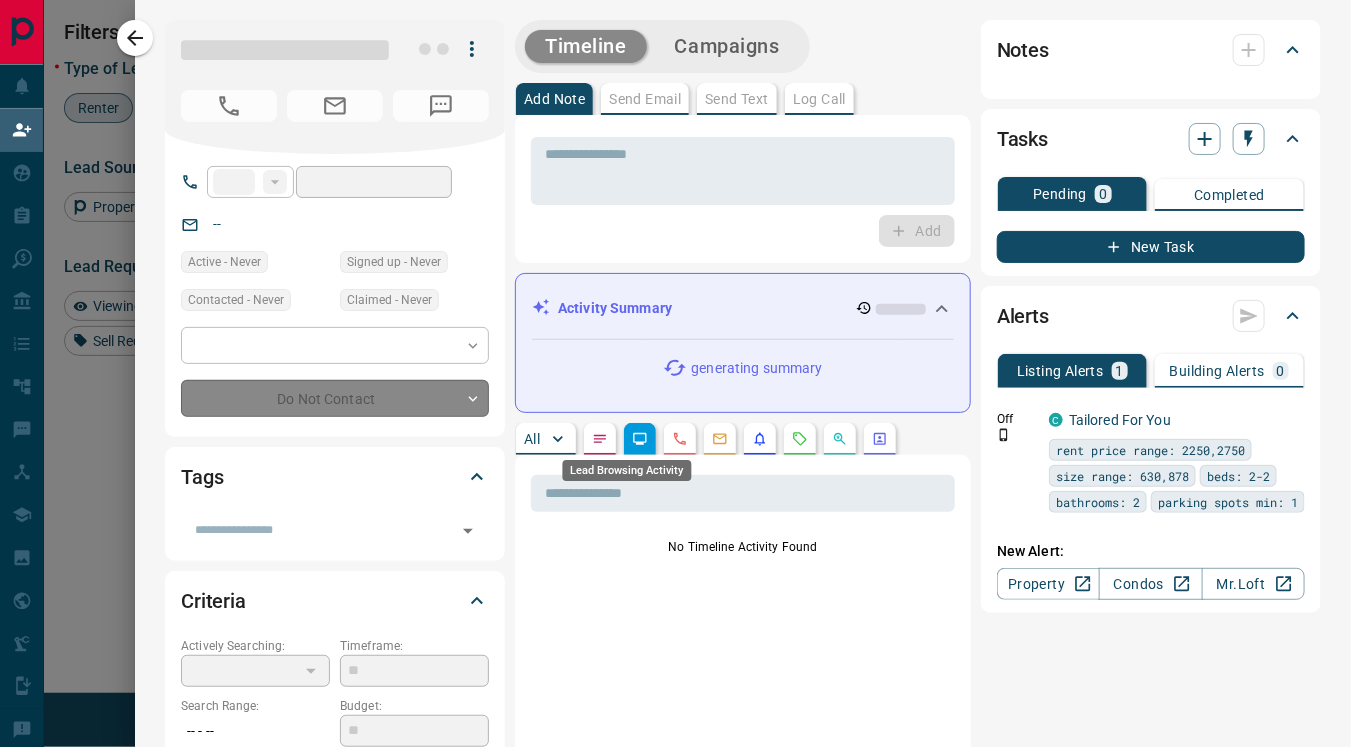 type on "**" 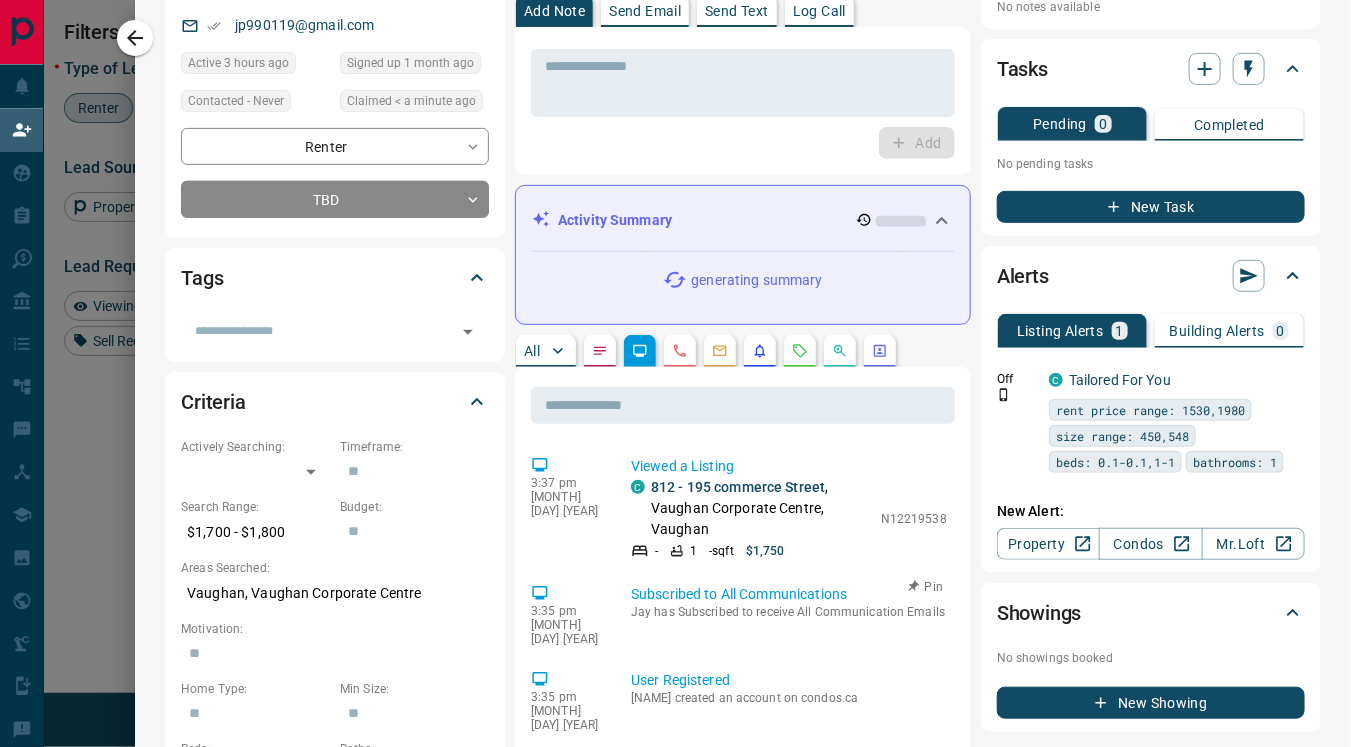 scroll, scrollTop: 0, scrollLeft: 0, axis: both 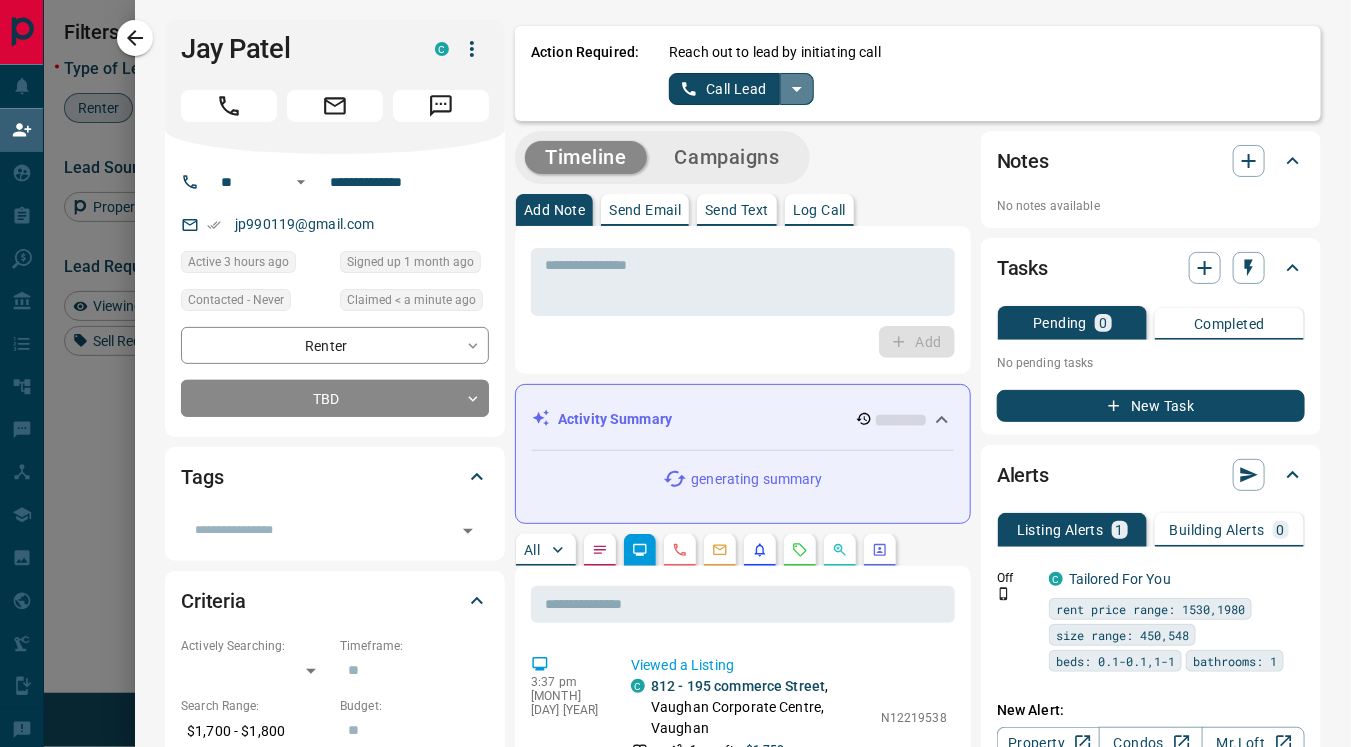 click 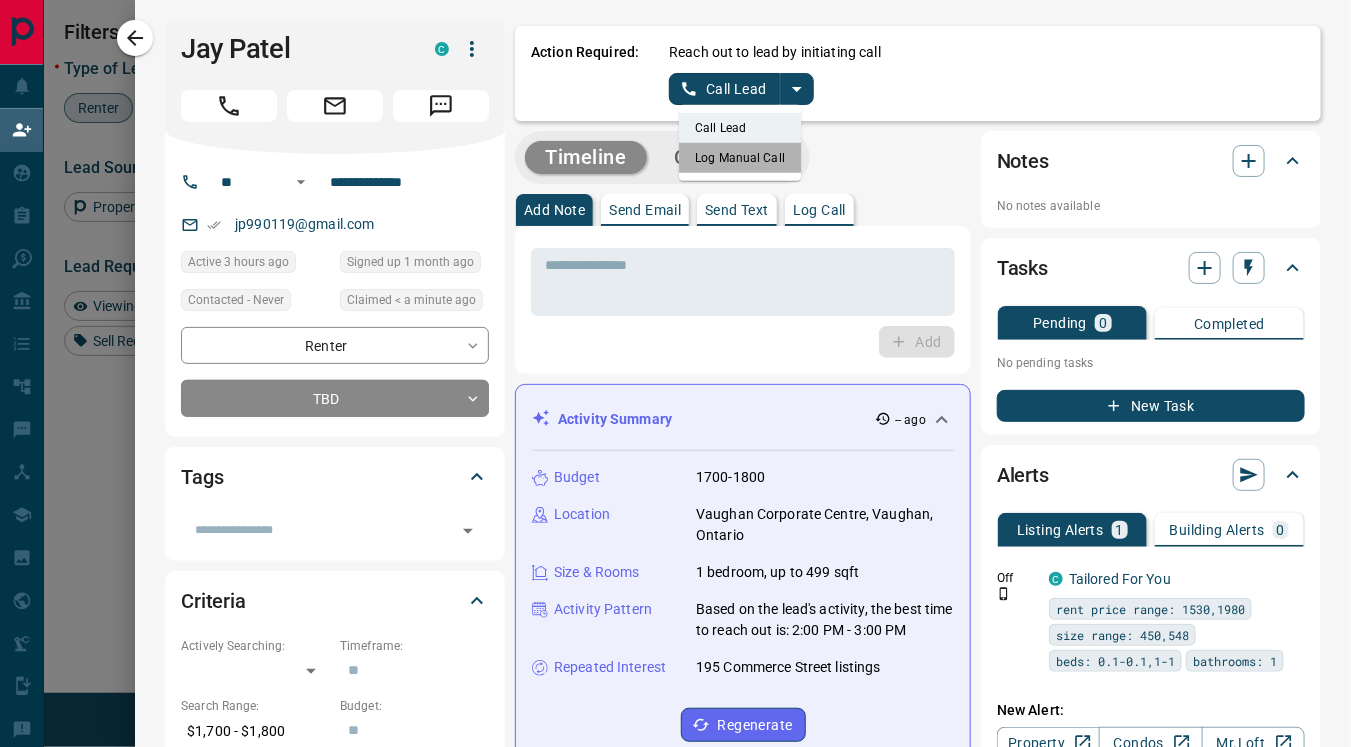 click on "Log Manual Call" at bounding box center [740, 158] 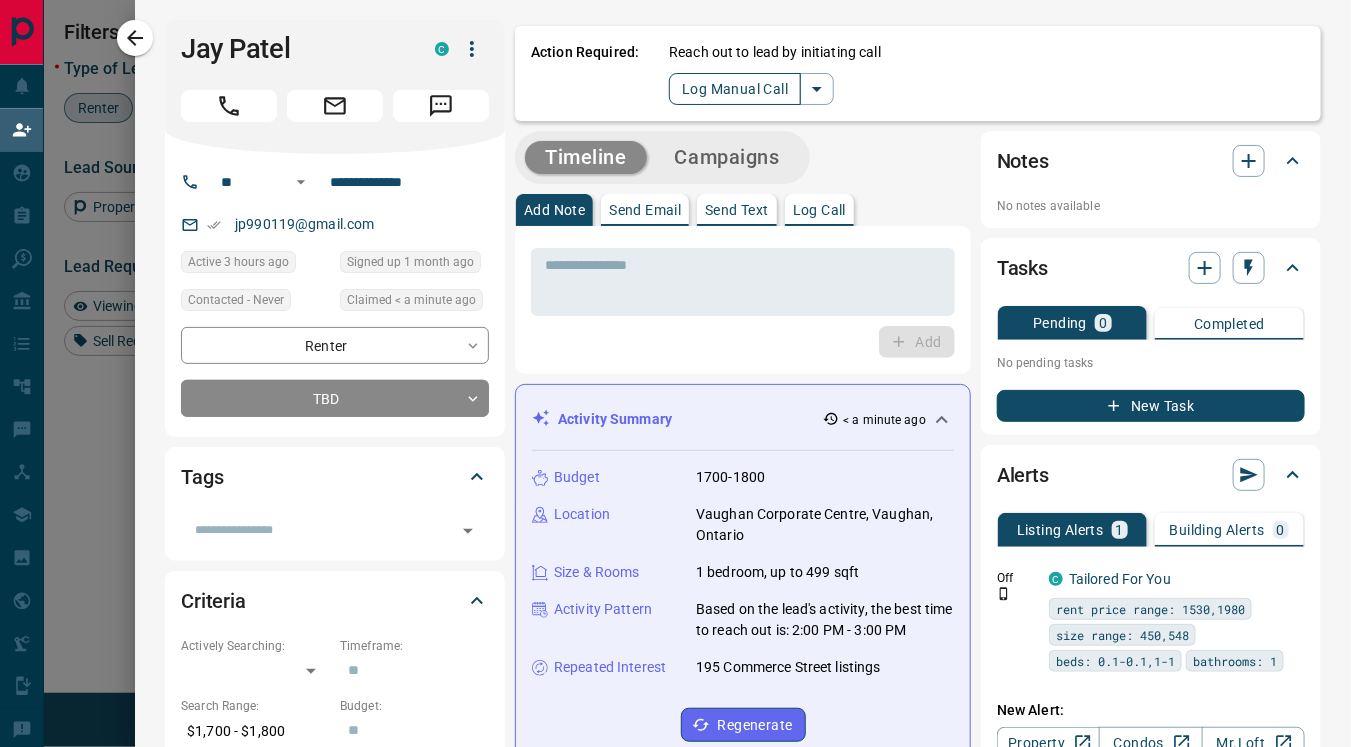 click on "Log Manual Call" at bounding box center (735, 89) 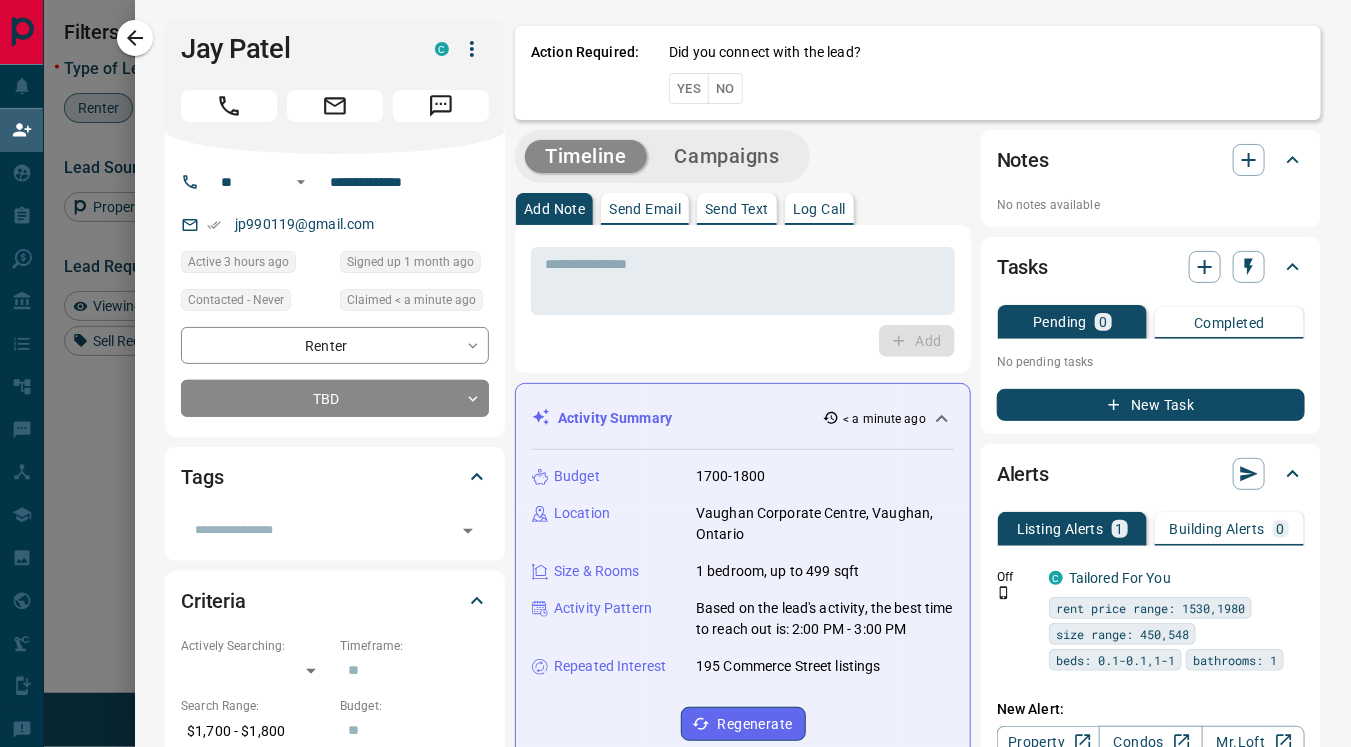 click on "Yes" at bounding box center [689, 88] 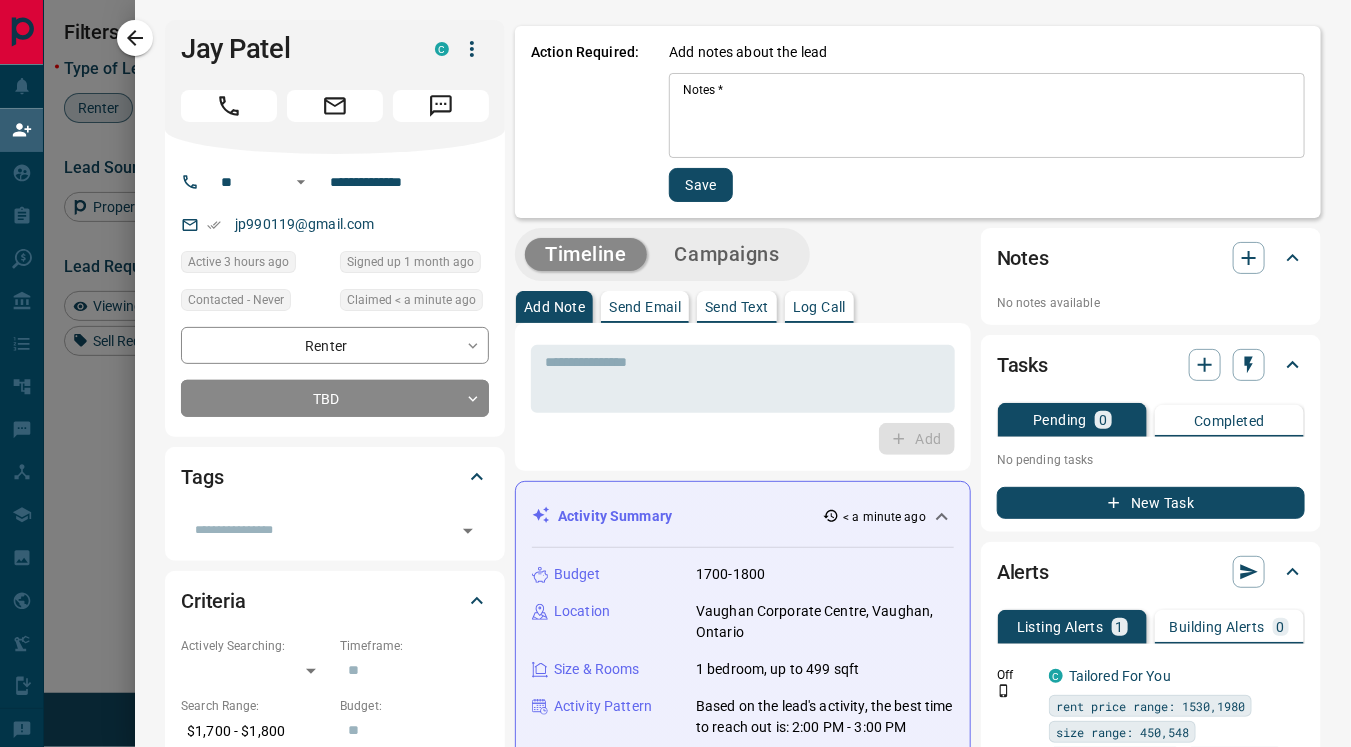 click on "Notes   *" at bounding box center [987, 116] 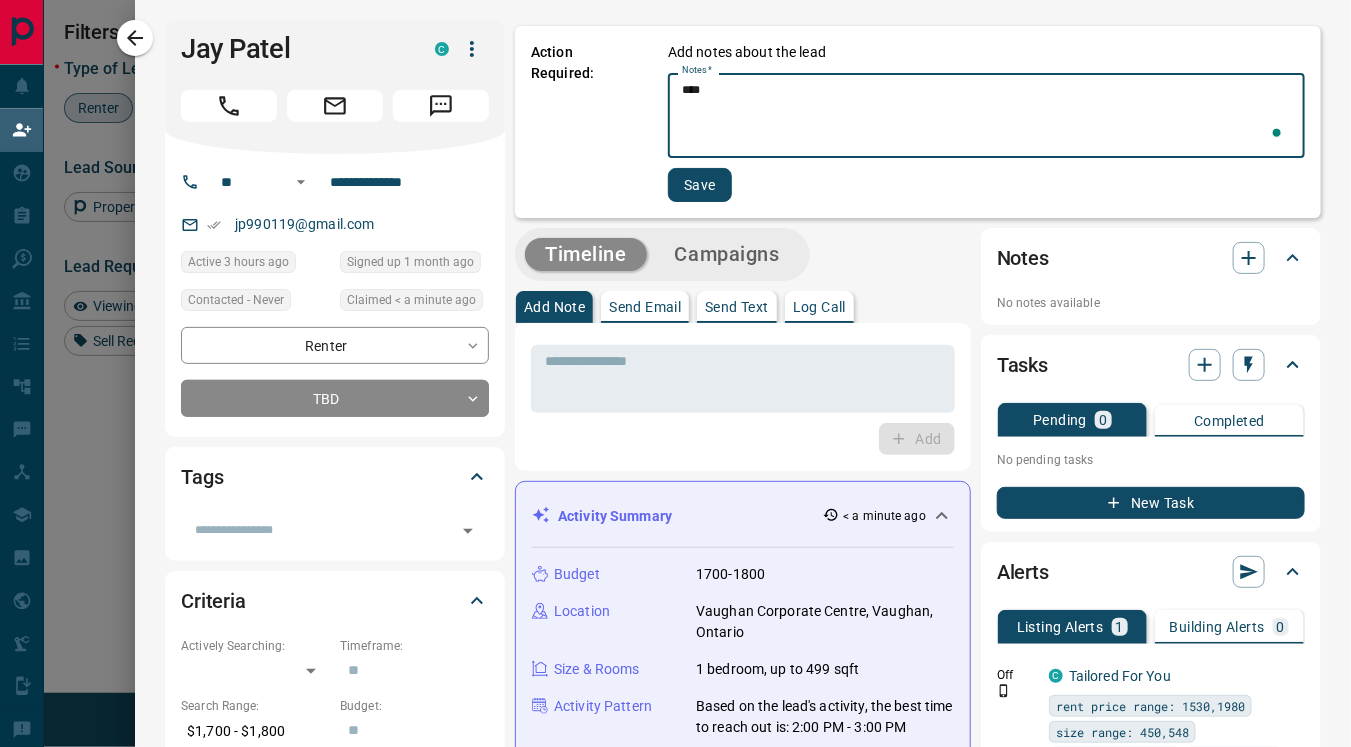 type on "****" 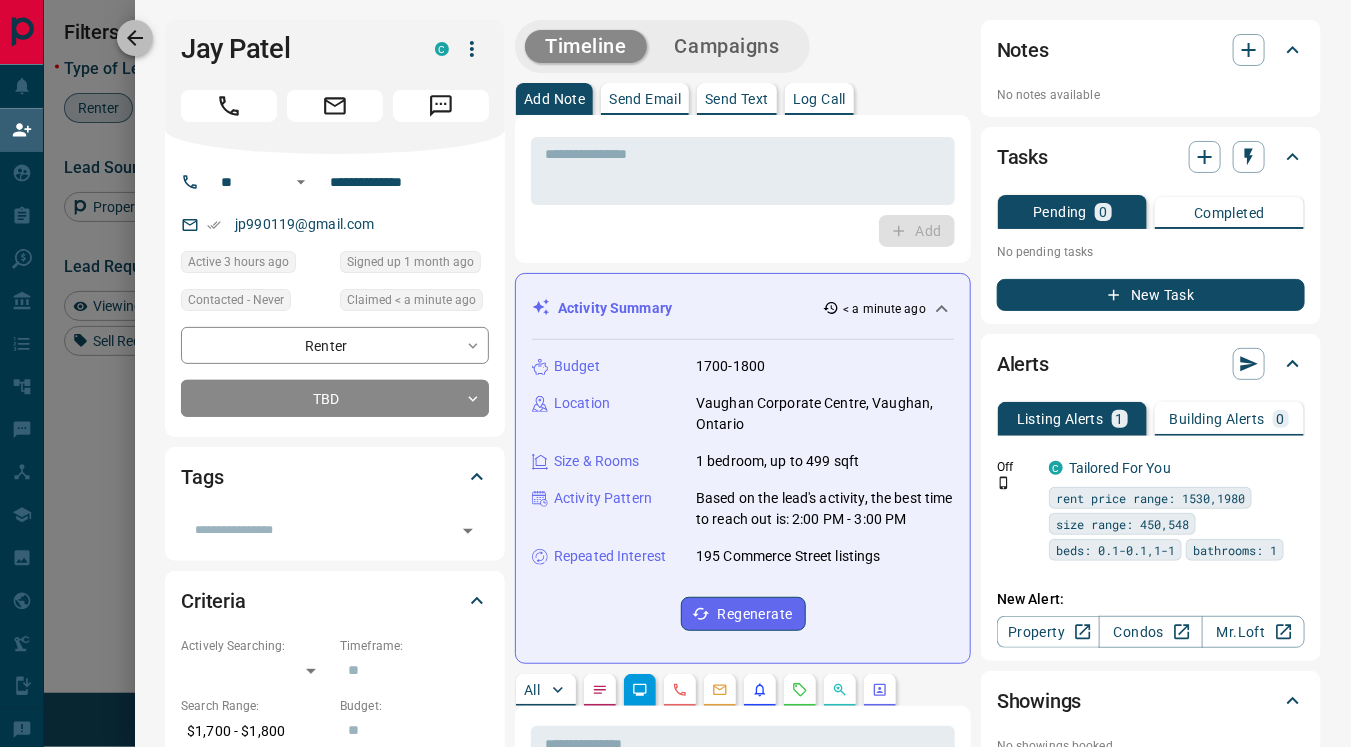 click 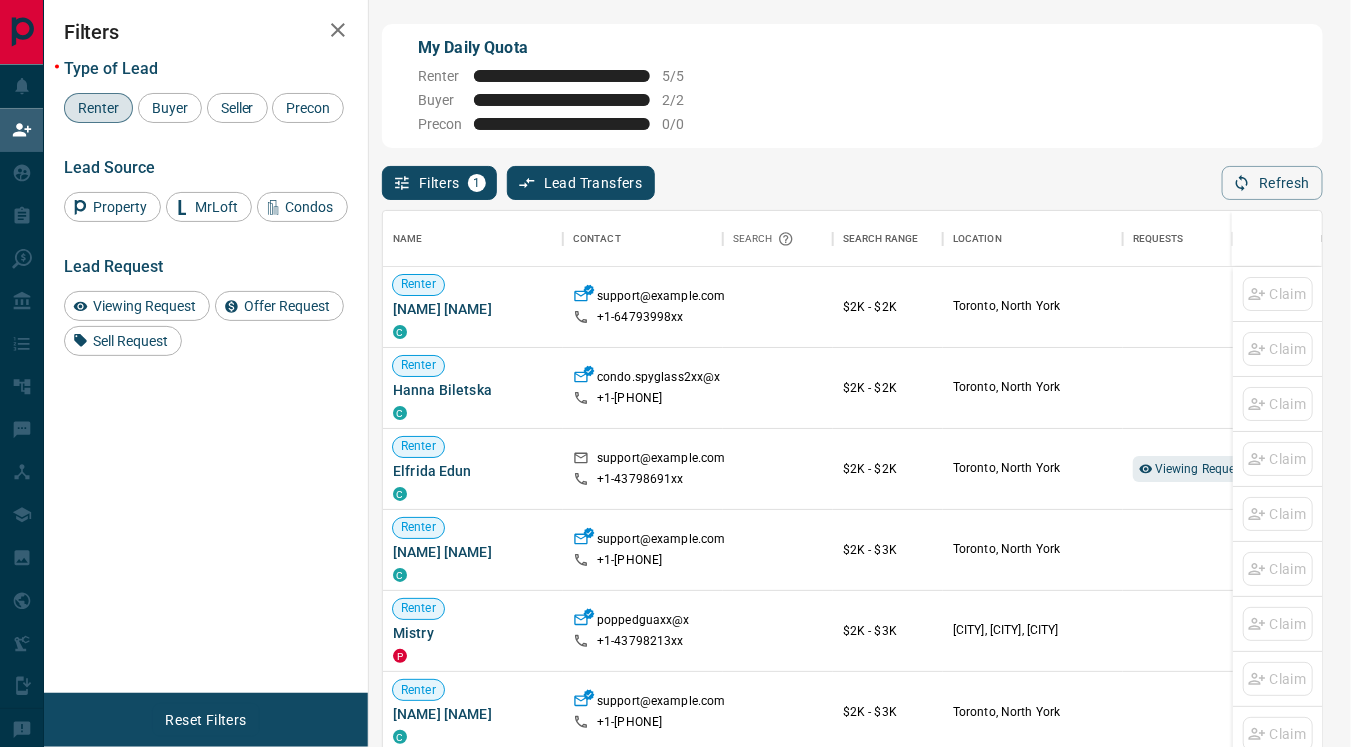scroll, scrollTop: 18, scrollLeft: 17, axis: both 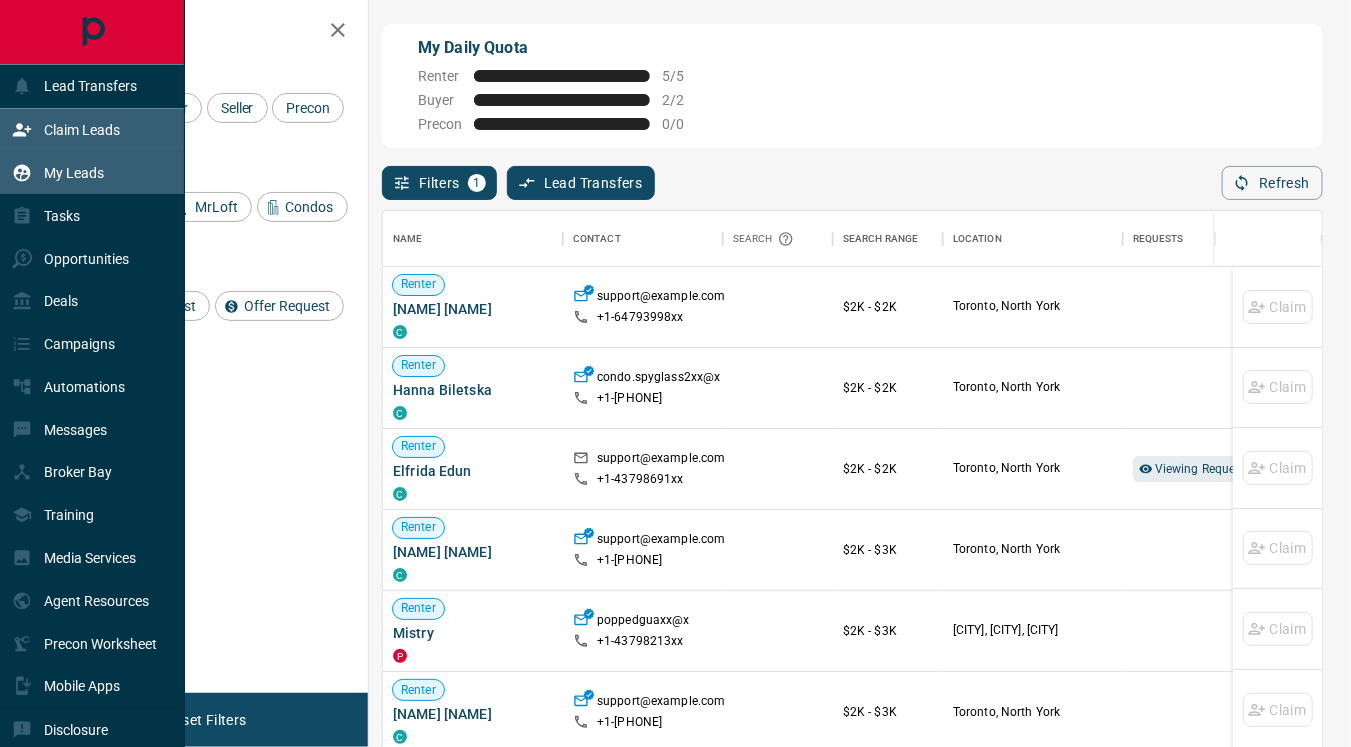 click on "My Leads" at bounding box center [74, 173] 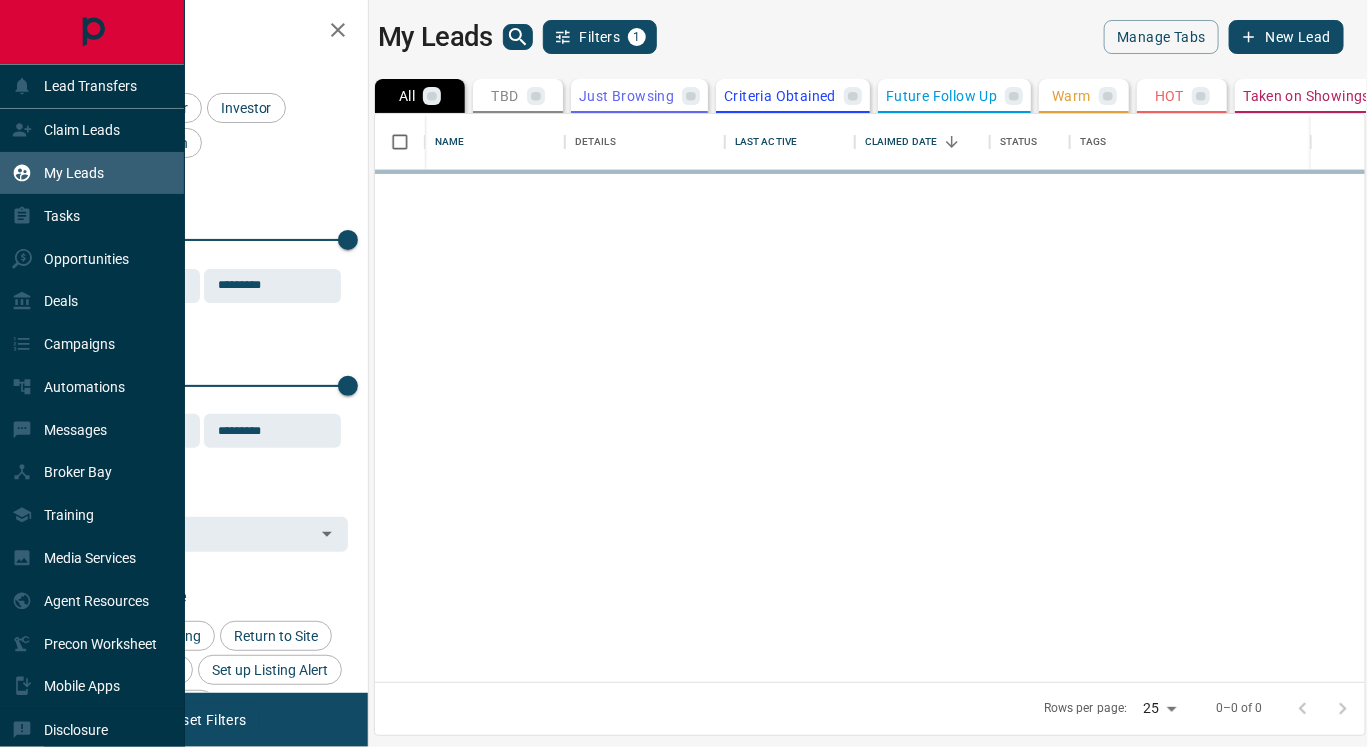 scroll, scrollTop: 17, scrollLeft: 17, axis: both 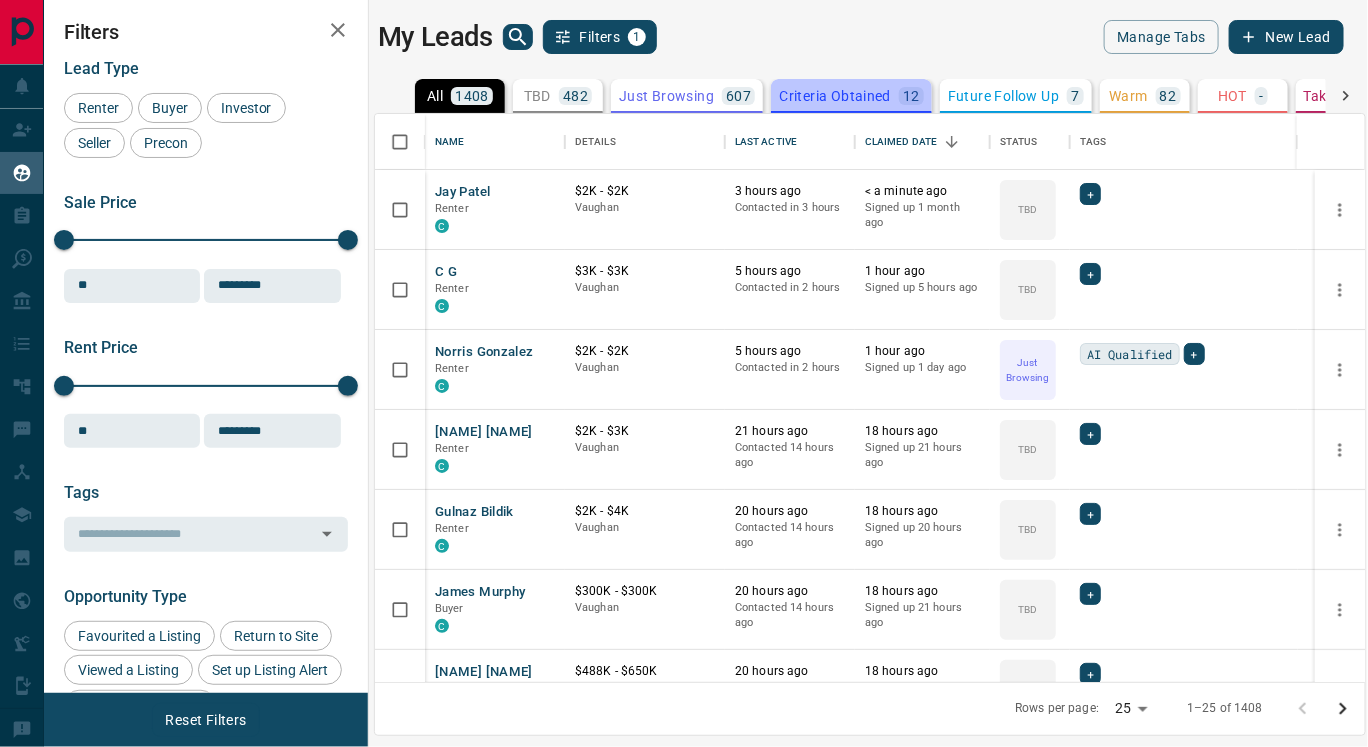click on "Criteria Obtained" at bounding box center (835, 96) 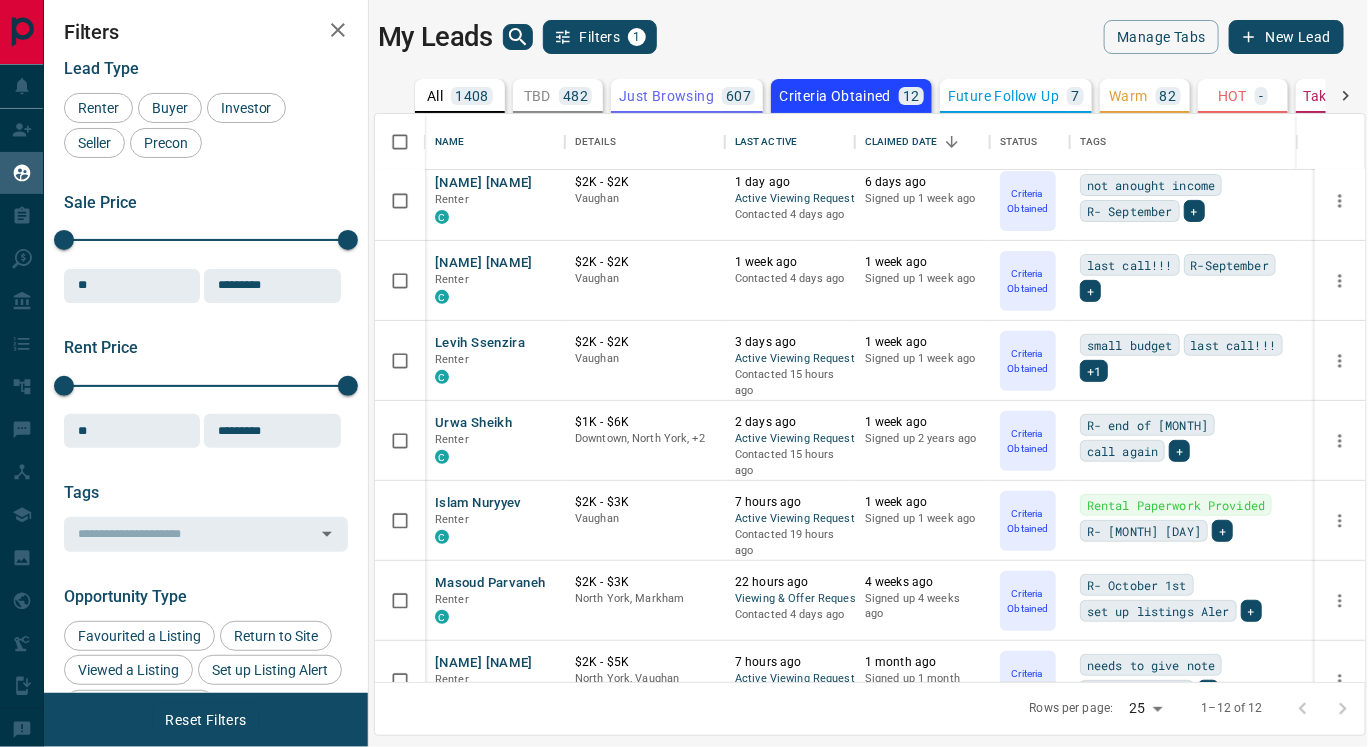scroll, scrollTop: 446, scrollLeft: 0, axis: vertical 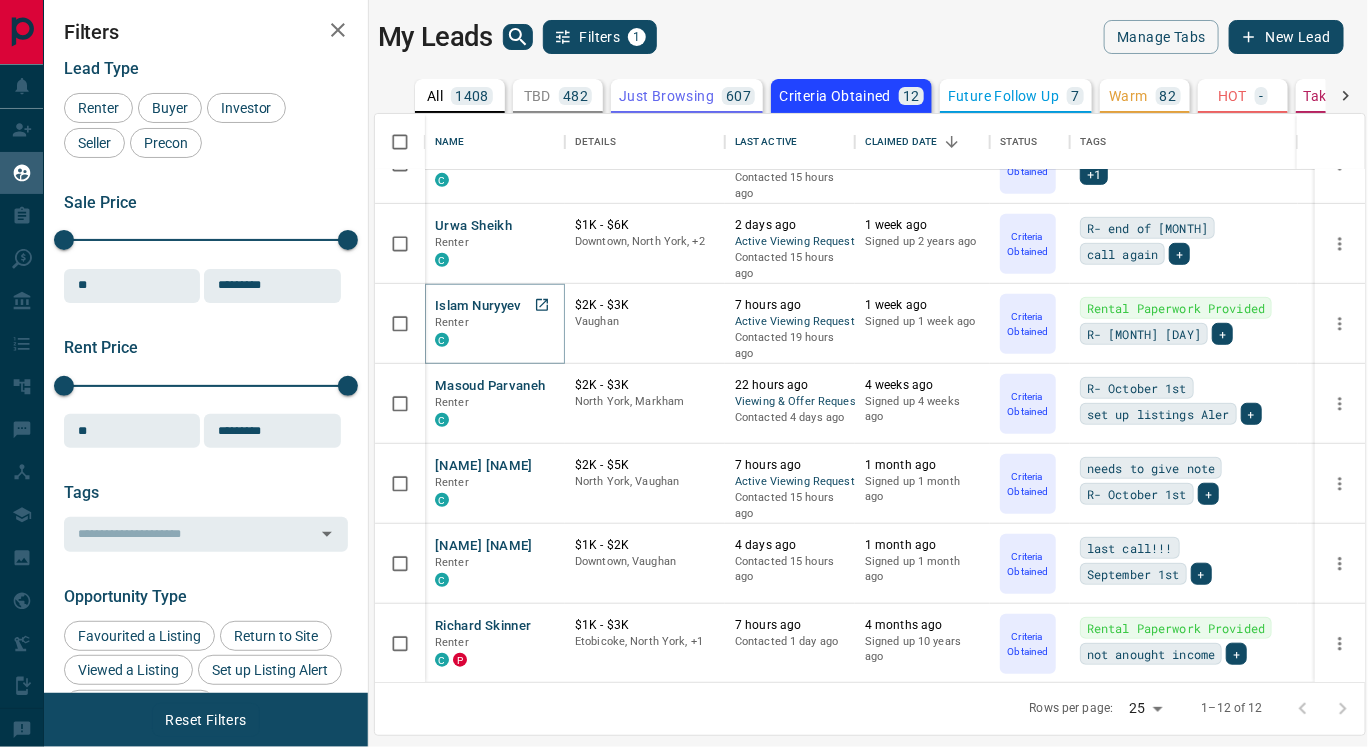 click on "Islam Nuryyev" at bounding box center [478, 306] 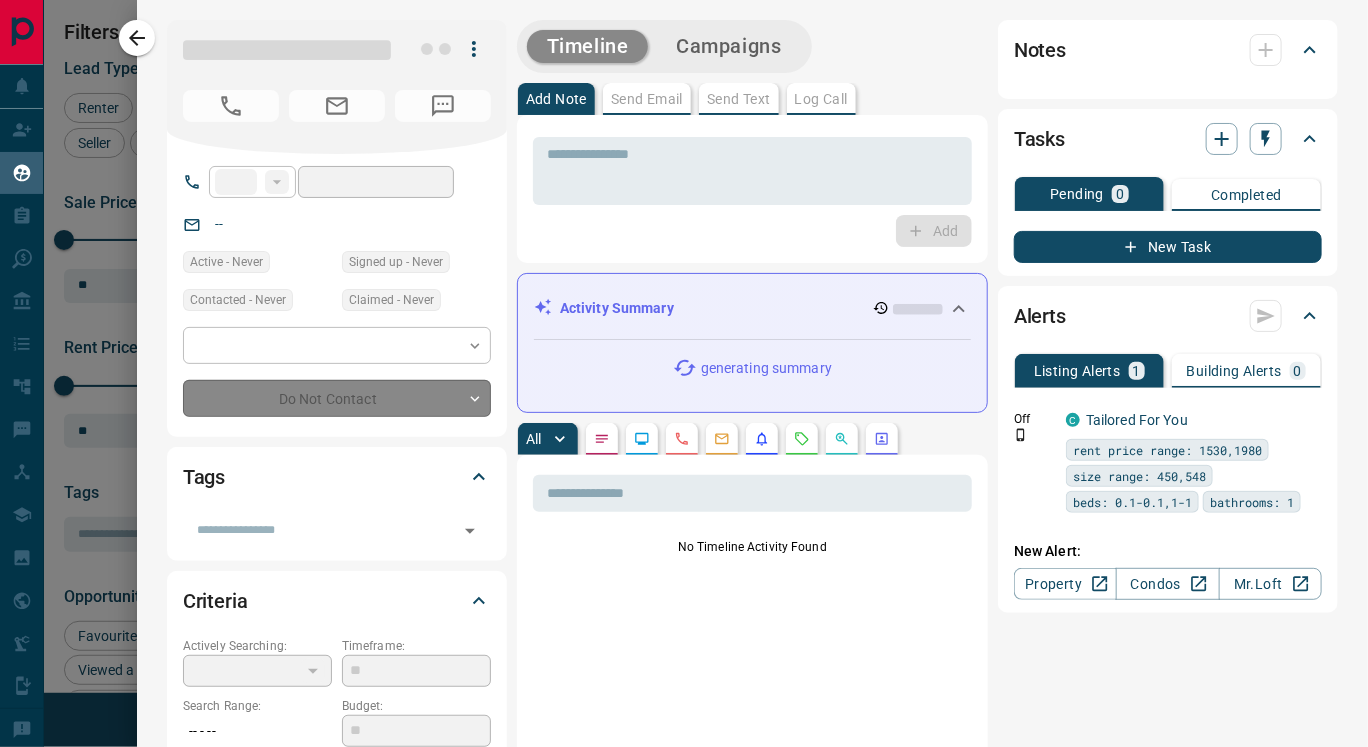 type on "**" 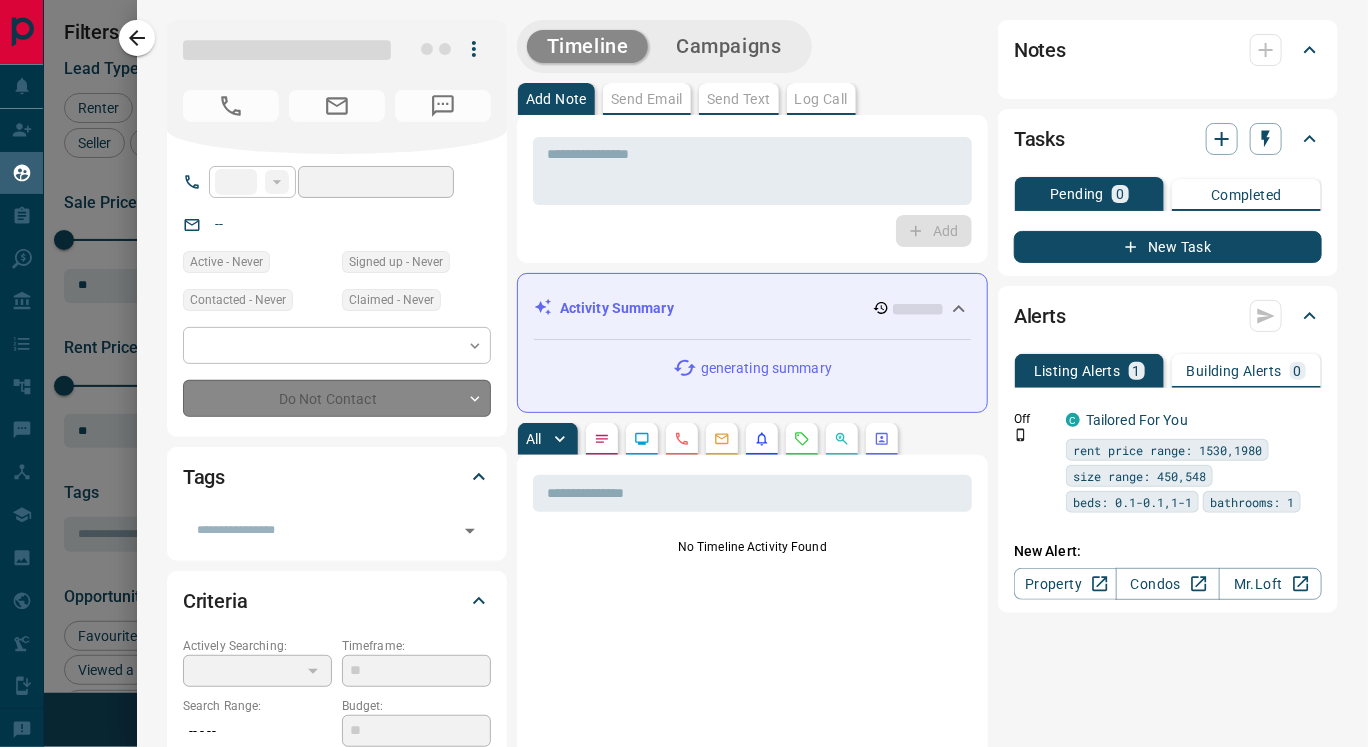 type on "**********" 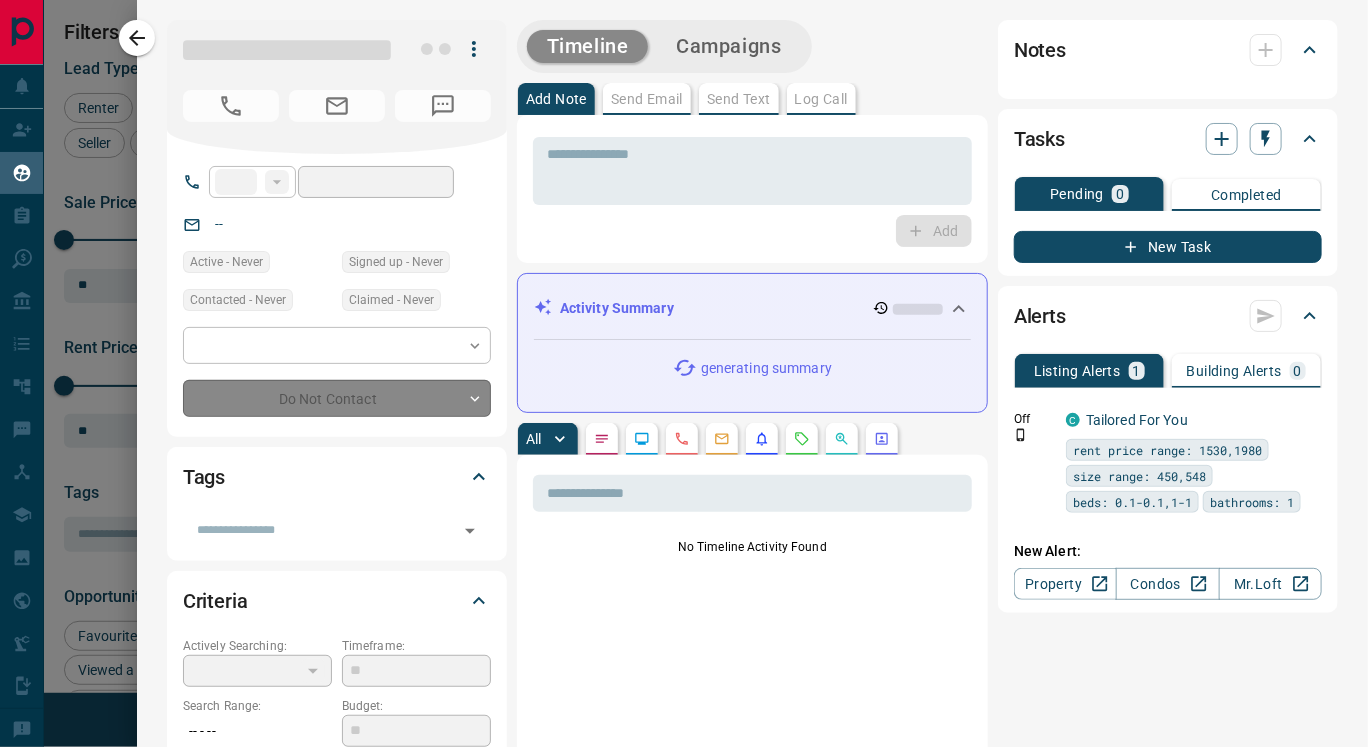 type on "*" 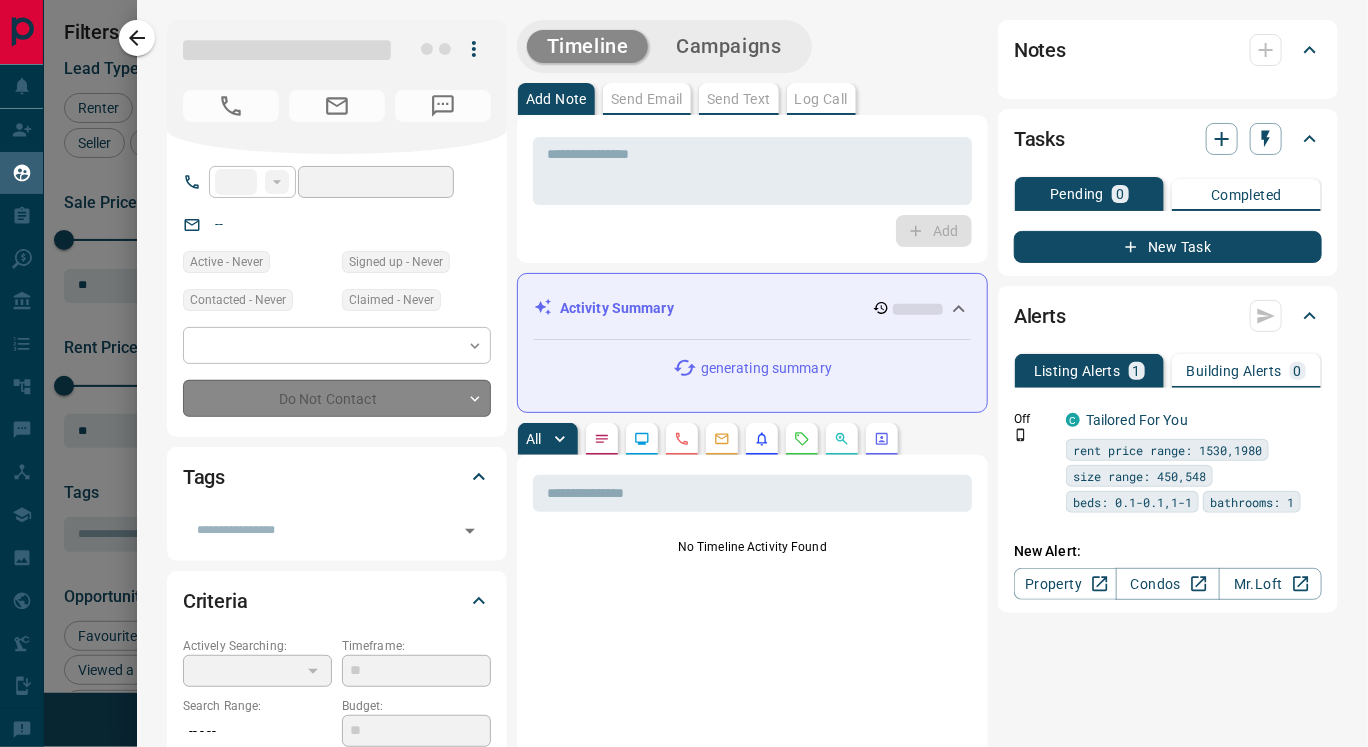 type on "*" 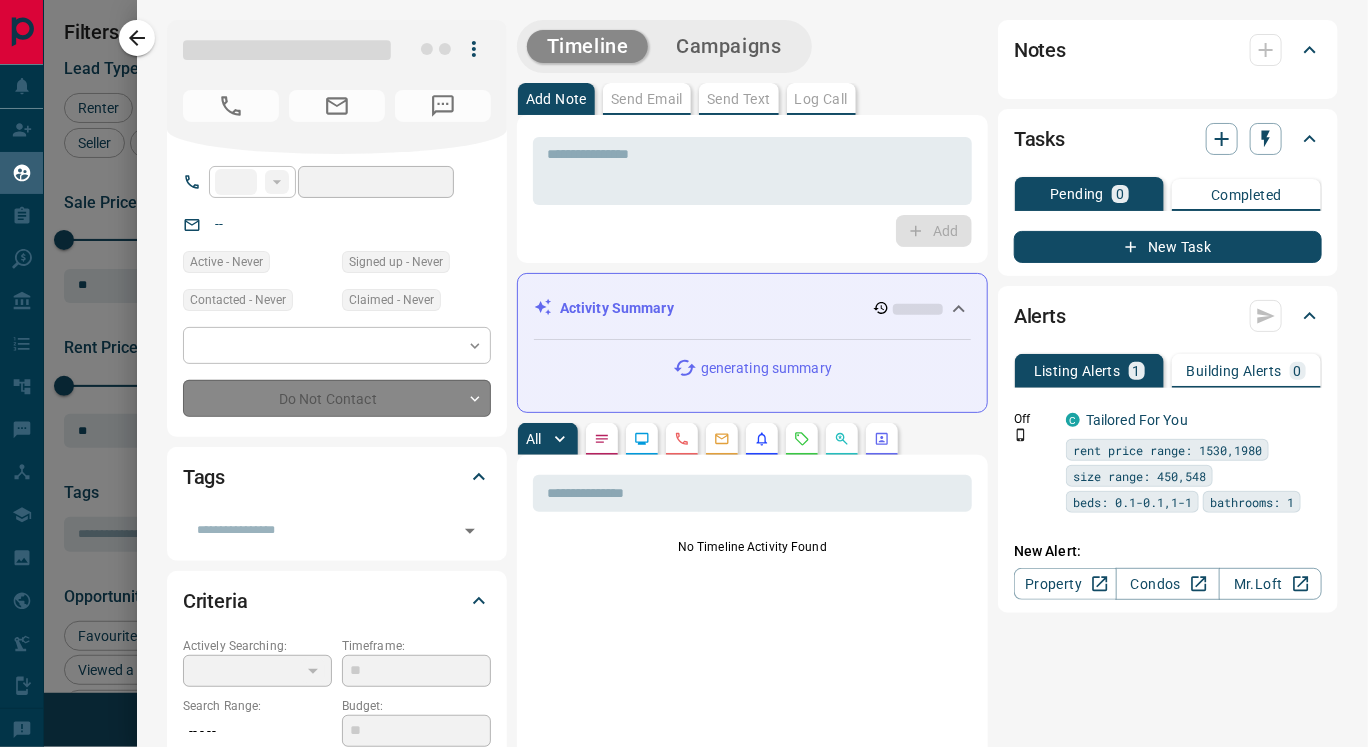 type on "*******" 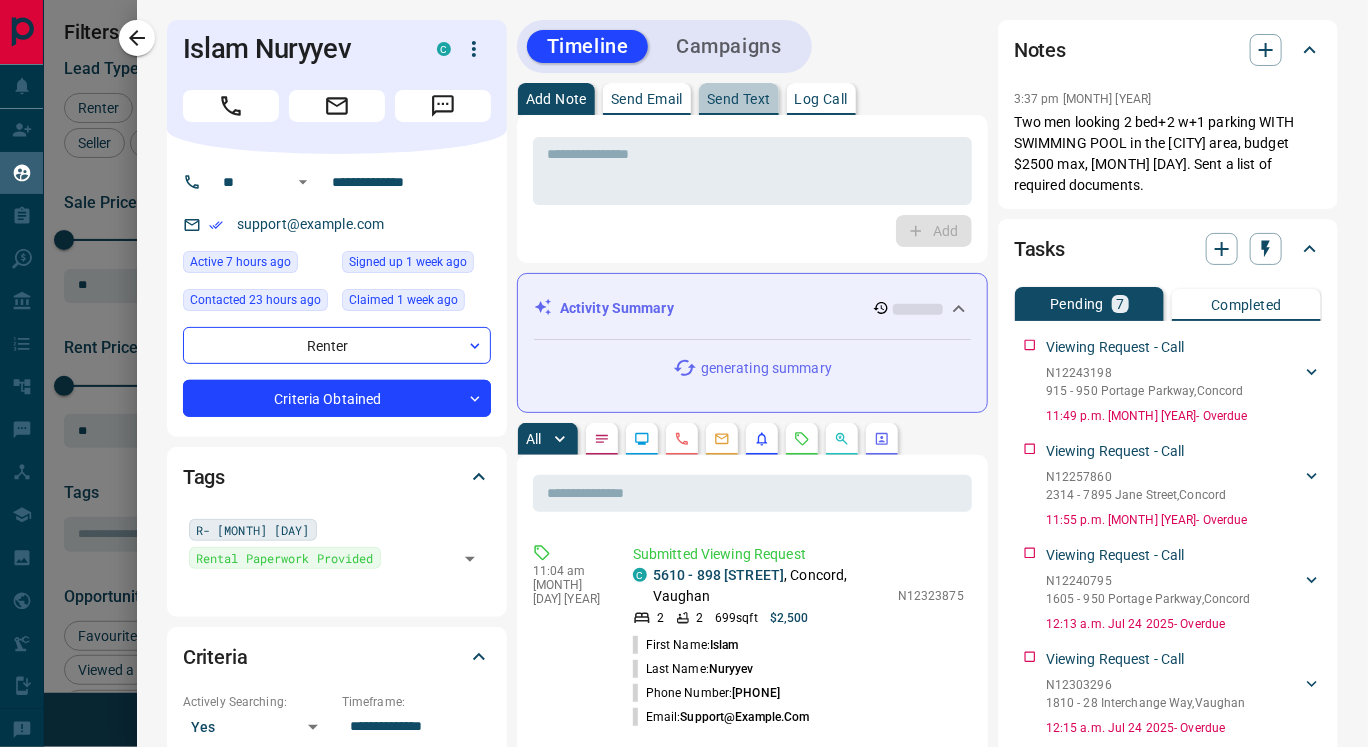 click on "Send Text" at bounding box center [739, 99] 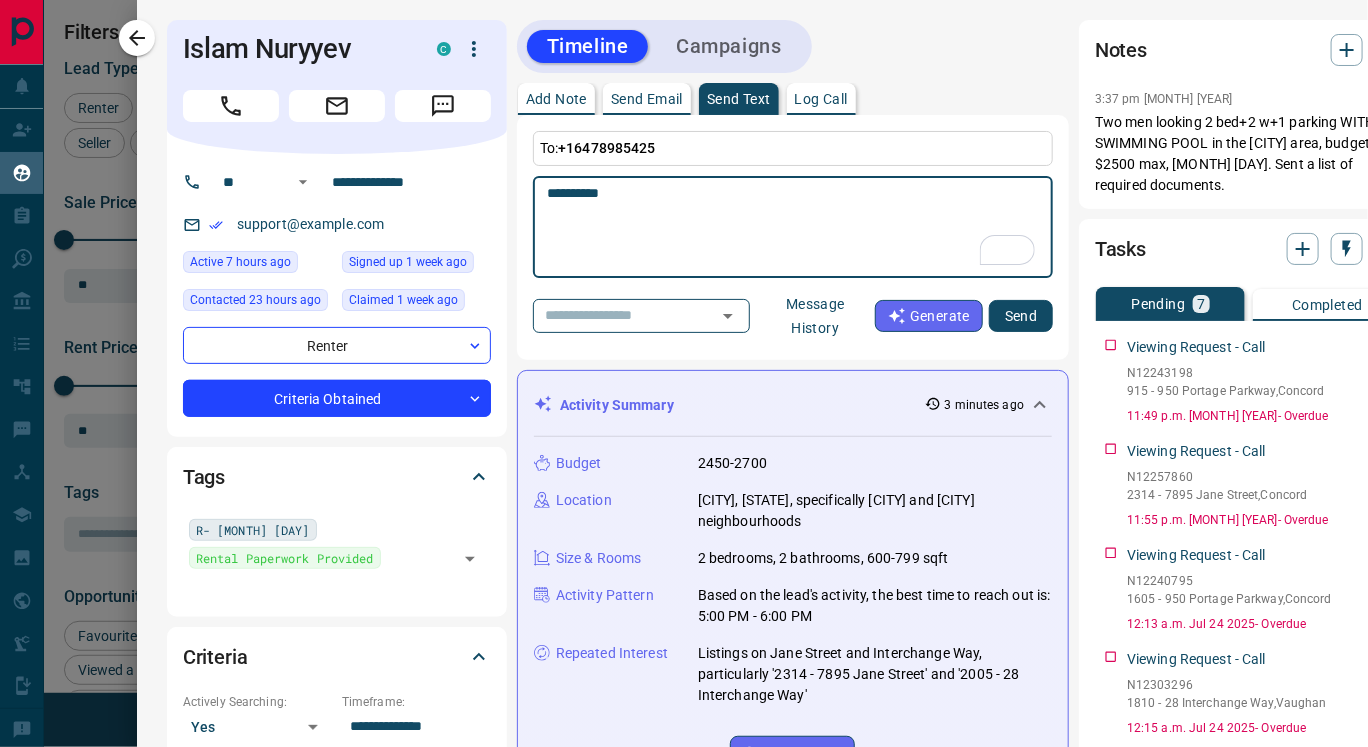paste on "**********" 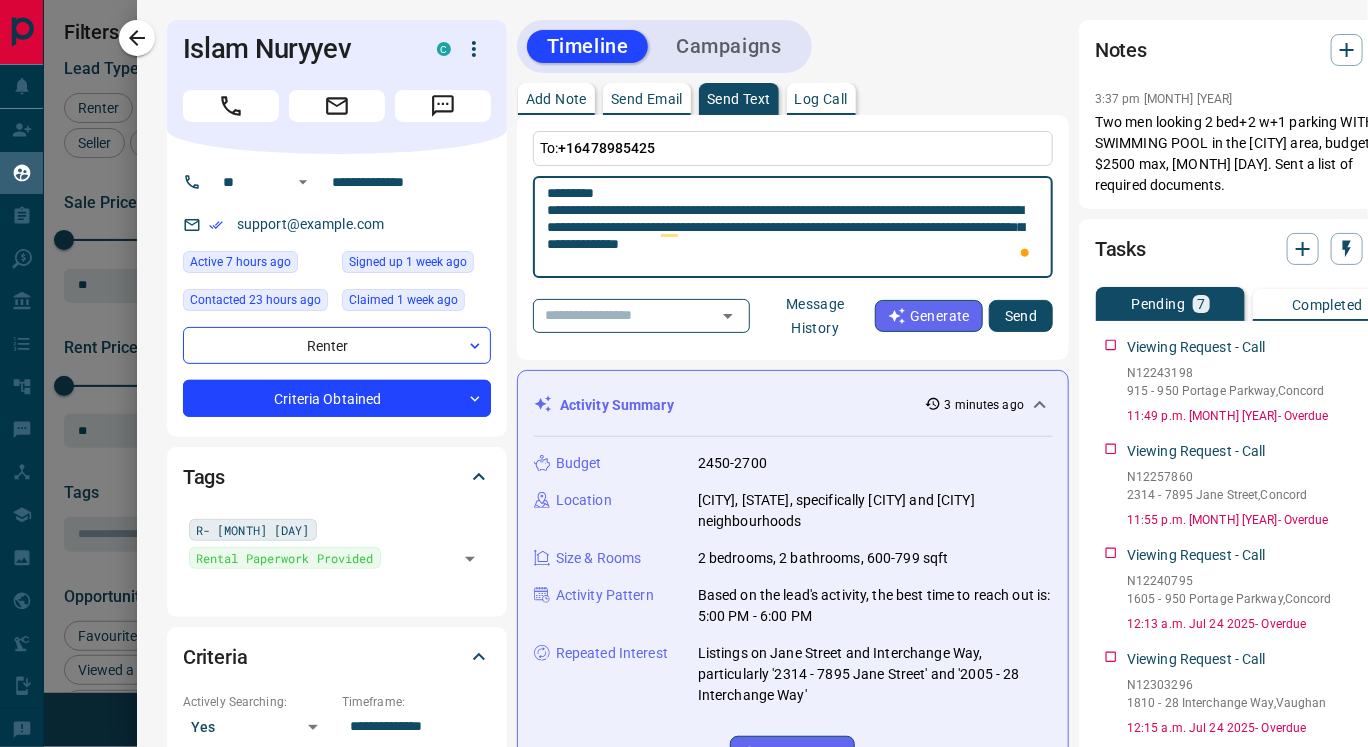 type on "*********" 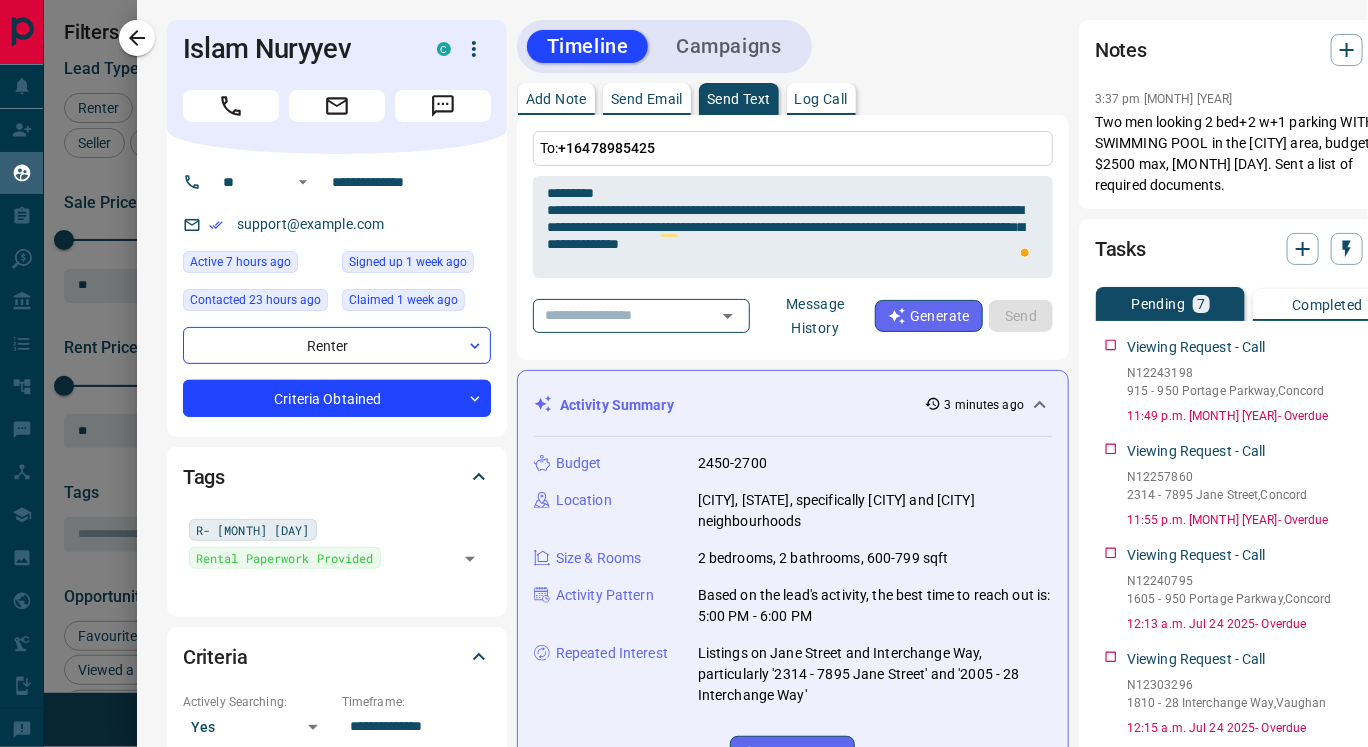 type 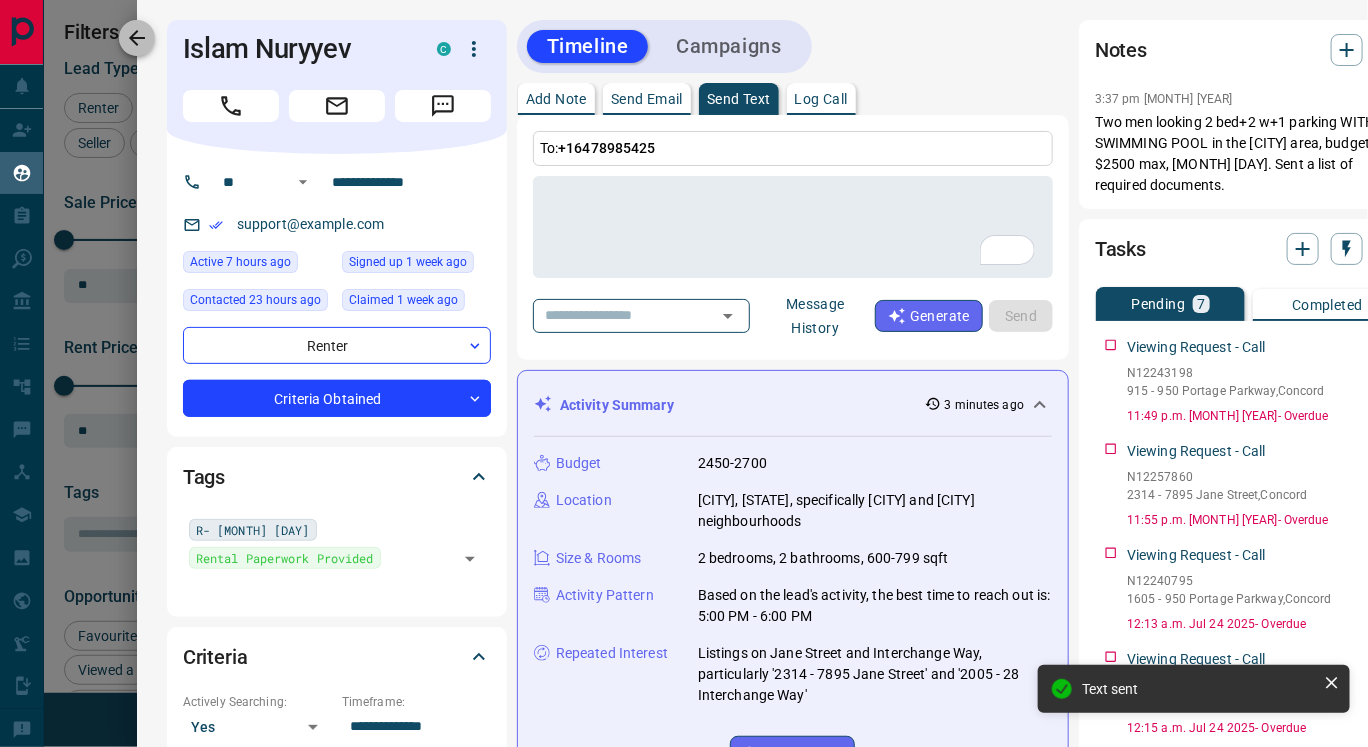 click 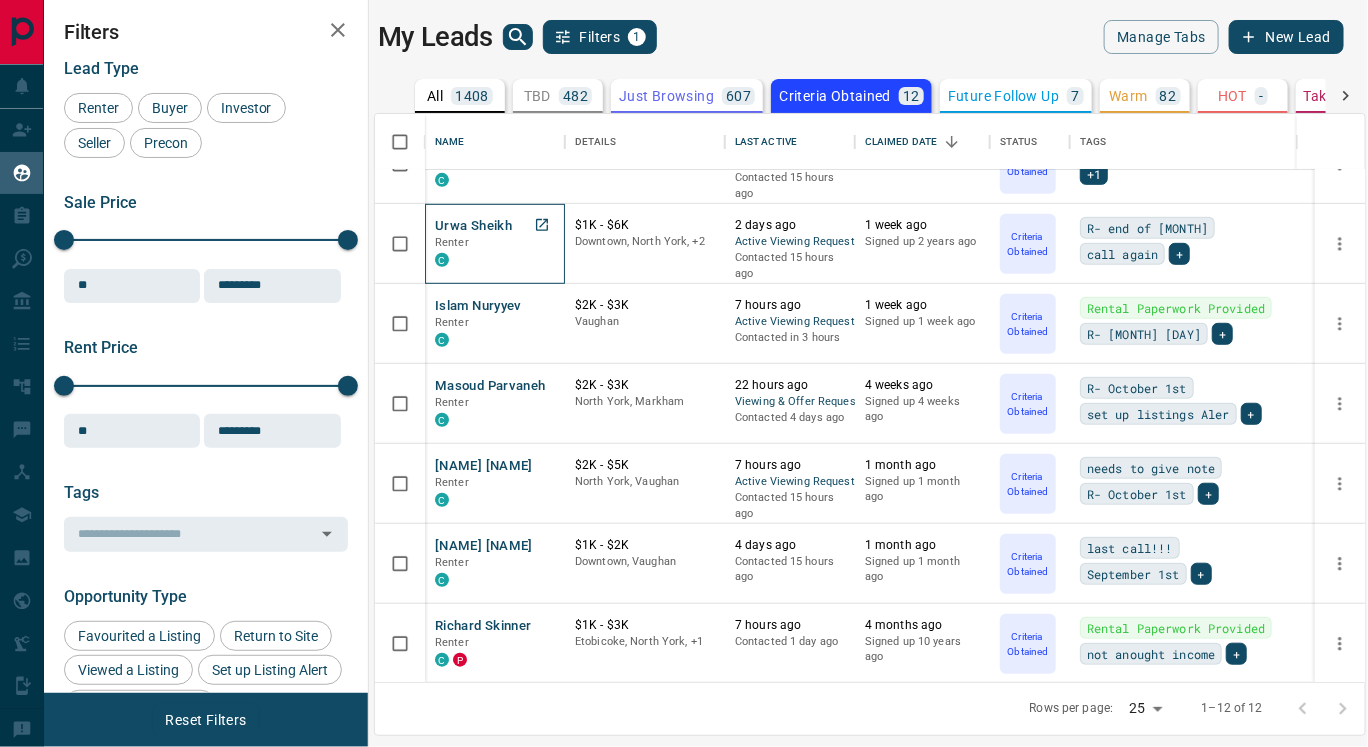 click on "Renter" at bounding box center [452, 242] 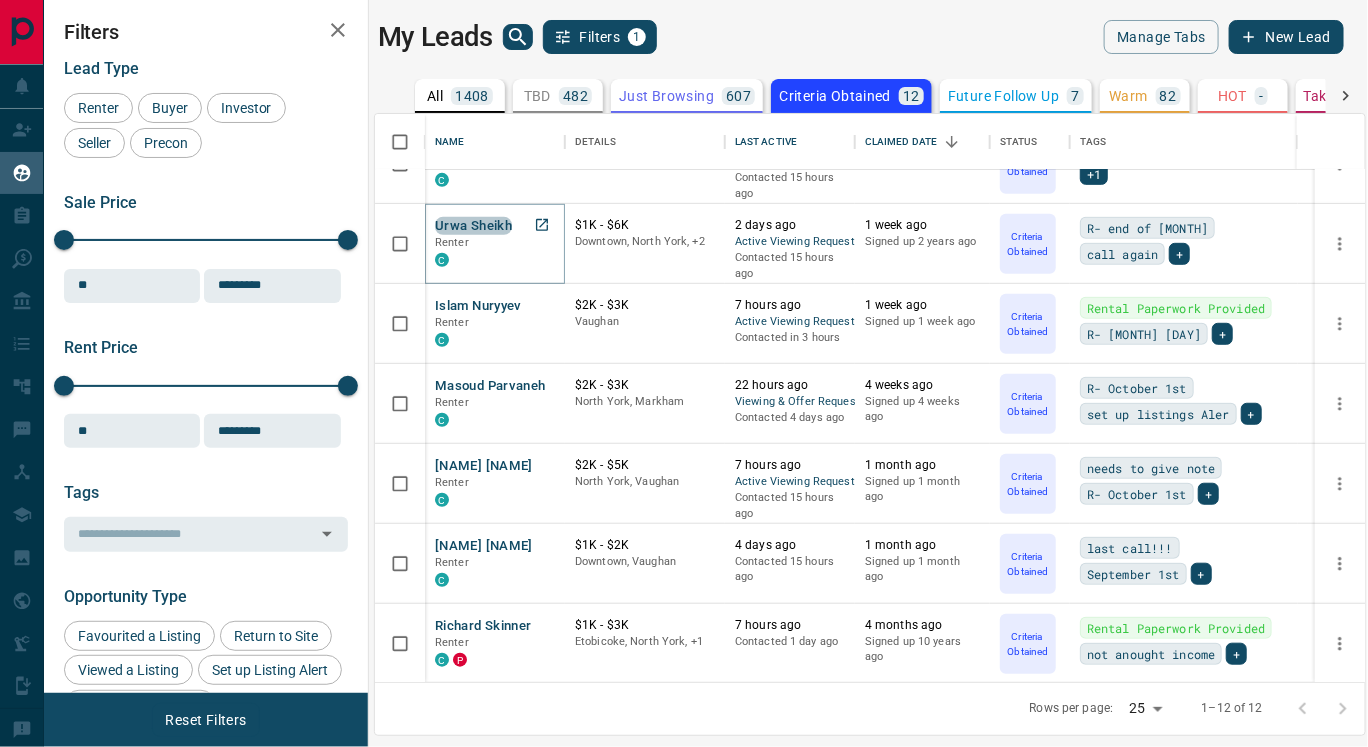 click on "Urwa Sheikh" at bounding box center (473, 226) 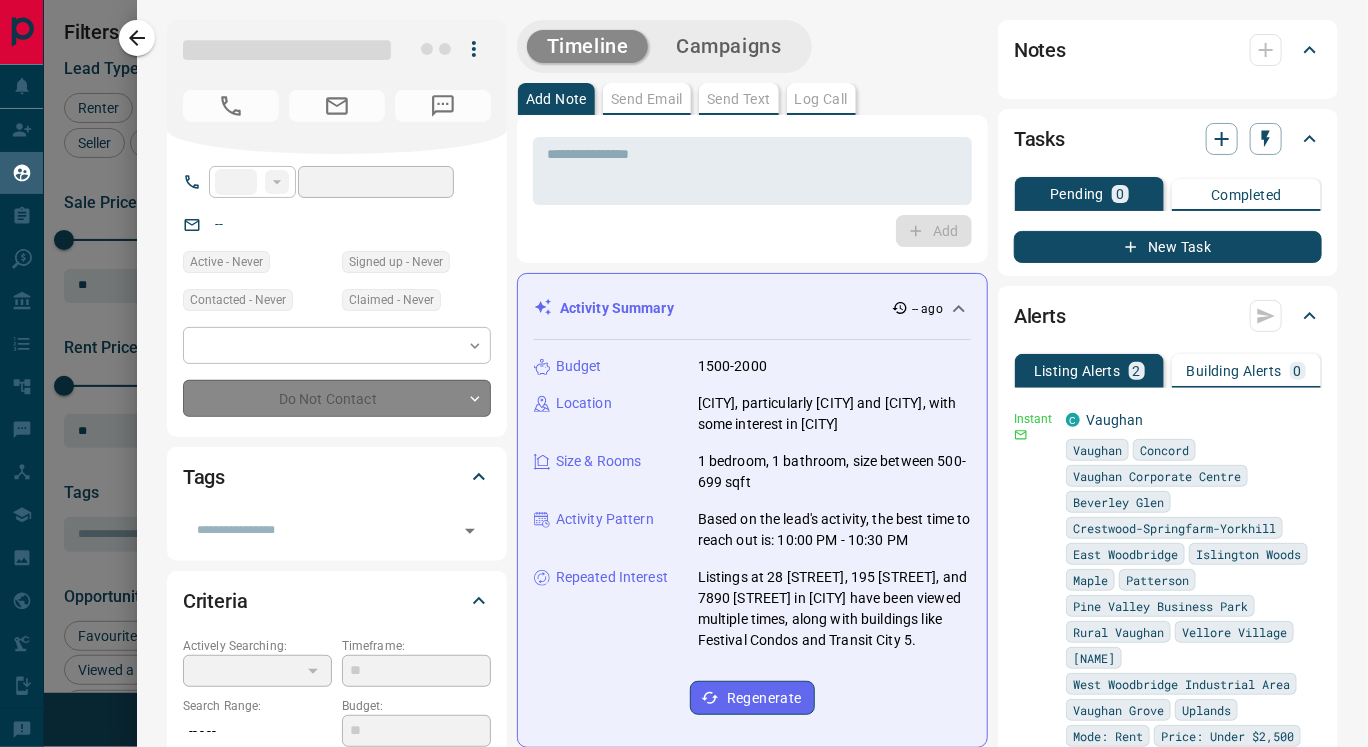 type on "**" 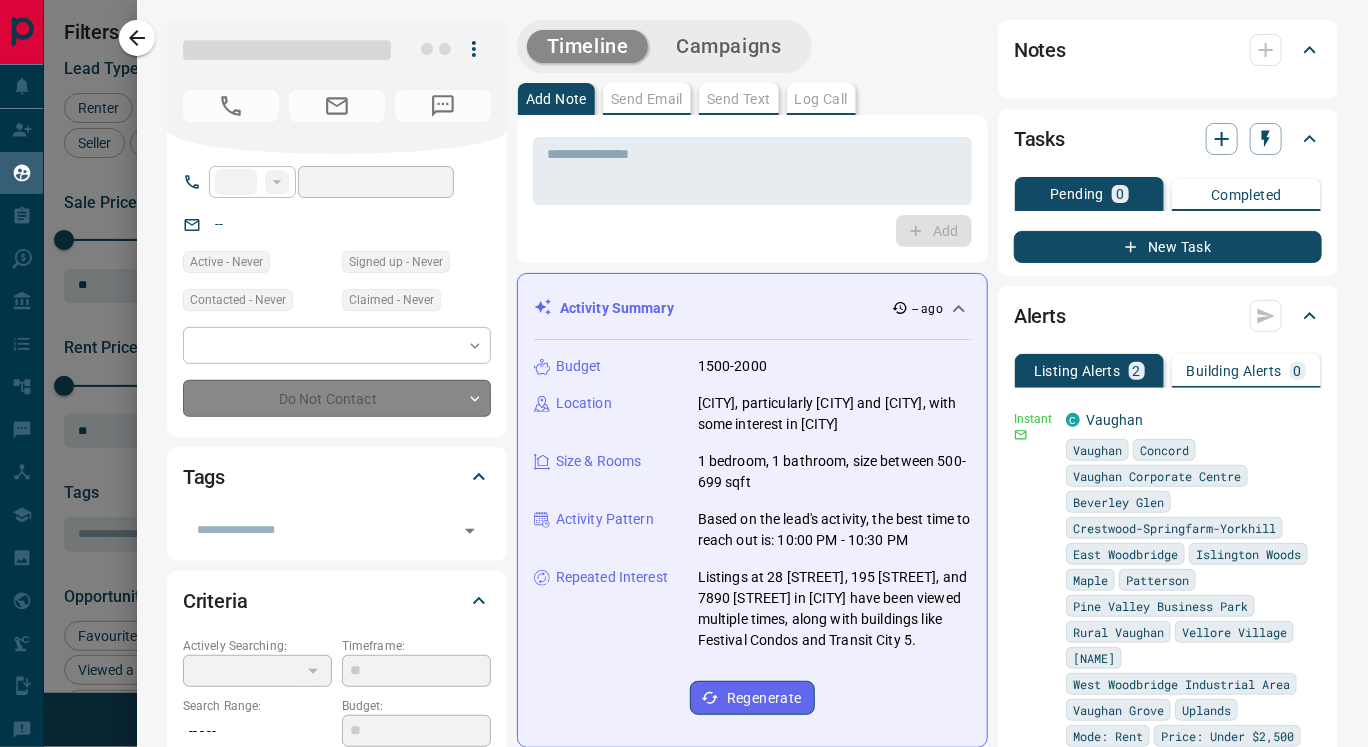 type on "**********" 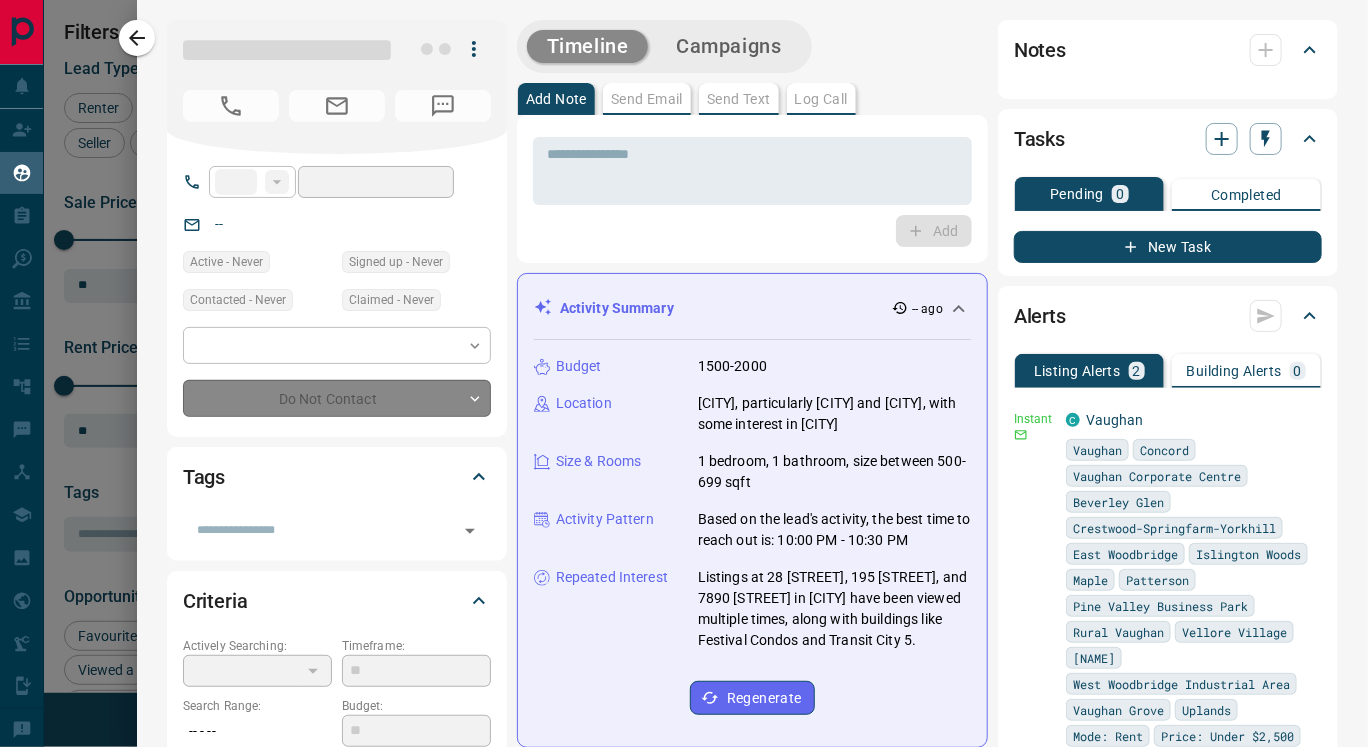 type on "**********" 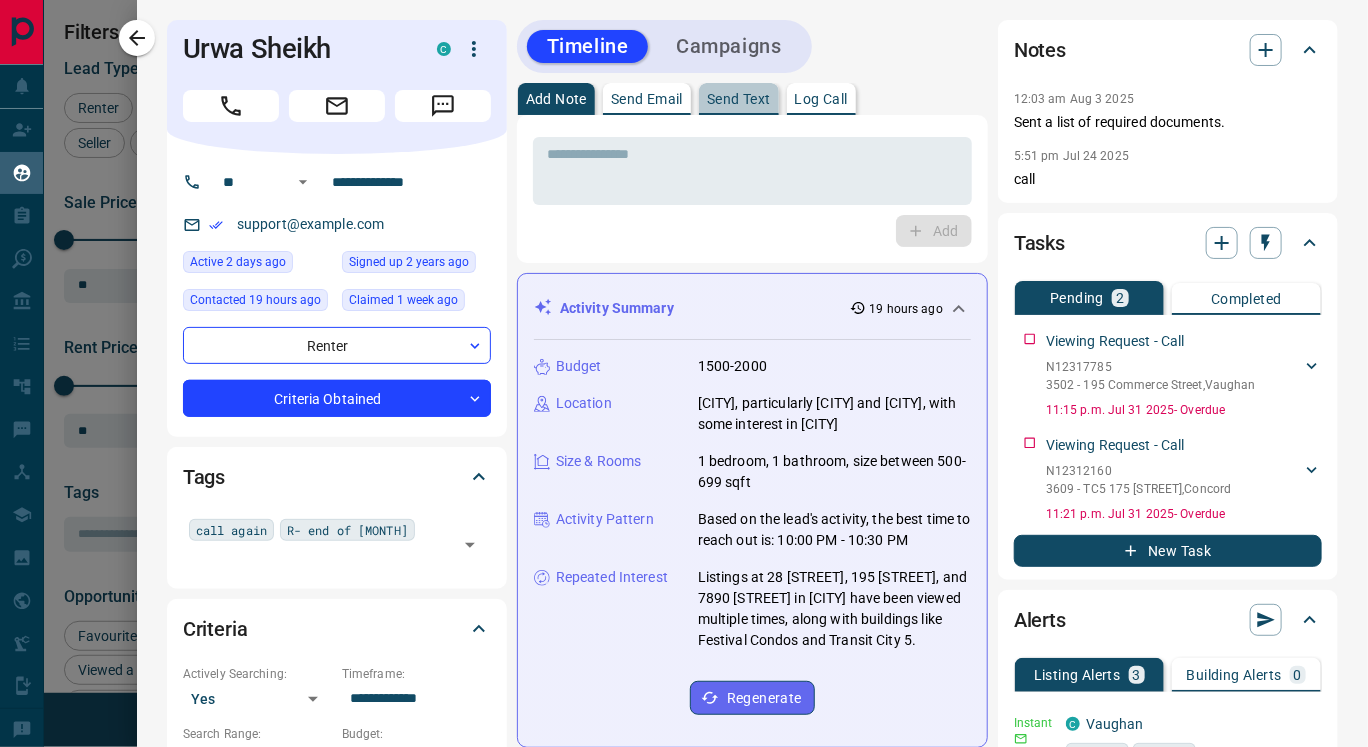 click on "Send Text" at bounding box center [739, 99] 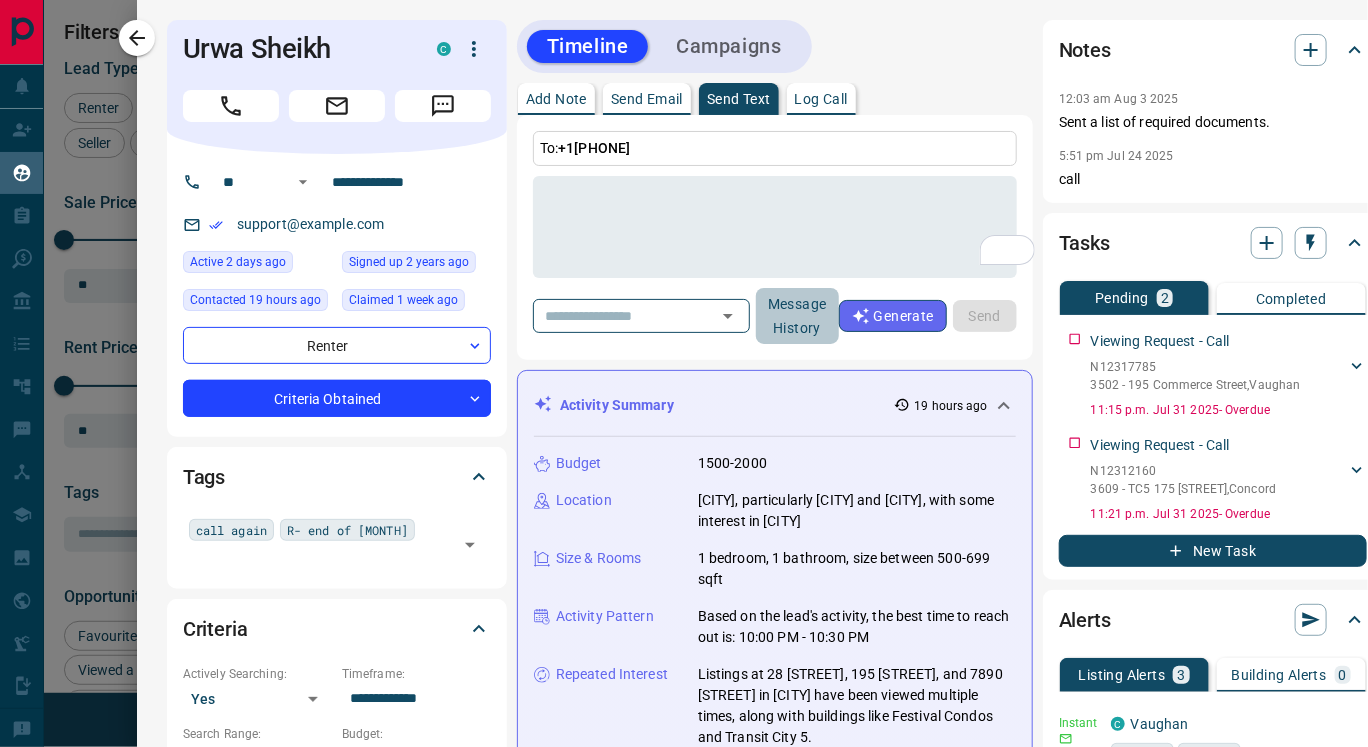 click on "Message History" at bounding box center [797, 316] 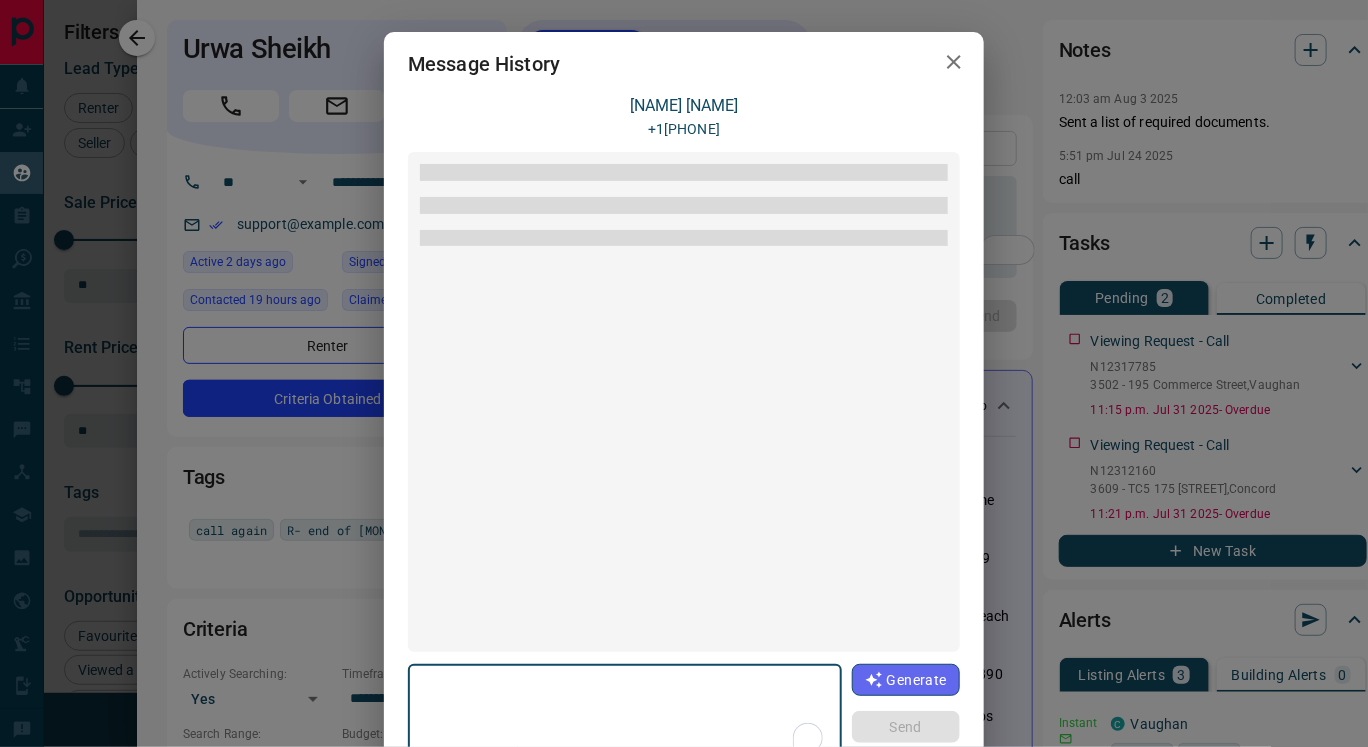 scroll, scrollTop: 761, scrollLeft: 0, axis: vertical 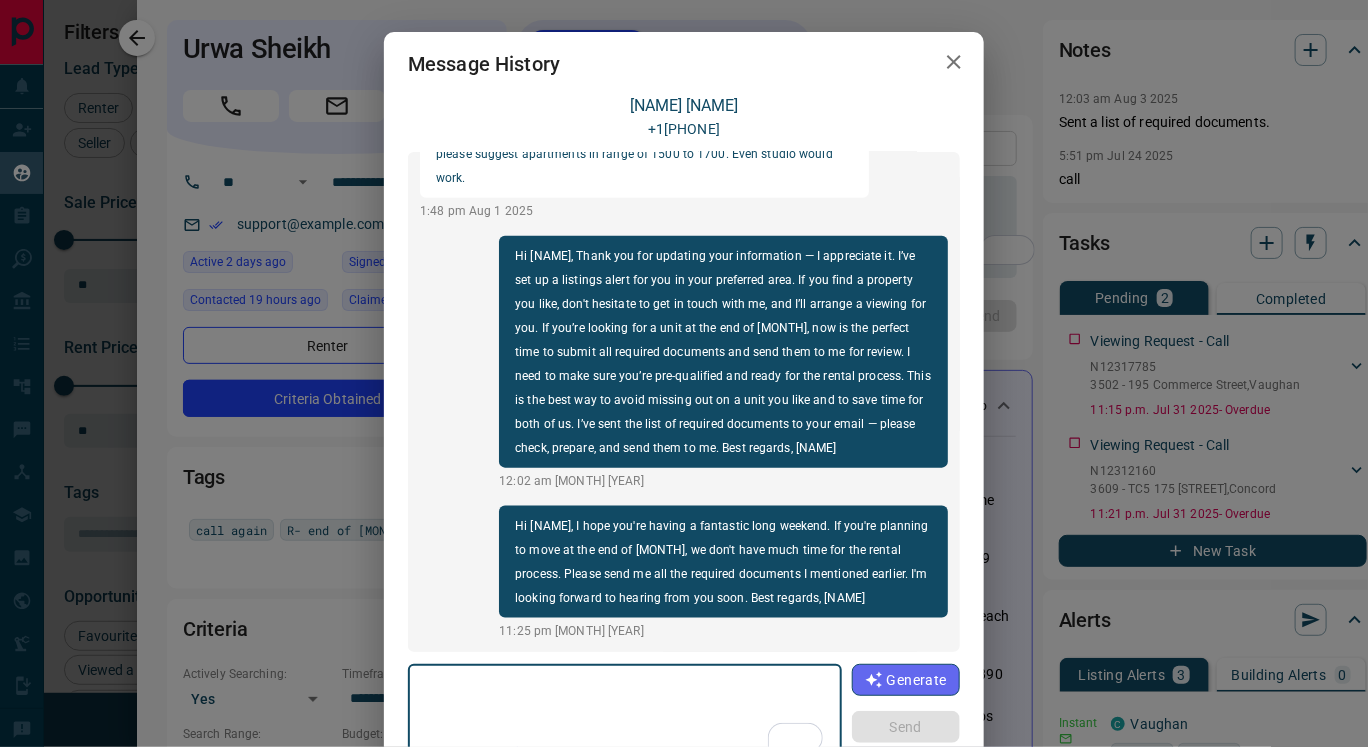 click 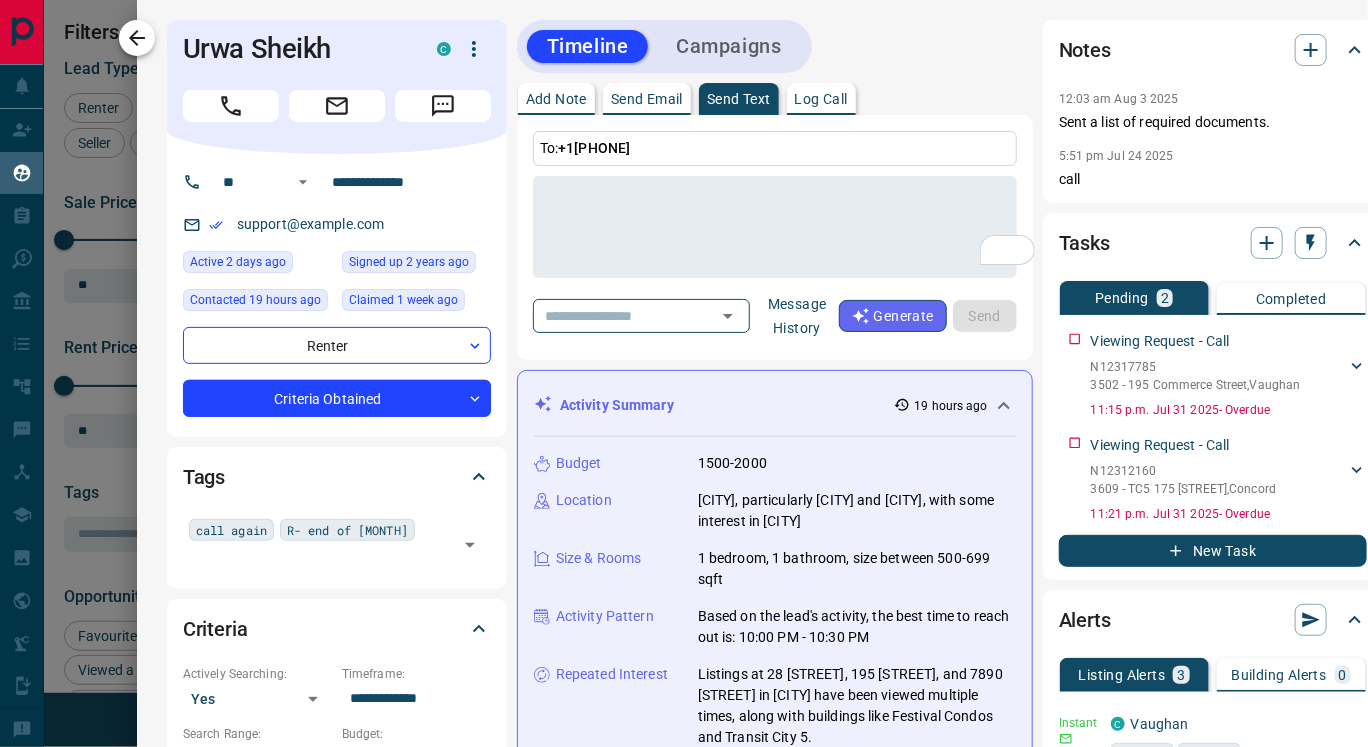 click 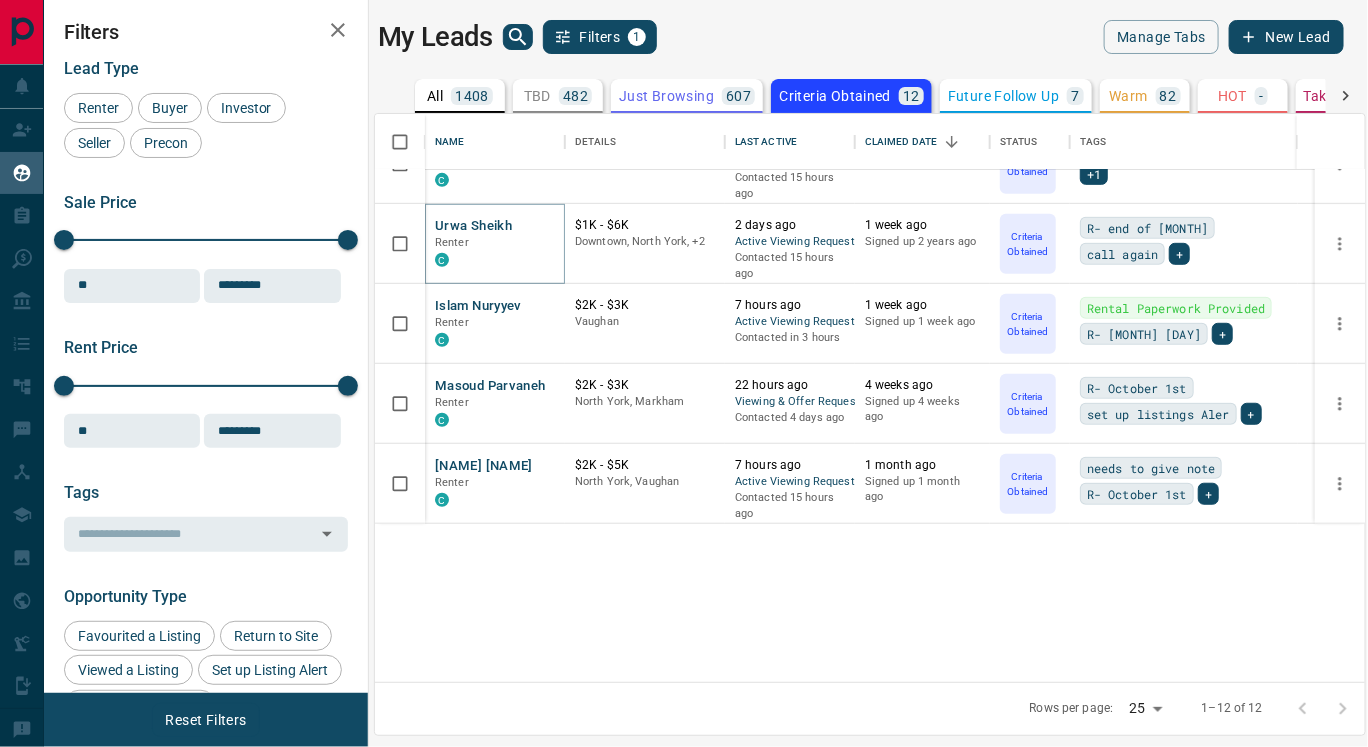 scroll, scrollTop: 0, scrollLeft: 0, axis: both 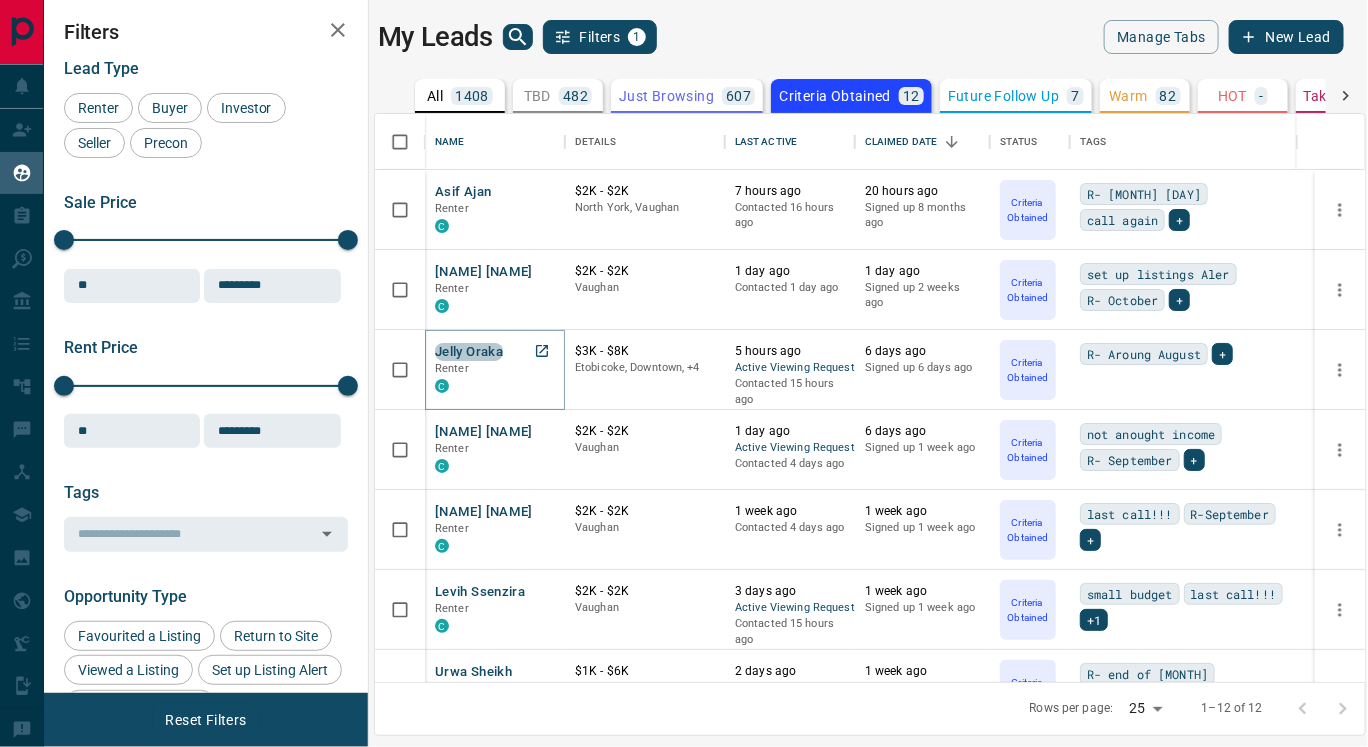click on "Jelly Oraka" at bounding box center [469, 352] 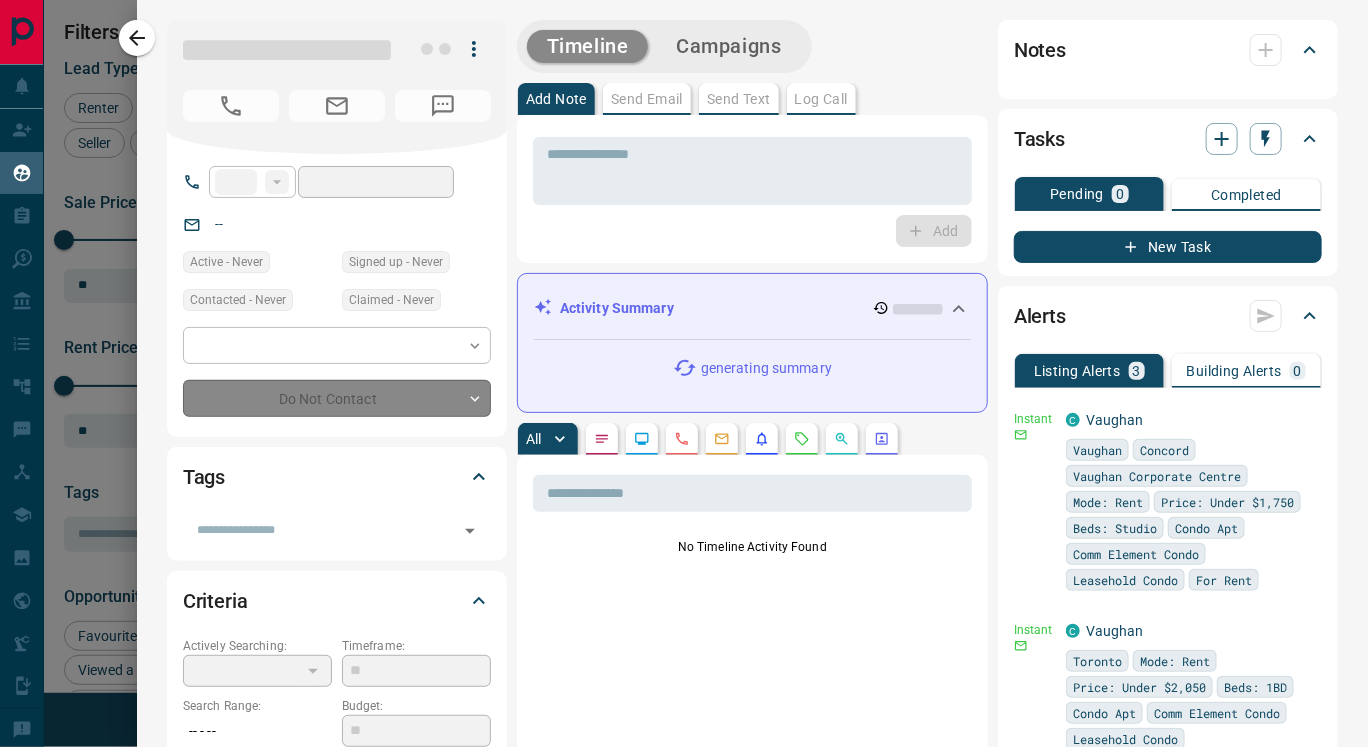type on "**" 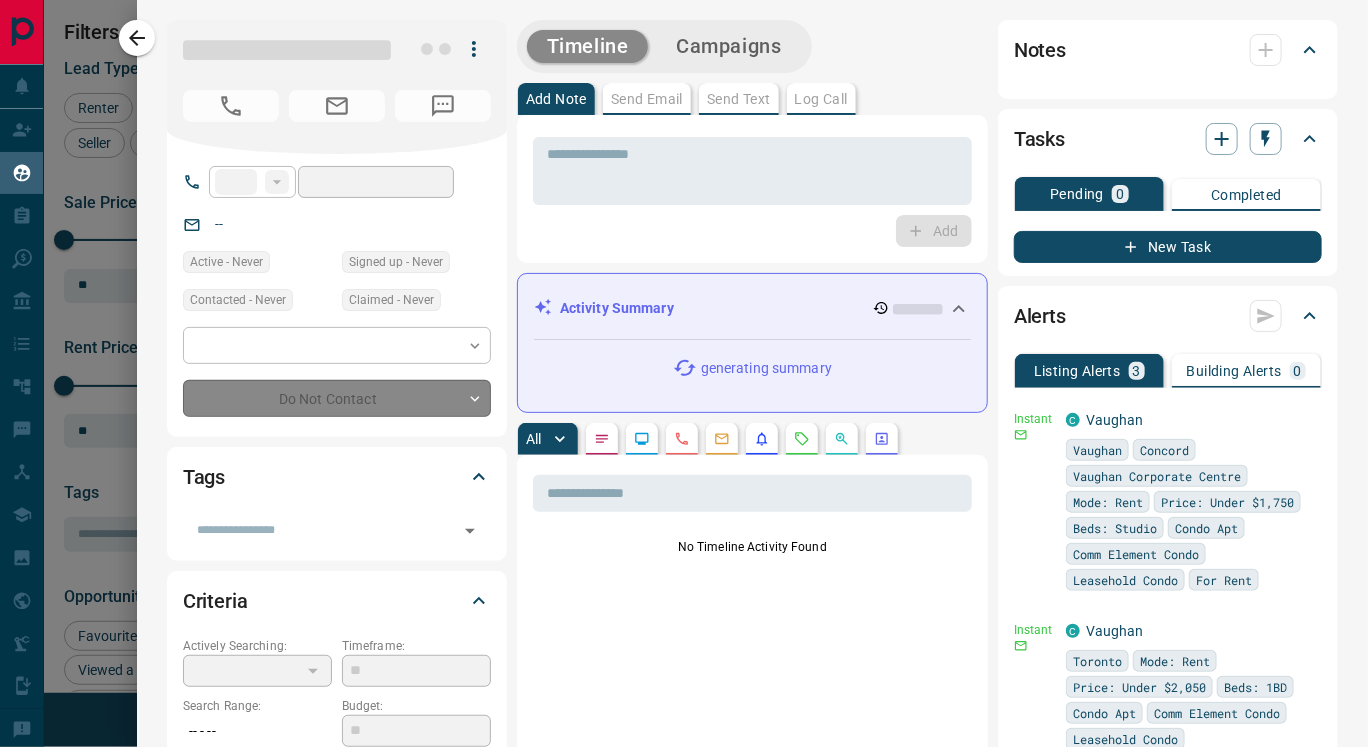 type on "**********" 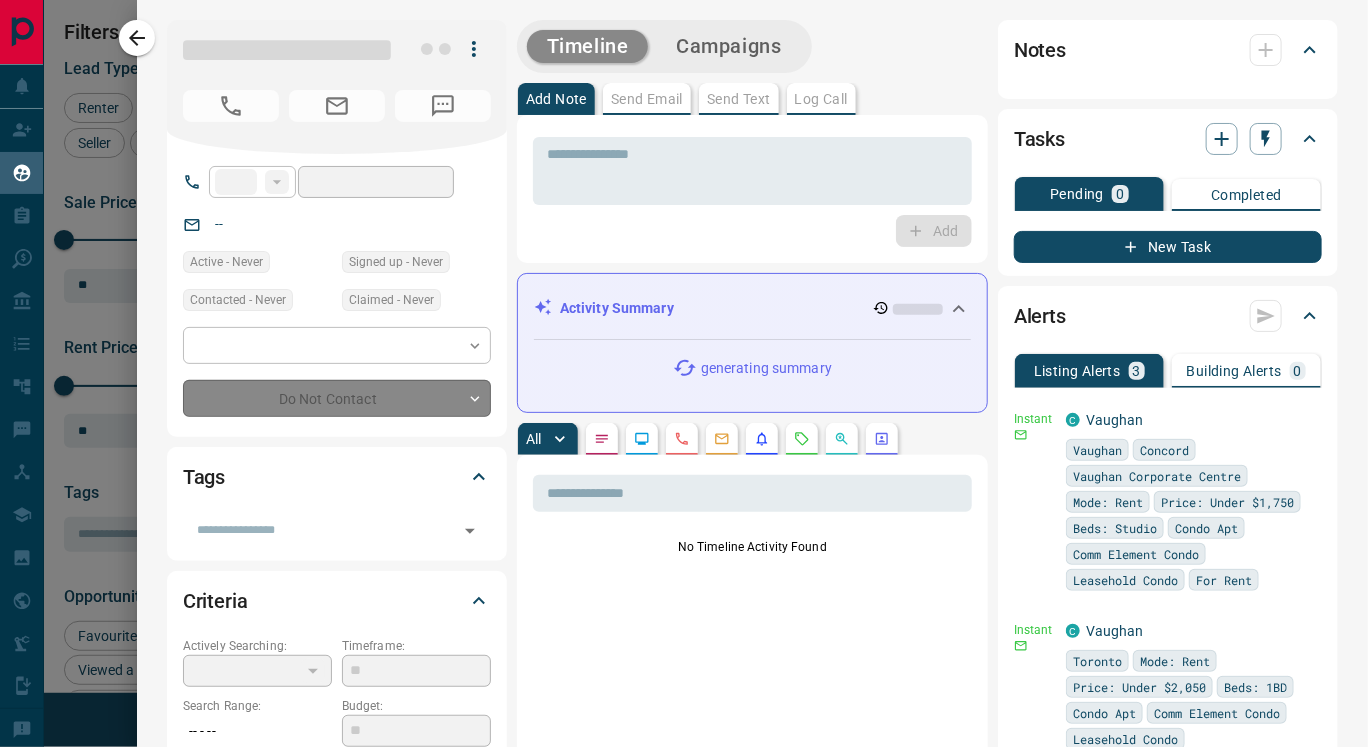 type on "**********" 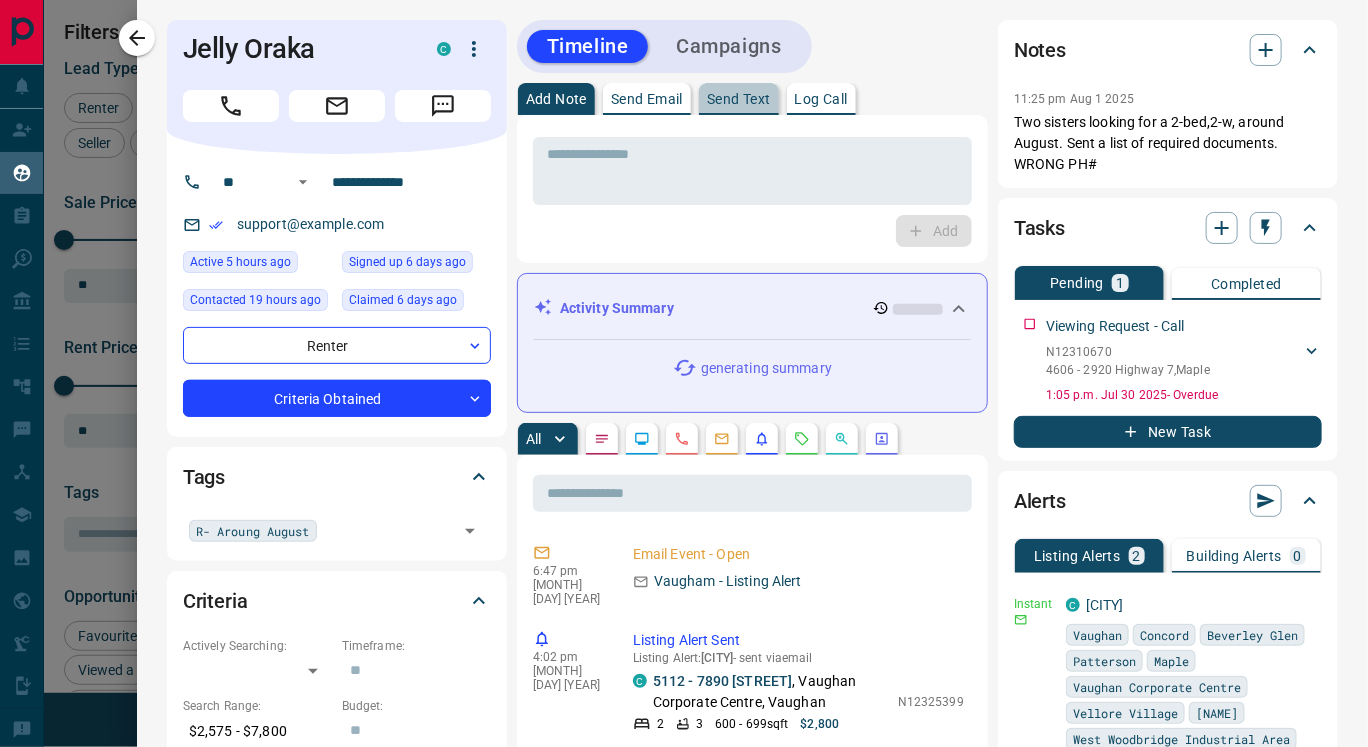 click on "Send Text" at bounding box center [739, 99] 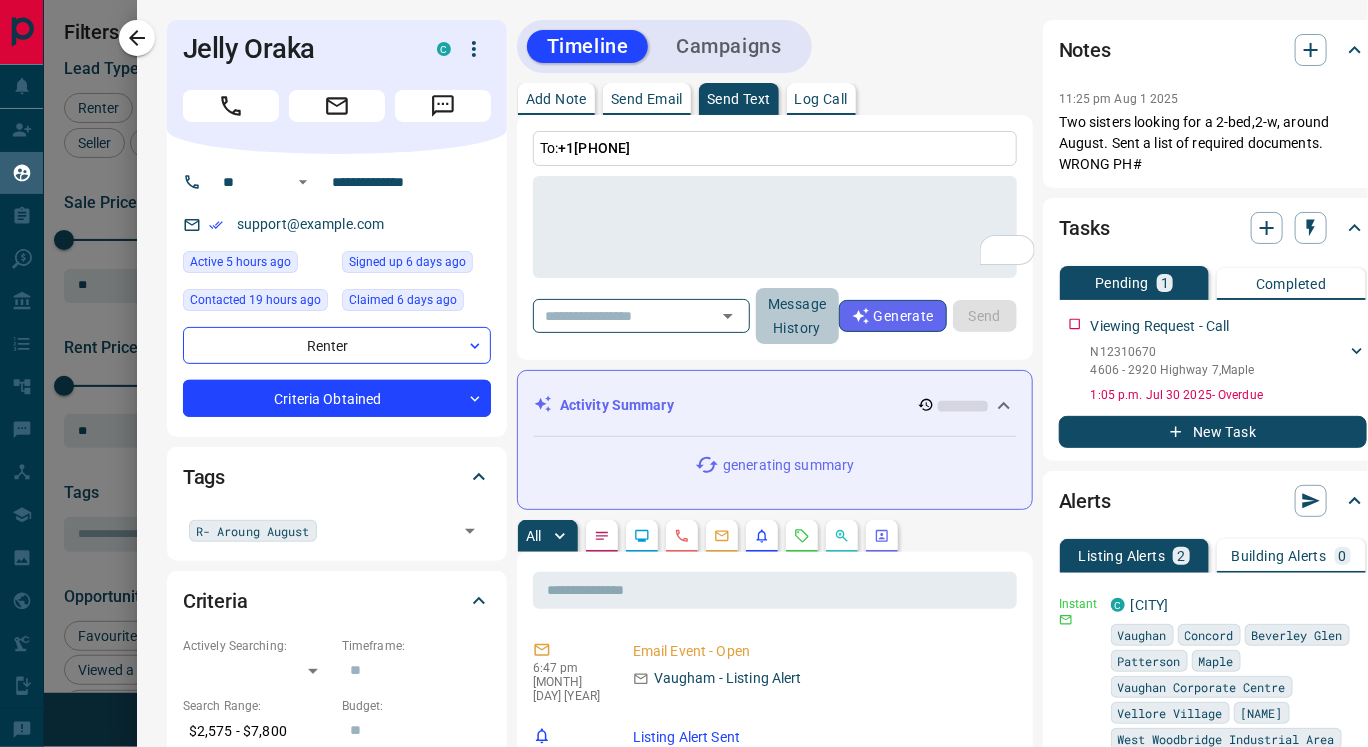 click on "Message History" at bounding box center [797, 316] 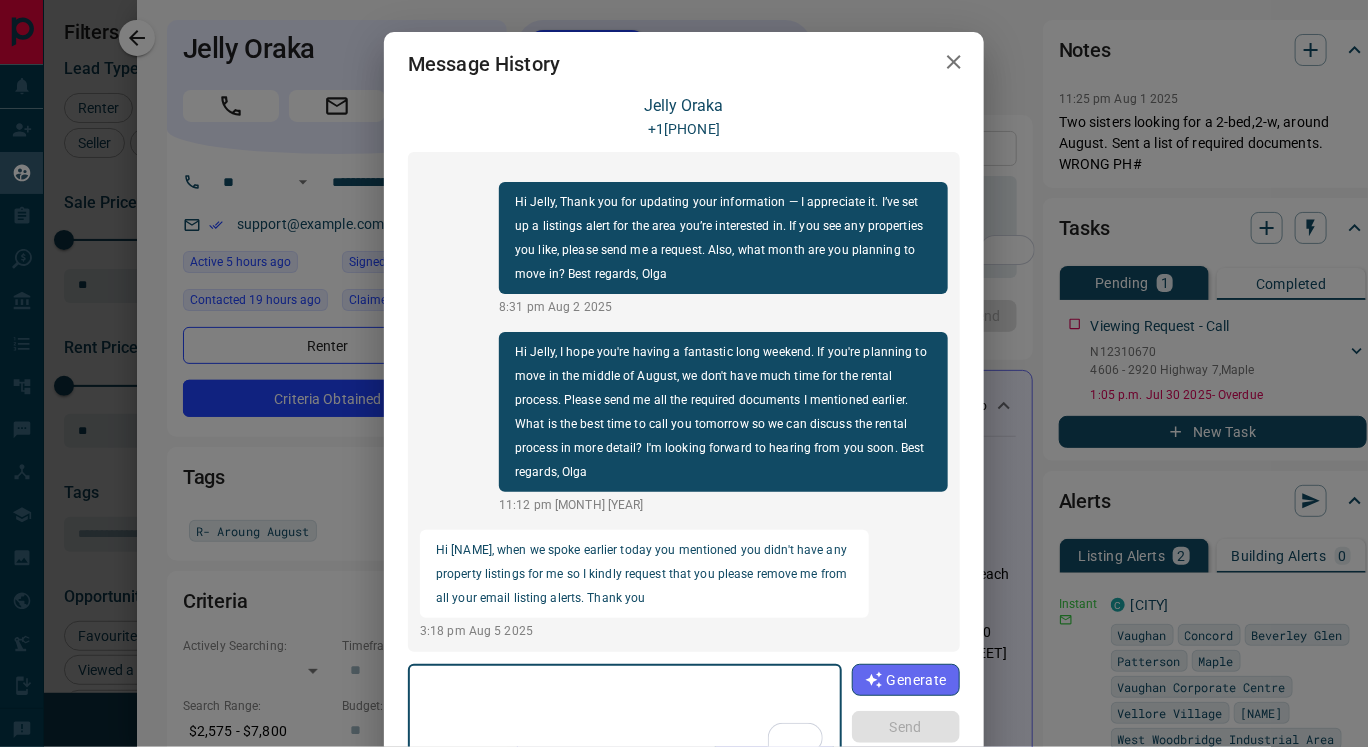 click 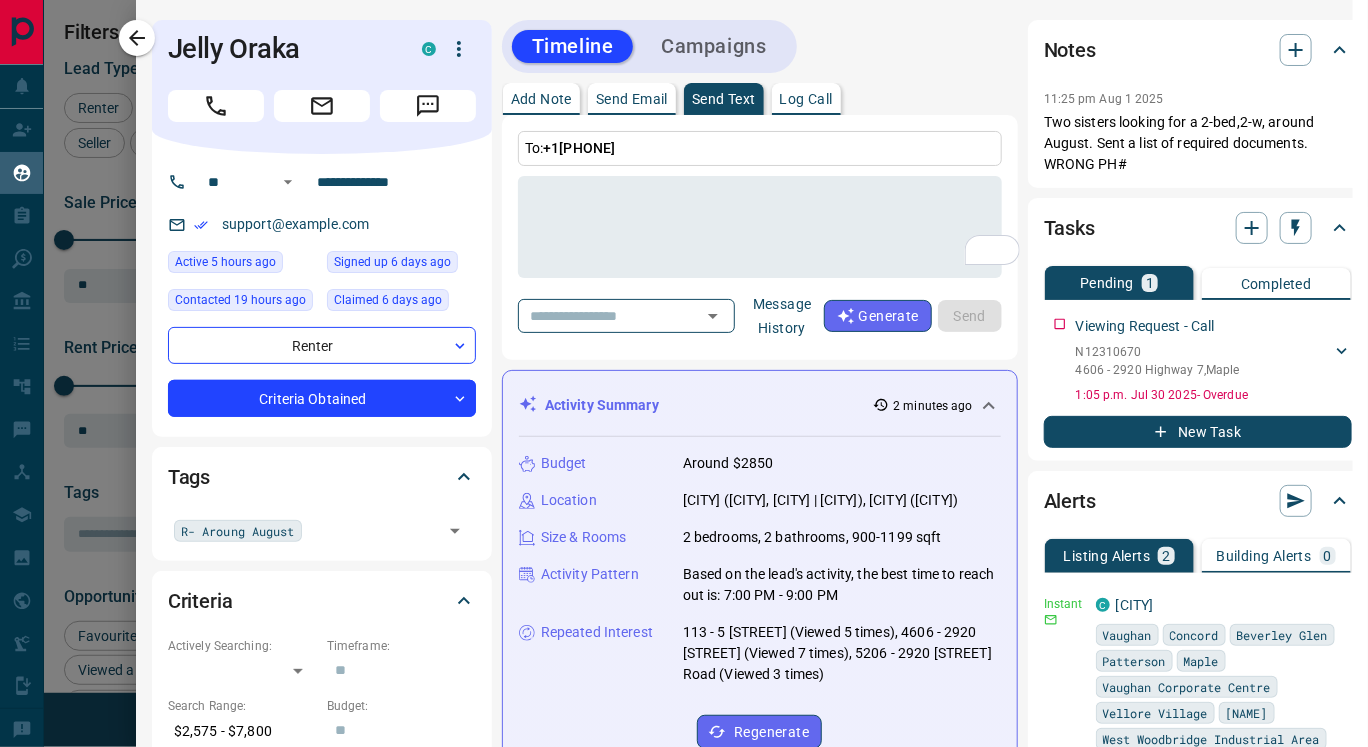 scroll, scrollTop: 0, scrollLeft: 13, axis: horizontal 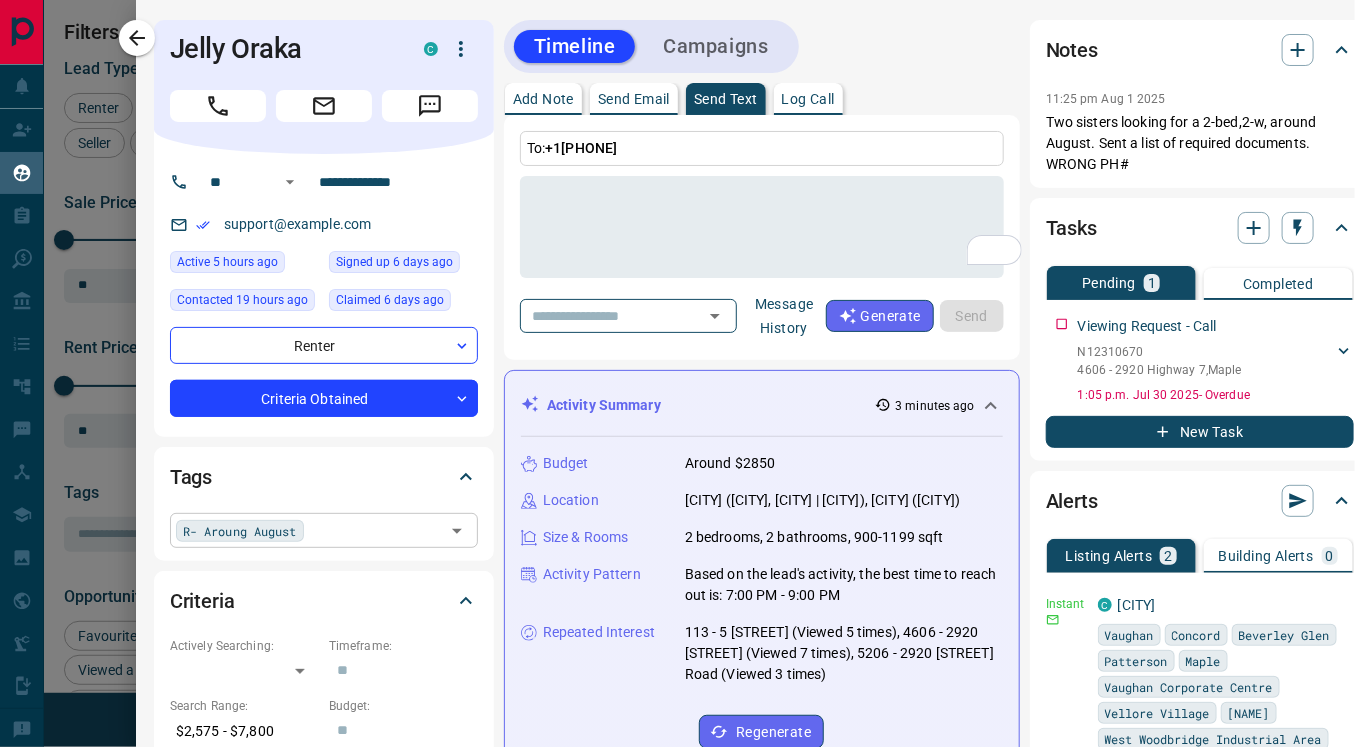 click on "R- Aroung [MONTH]" at bounding box center (324, 530) 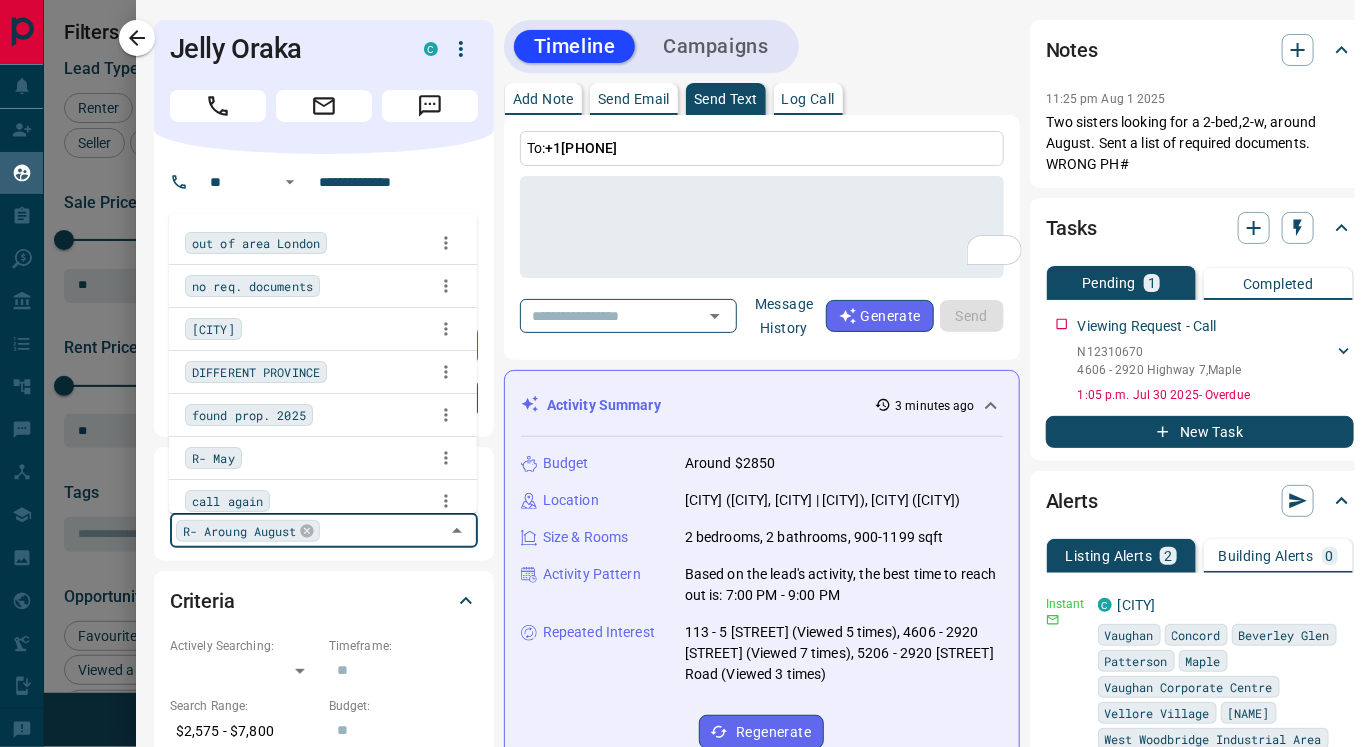 scroll, scrollTop: 6565, scrollLeft: 0, axis: vertical 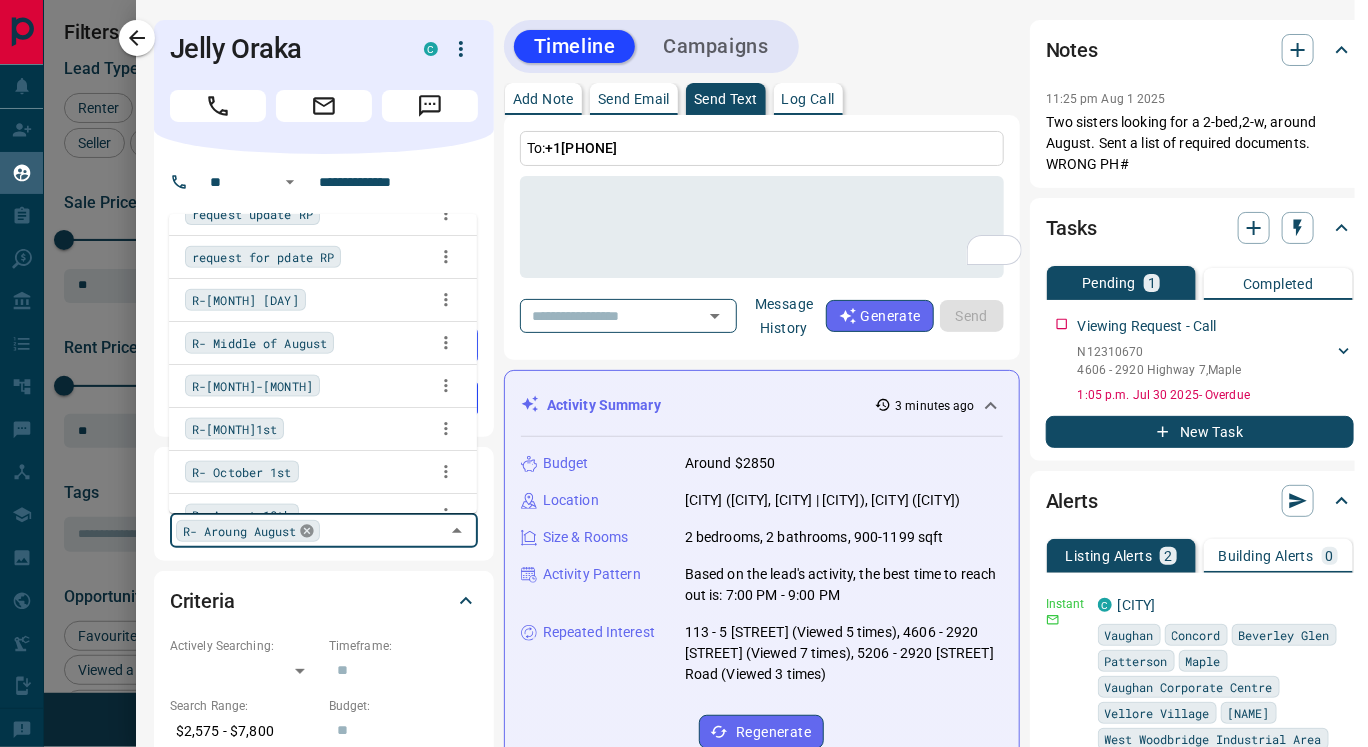 click 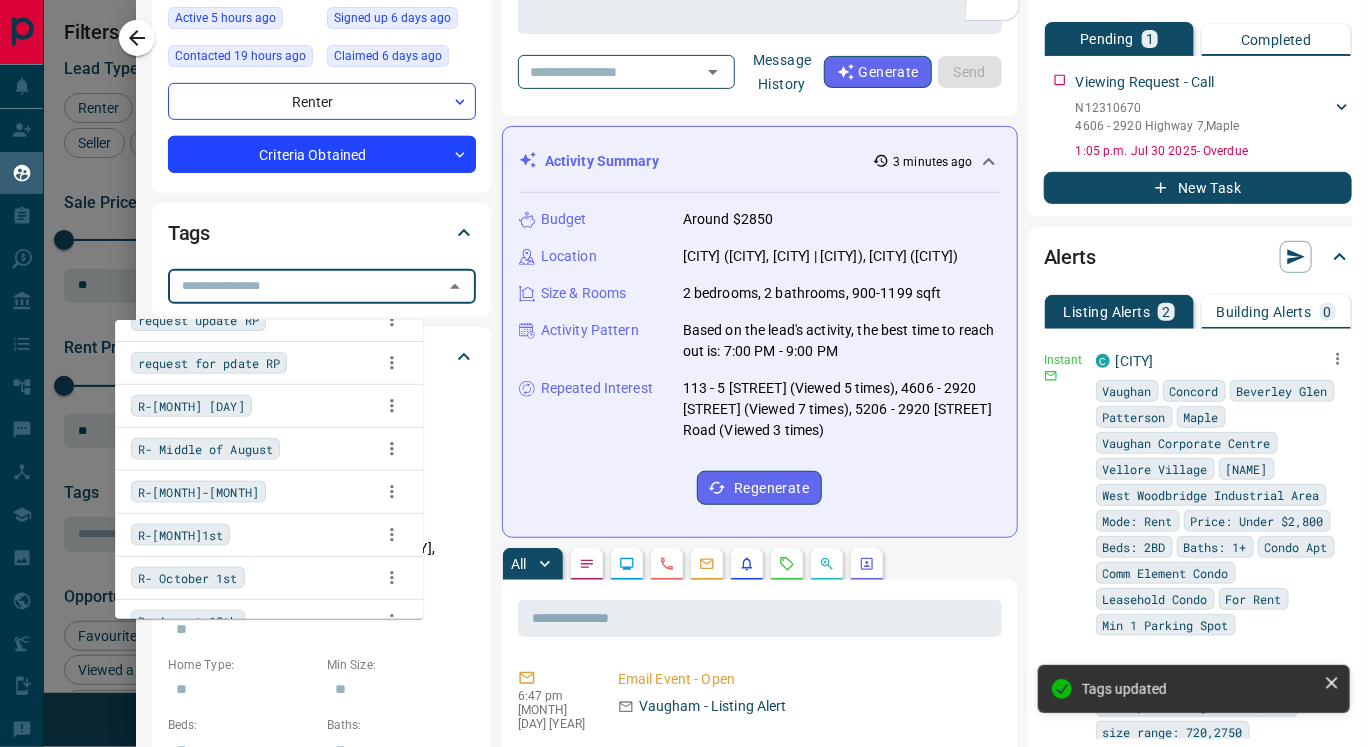 scroll, scrollTop: 247, scrollLeft: 67, axis: both 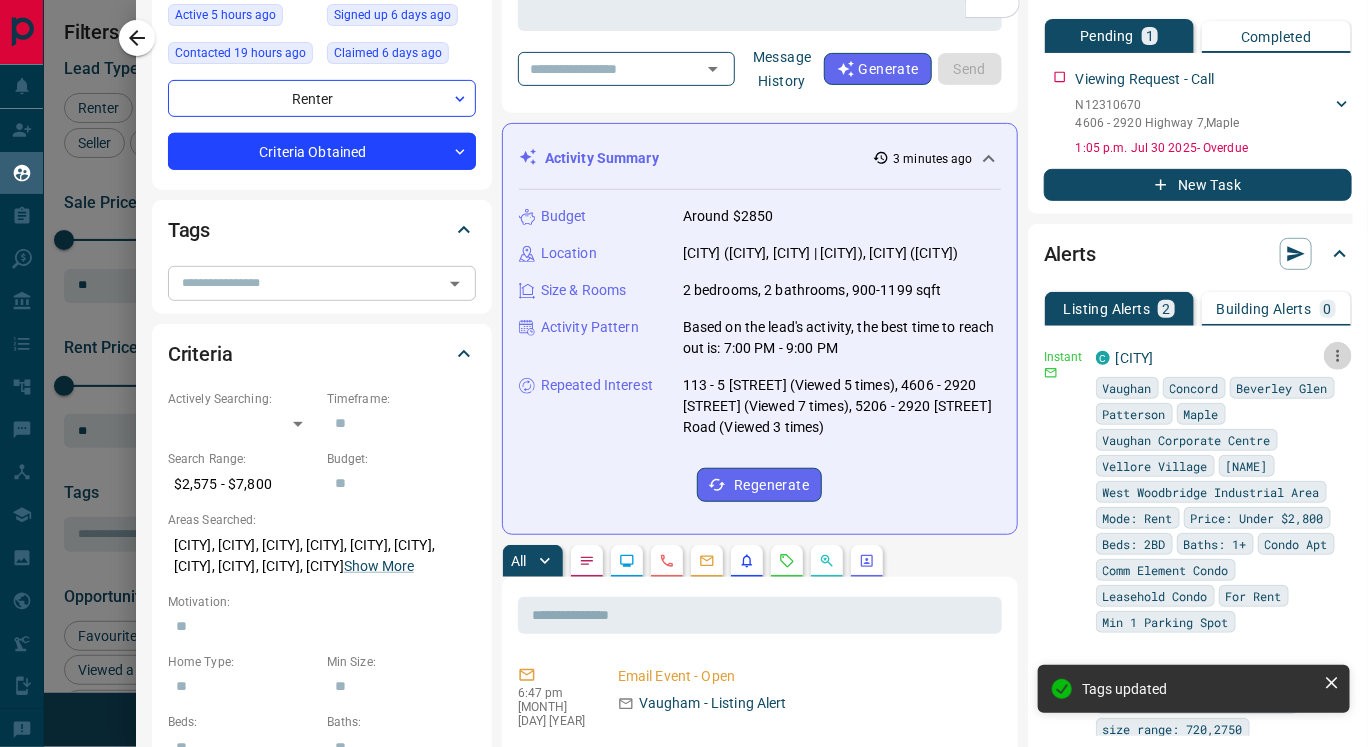 click 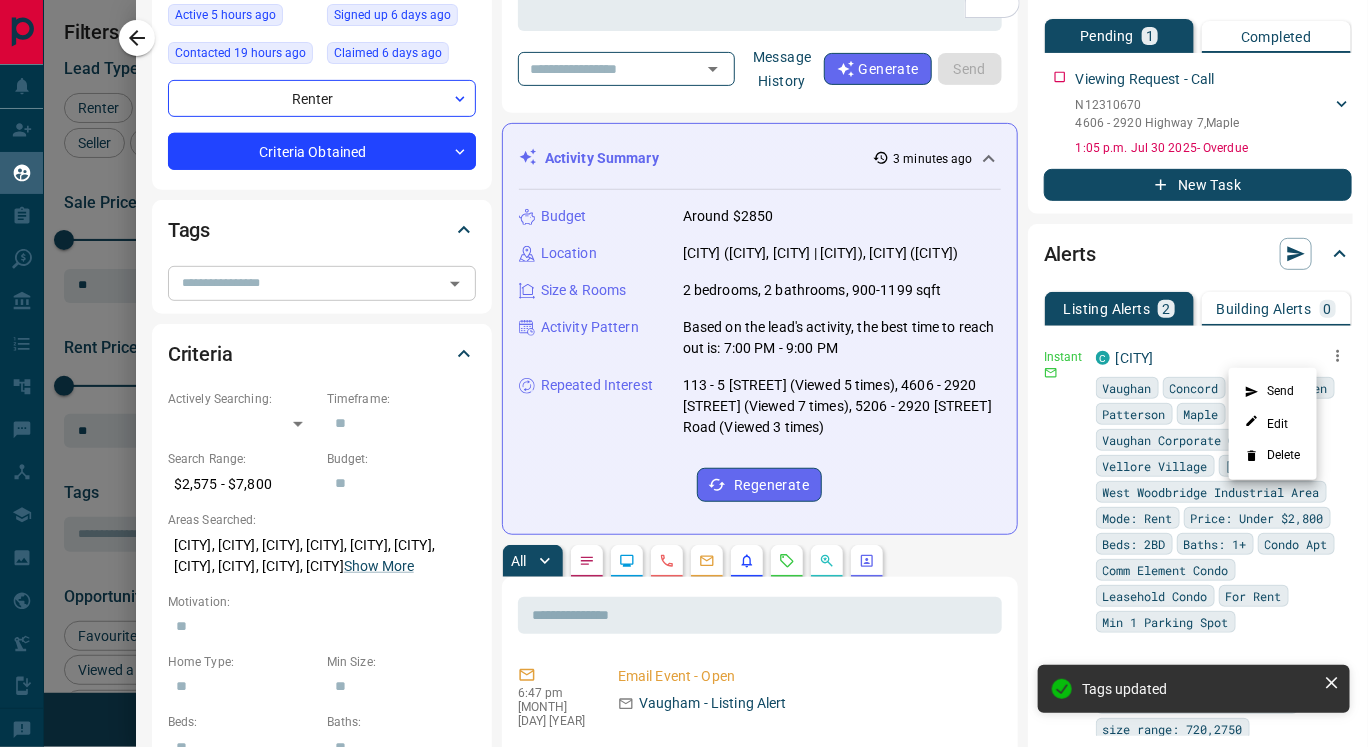 click on "Delete" at bounding box center [1273, 456] 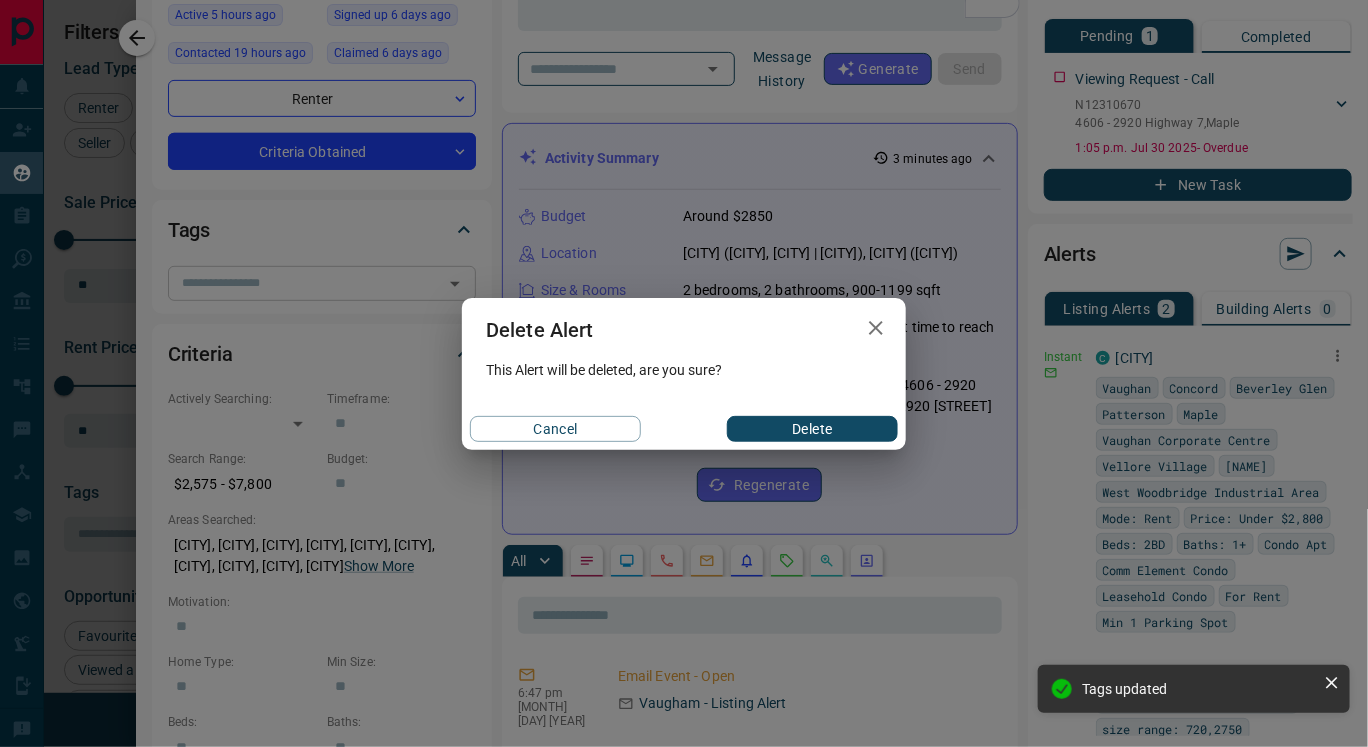 click on "Delete" at bounding box center [812, 429] 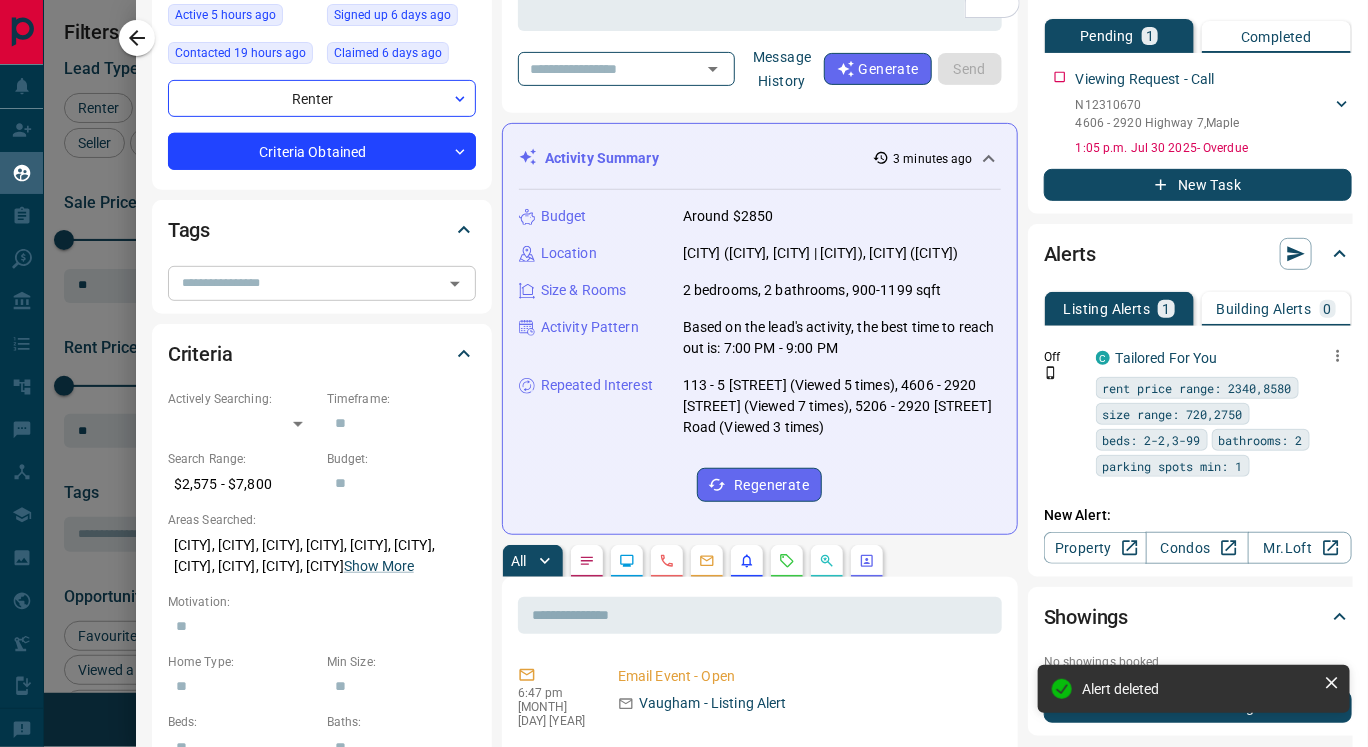 click 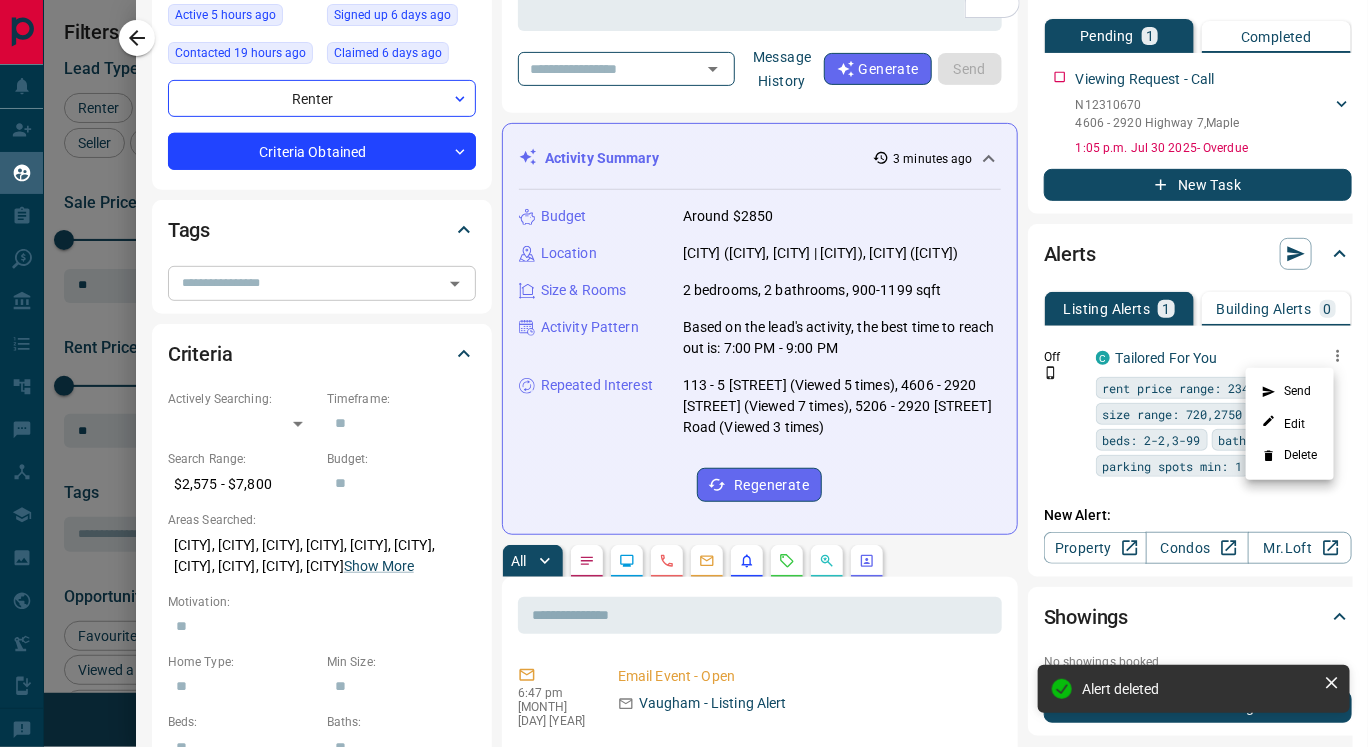 click on "Delete" at bounding box center [1290, 456] 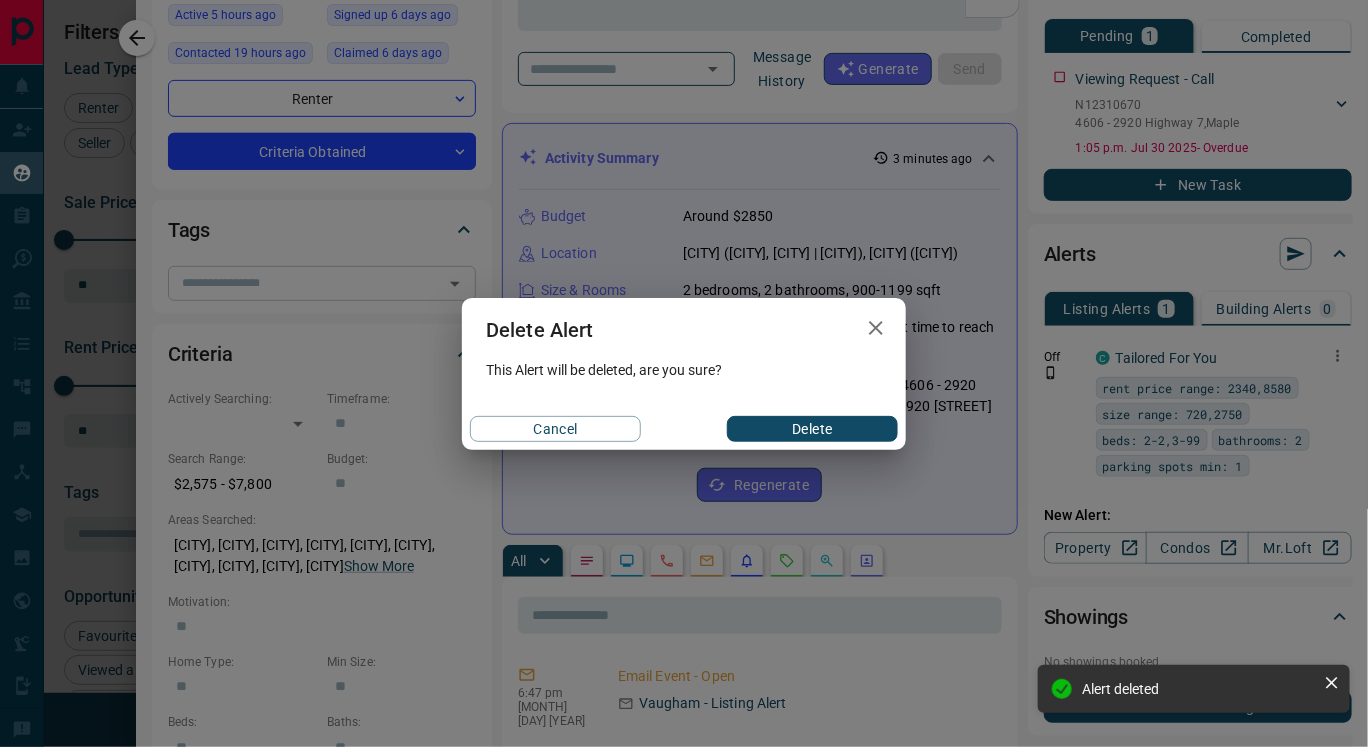 click on "Delete" at bounding box center (812, 429) 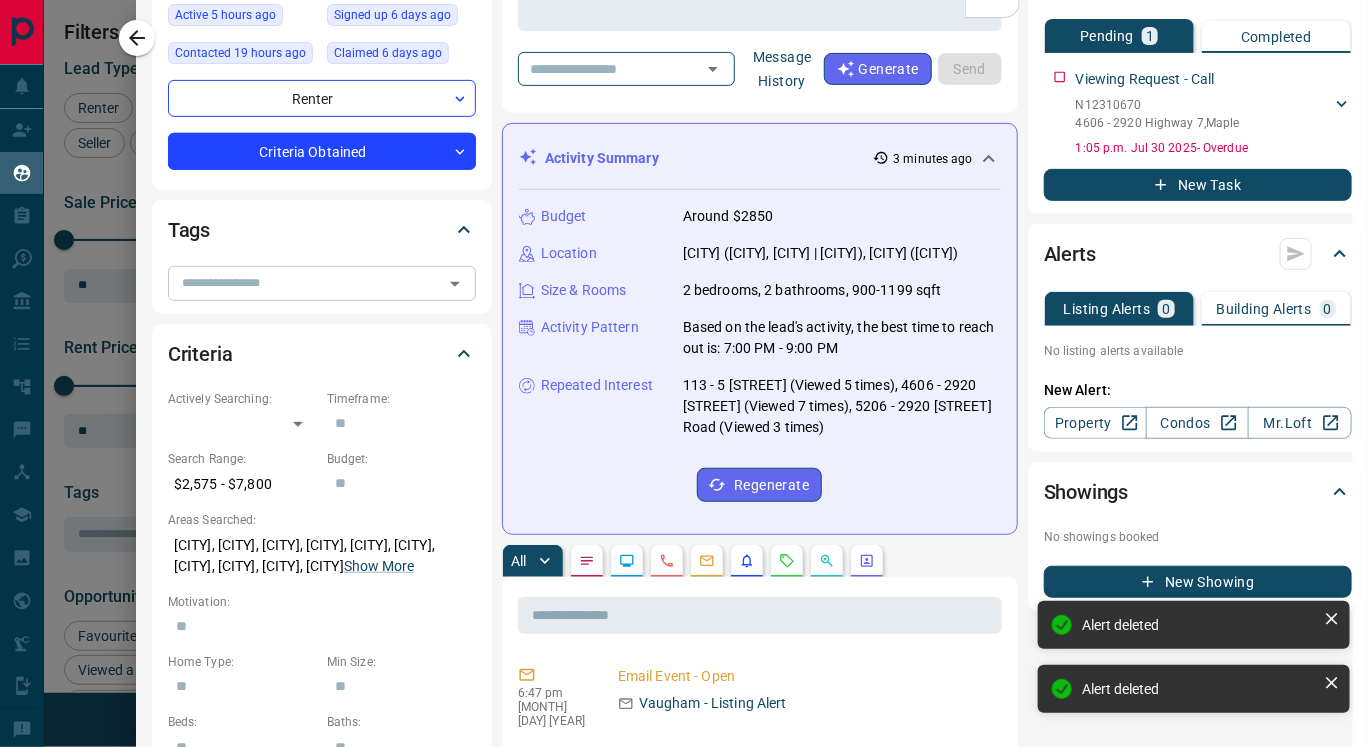 scroll, scrollTop: 0, scrollLeft: 67, axis: horizontal 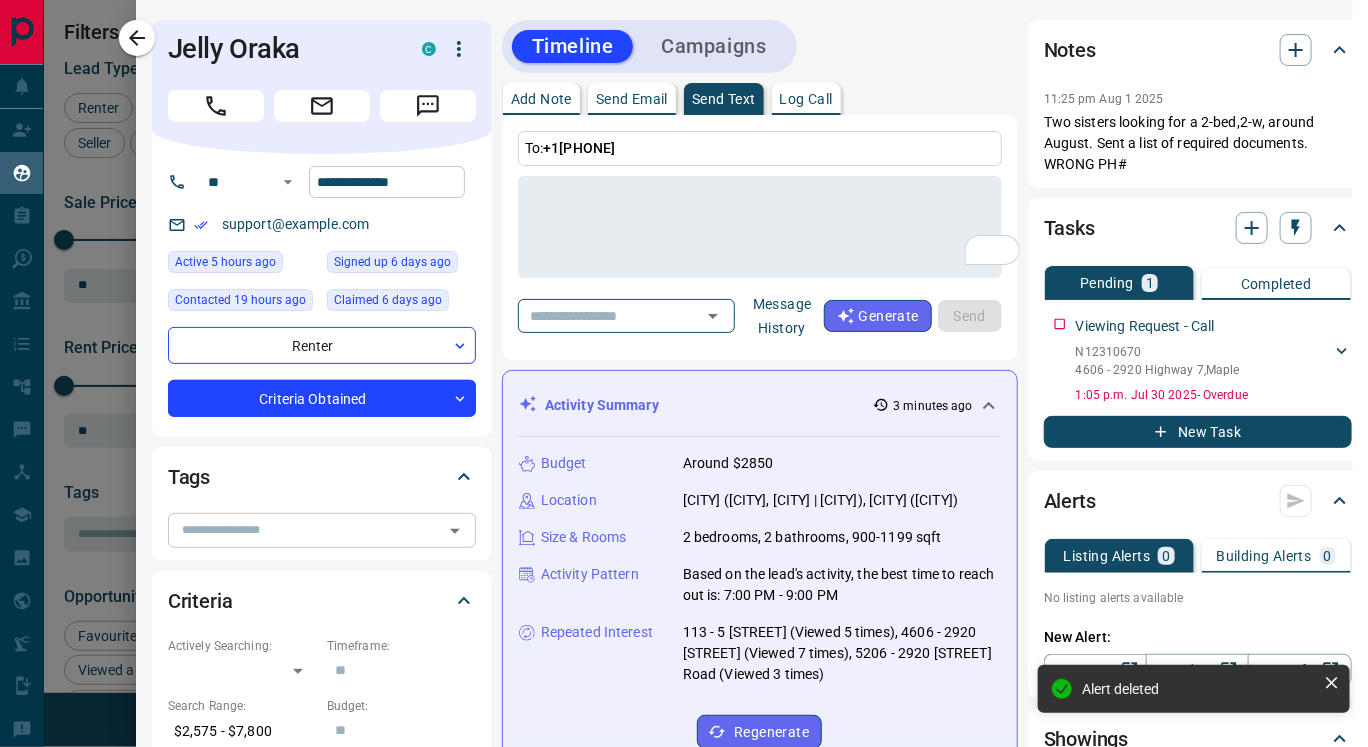 click on "**********" at bounding box center (387, 182) 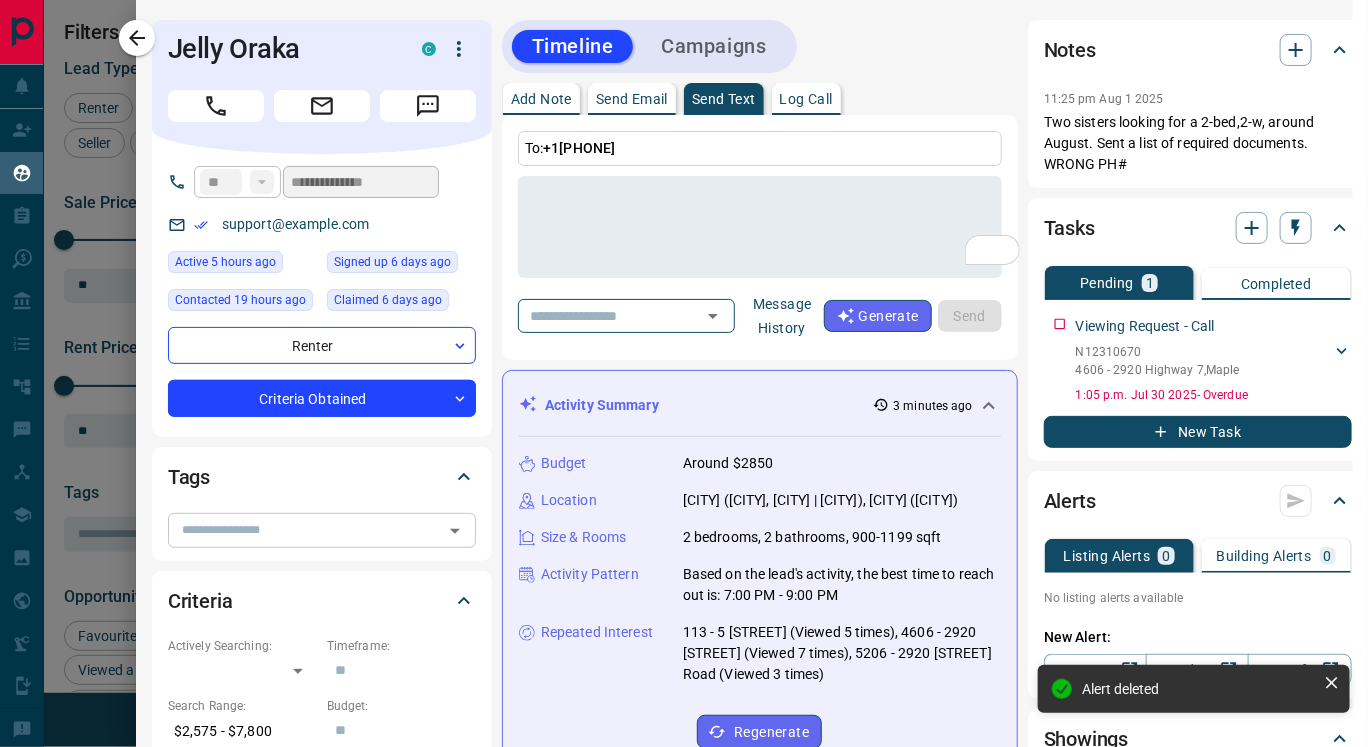 click on "support@example.com" at bounding box center [322, 224] 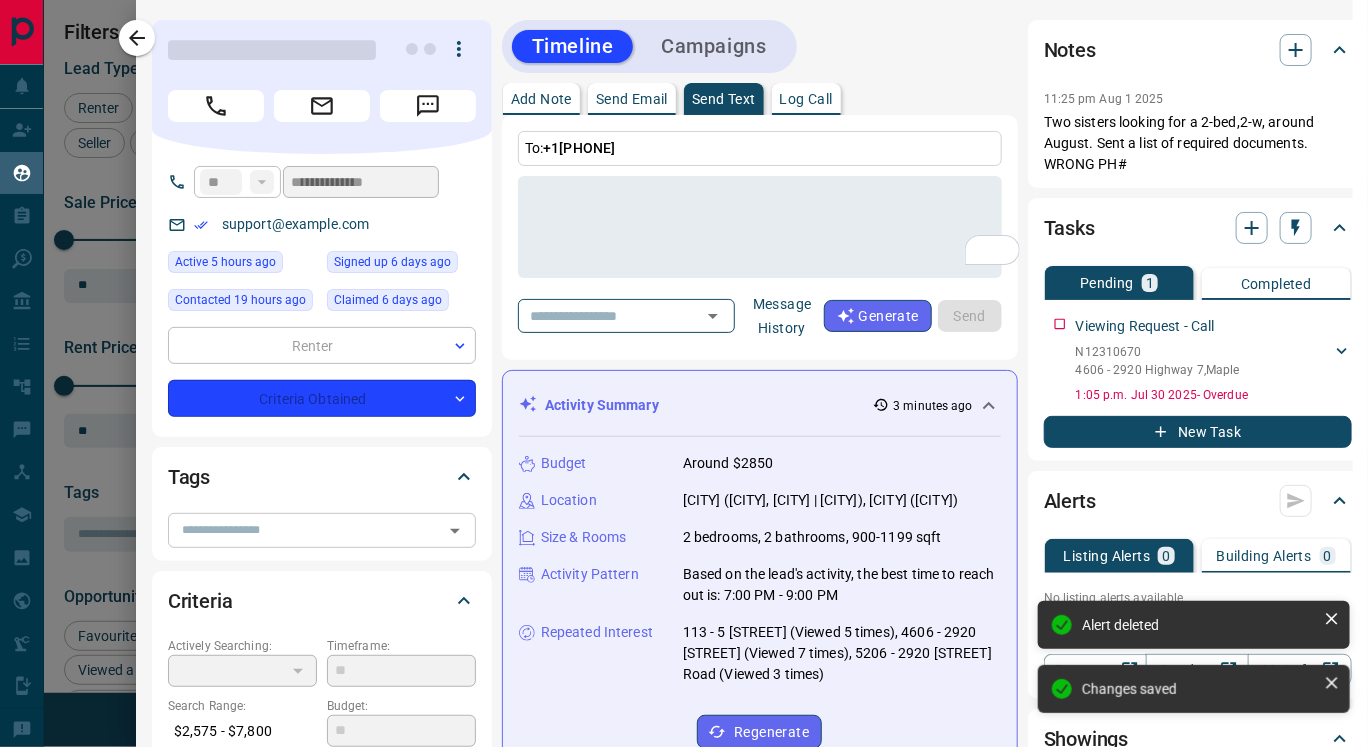type on "**********" 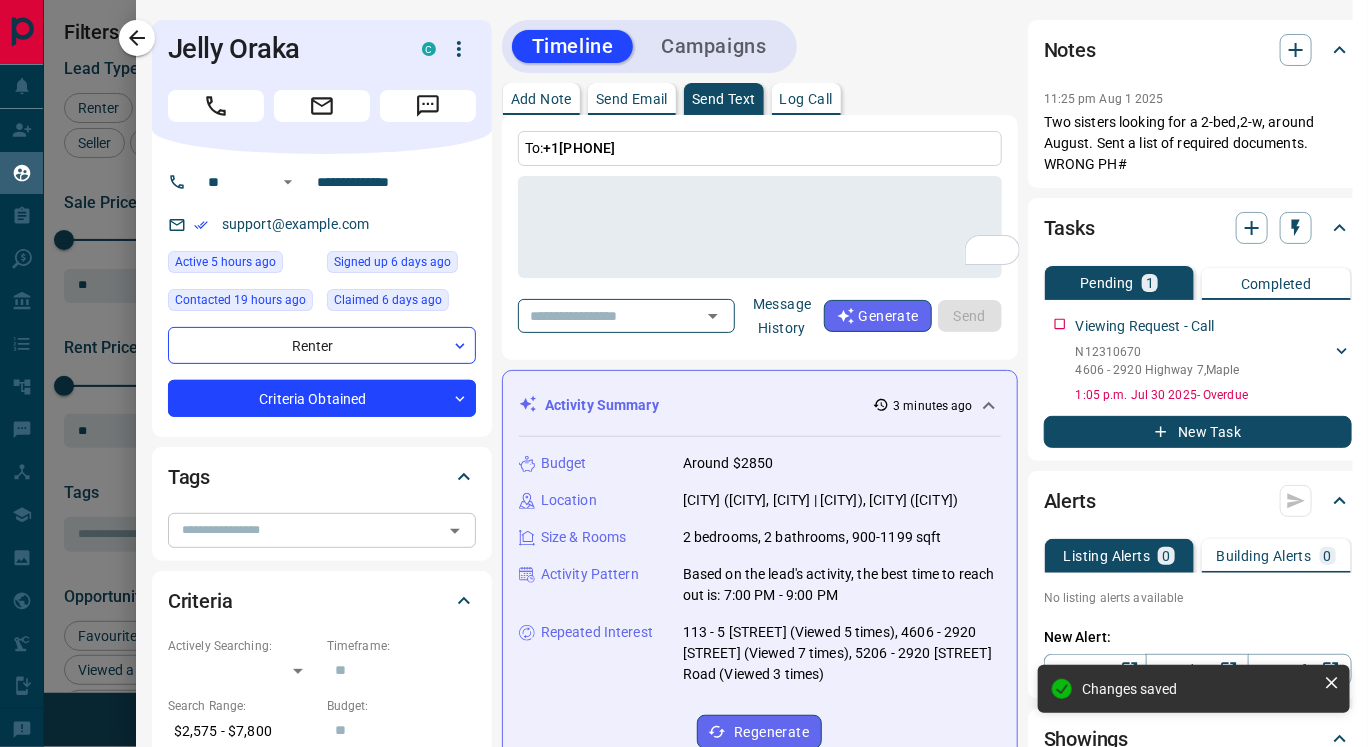 click at bounding box center (305, 530) 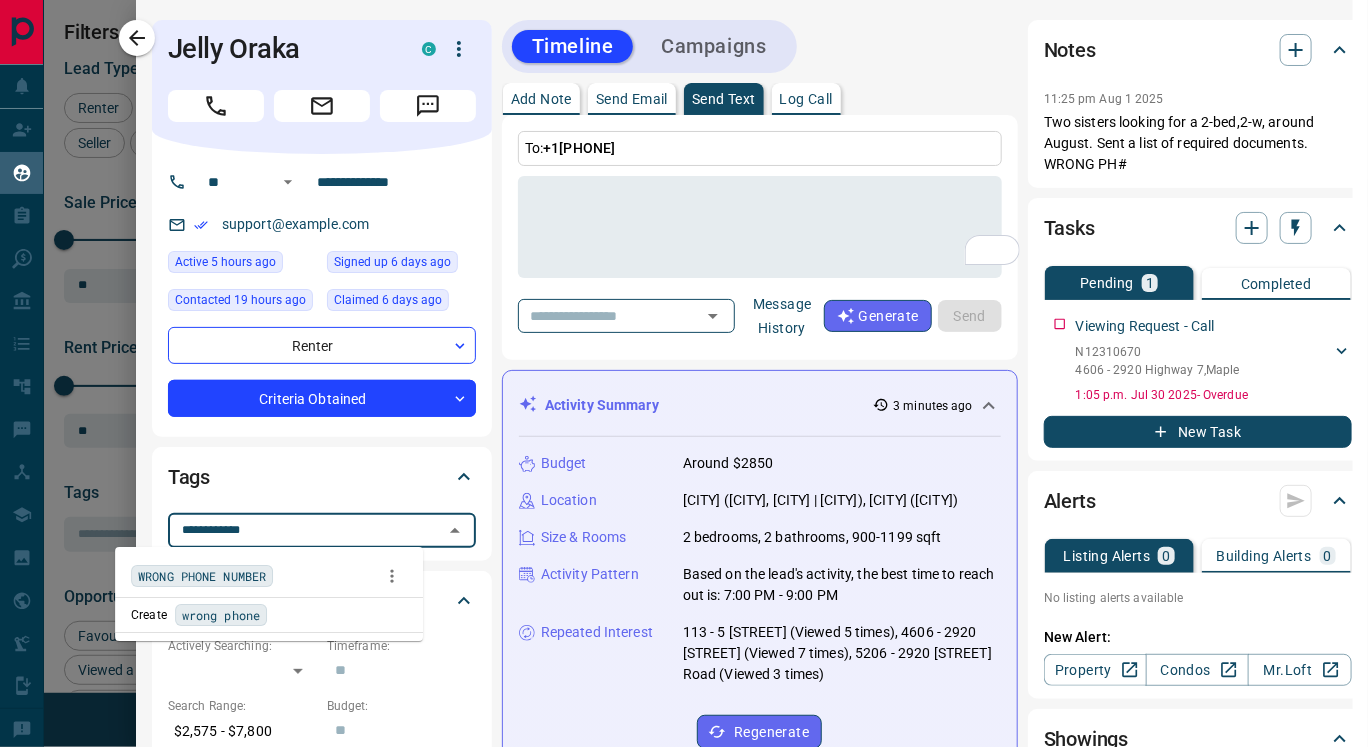 type on "**********" 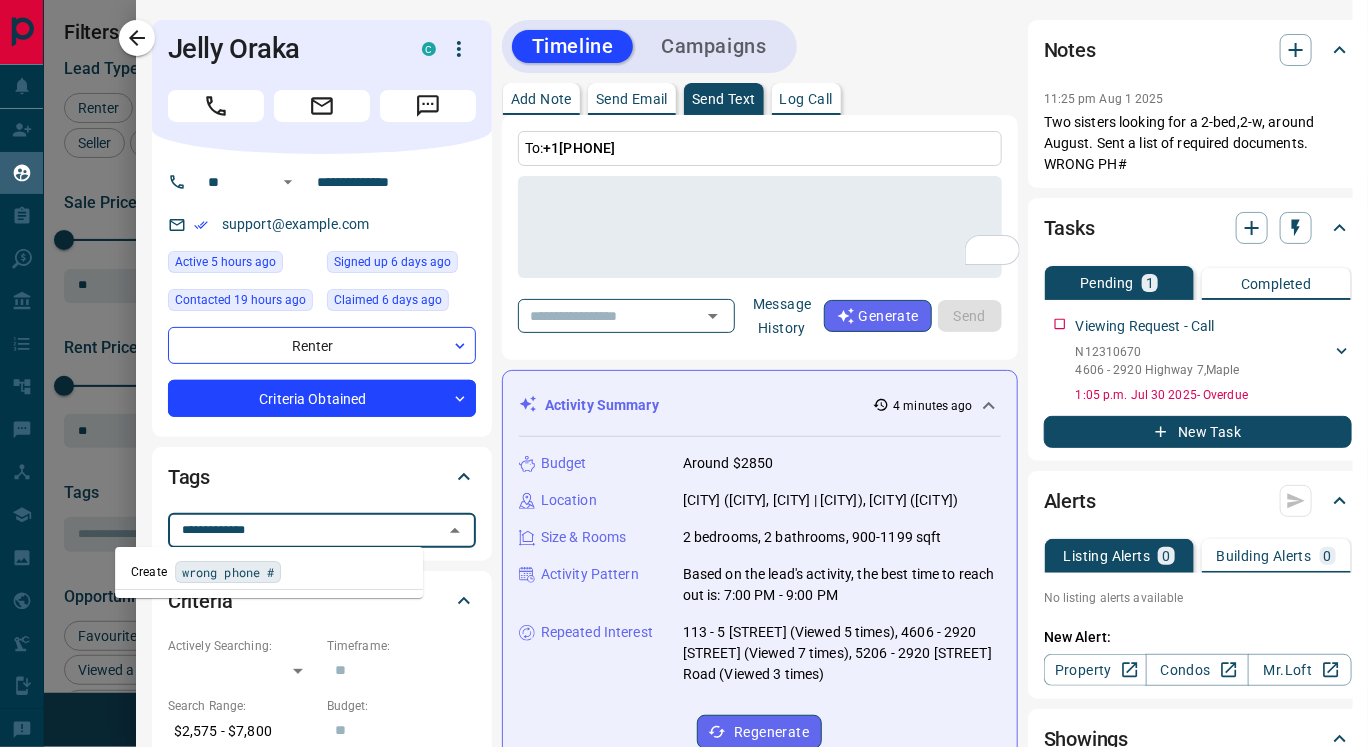 click on "wrong phone #" at bounding box center (228, 572) 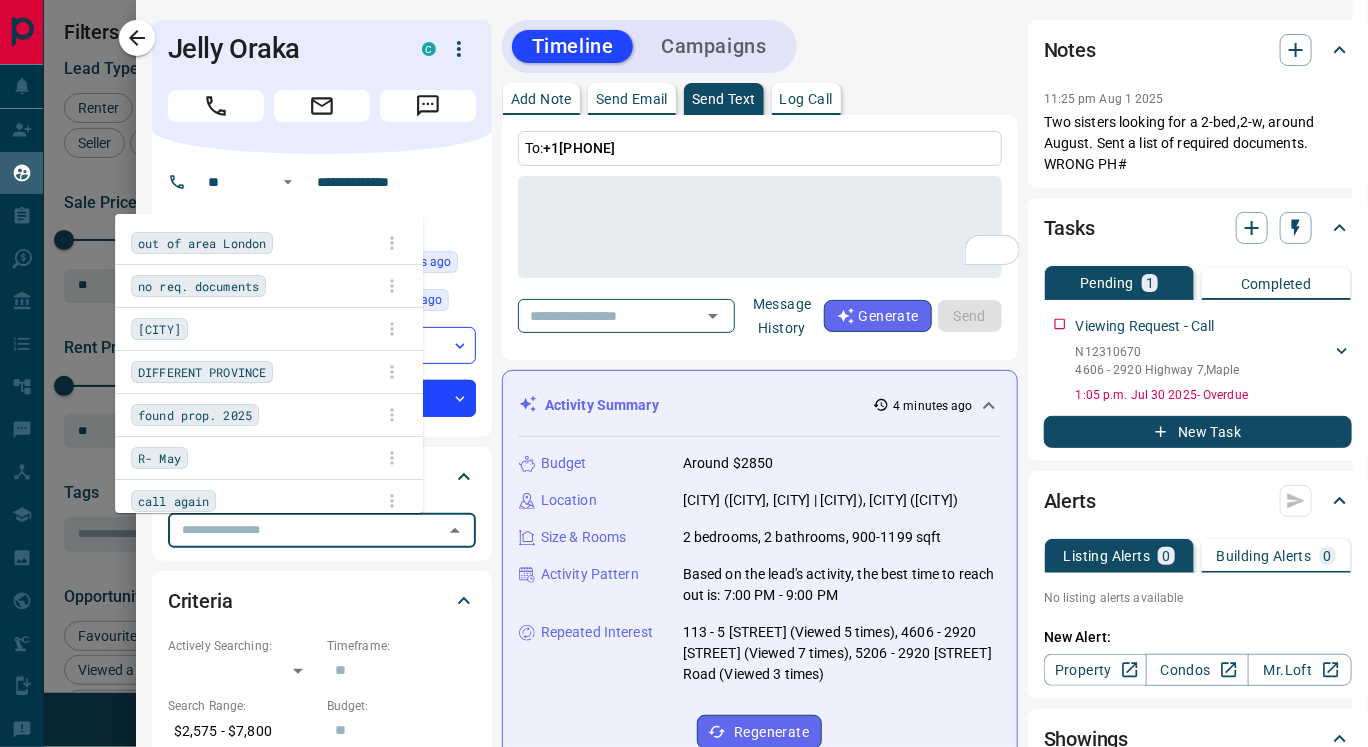 scroll, scrollTop: 552, scrollLeft: 973, axis: both 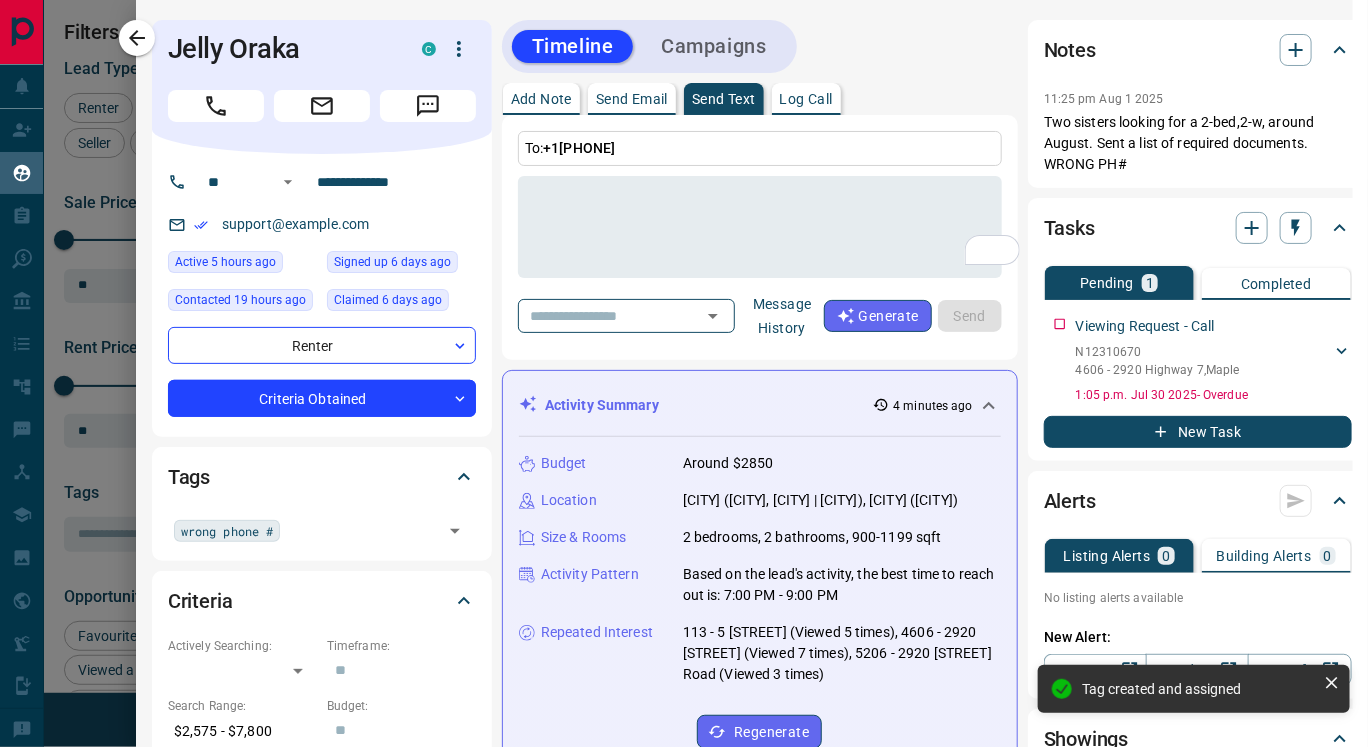 click on "​ Message History" at bounding box center (671, 316) 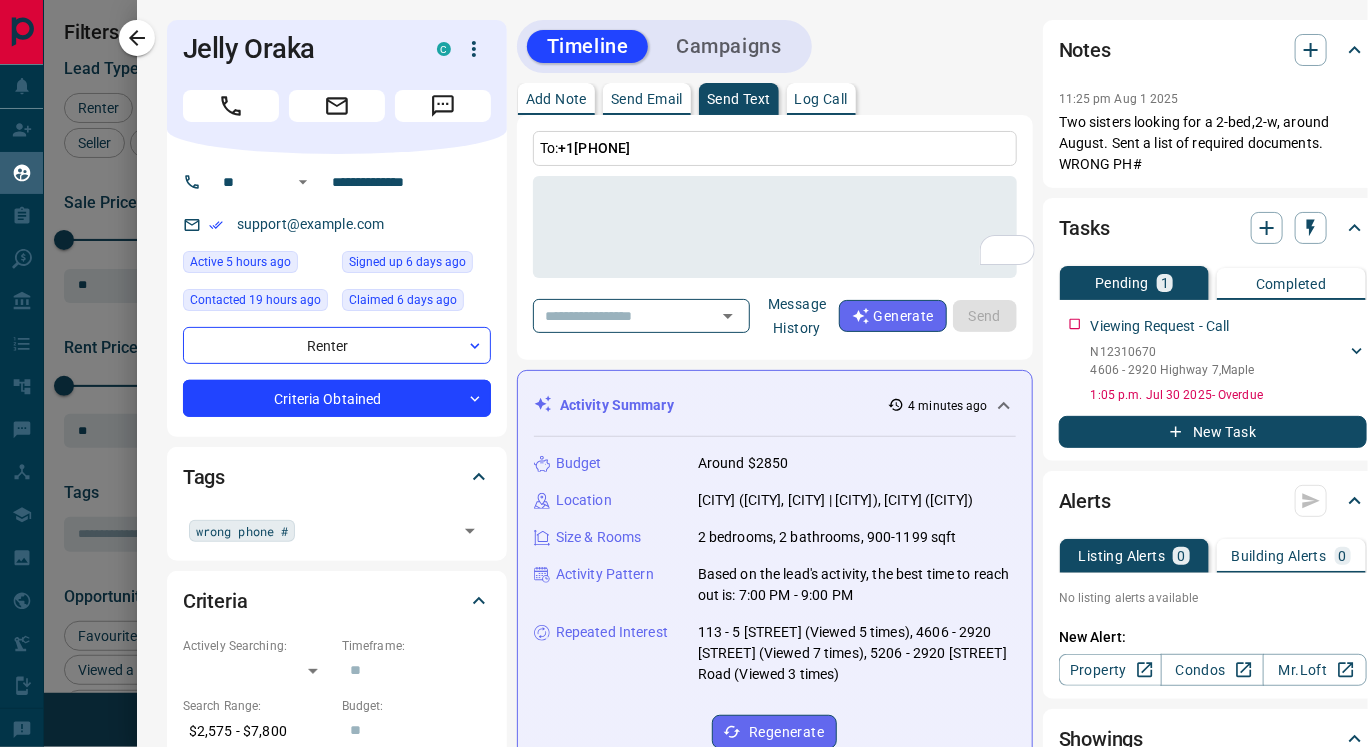 scroll, scrollTop: 0, scrollLeft: 67, axis: horizontal 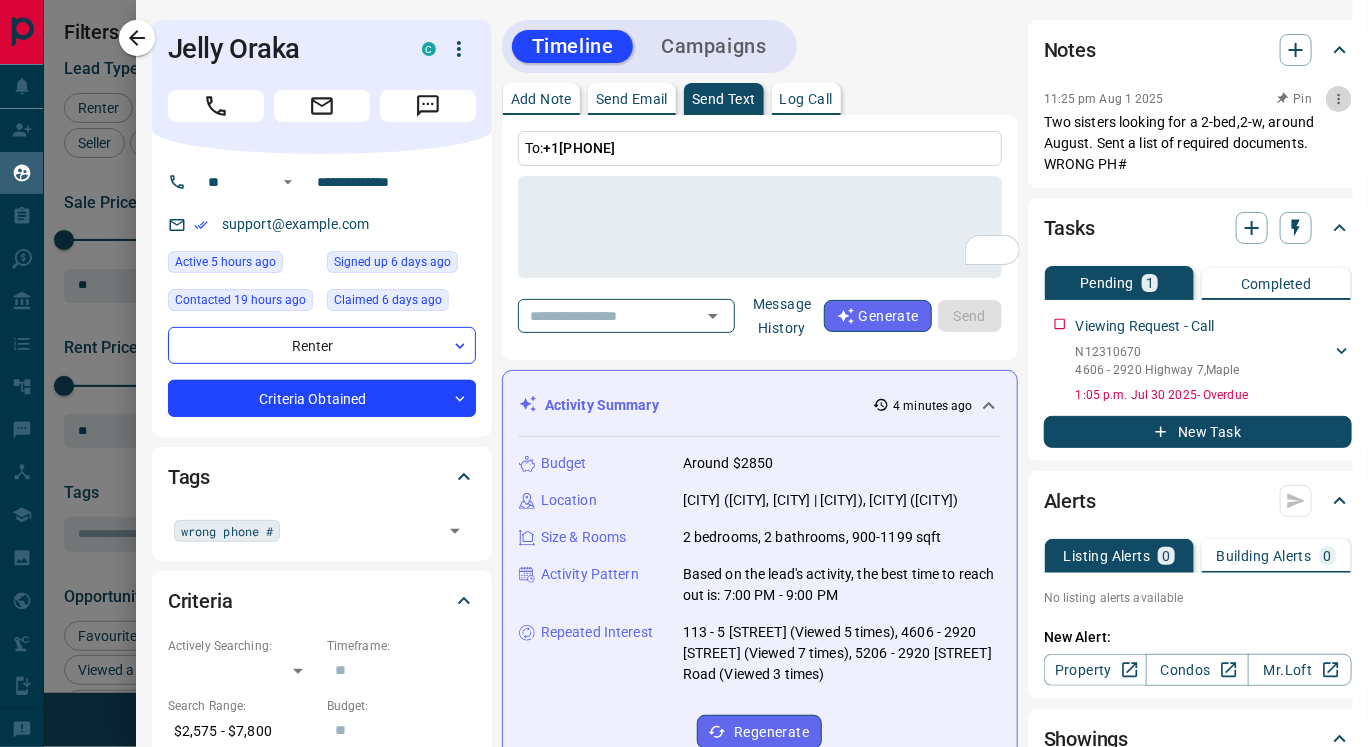 click 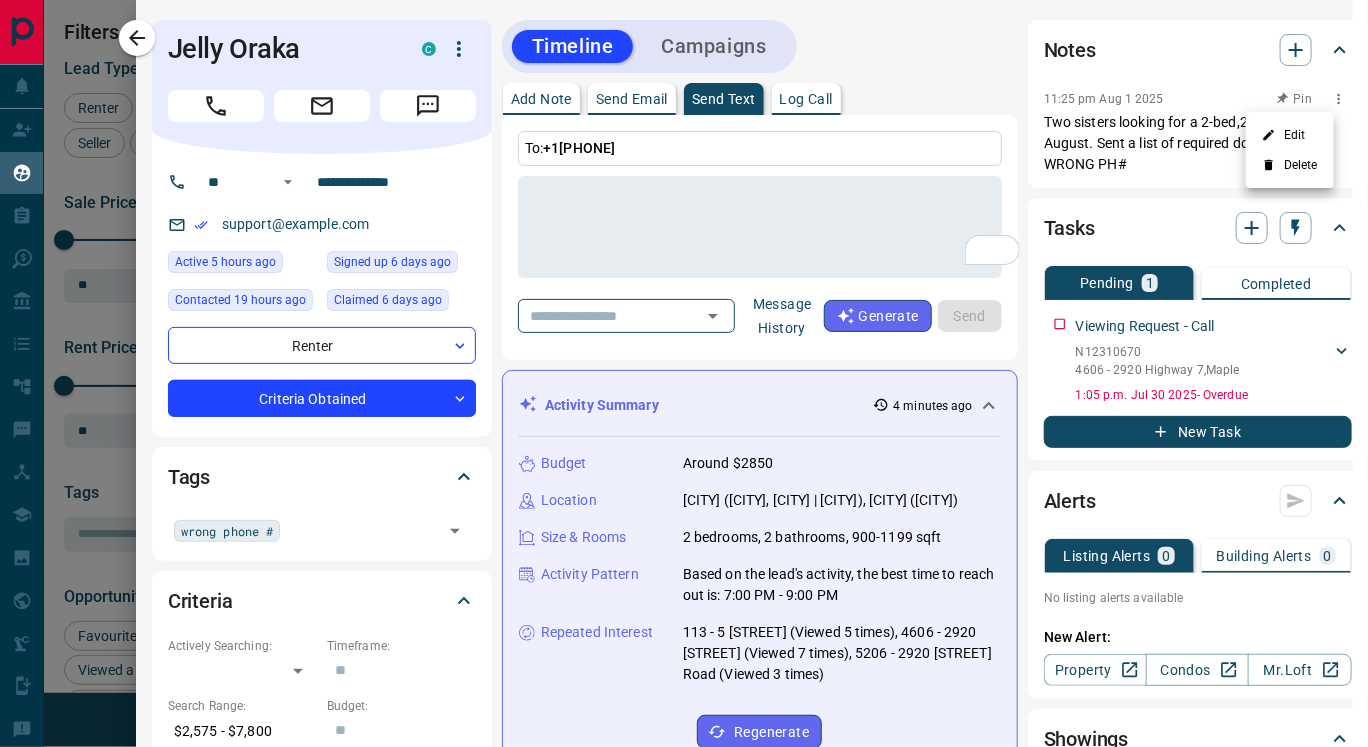 click on "Delete" at bounding box center [1290, 165] 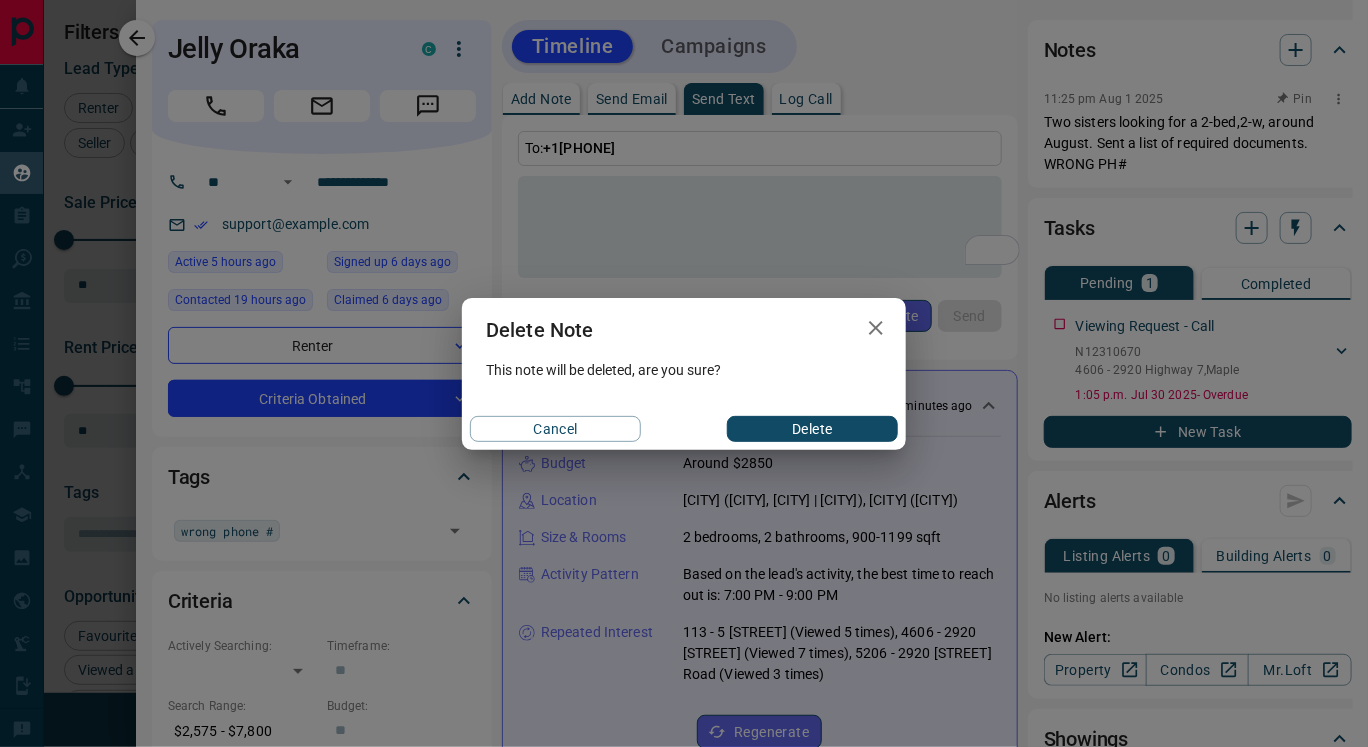 click on "Delete" at bounding box center [812, 429] 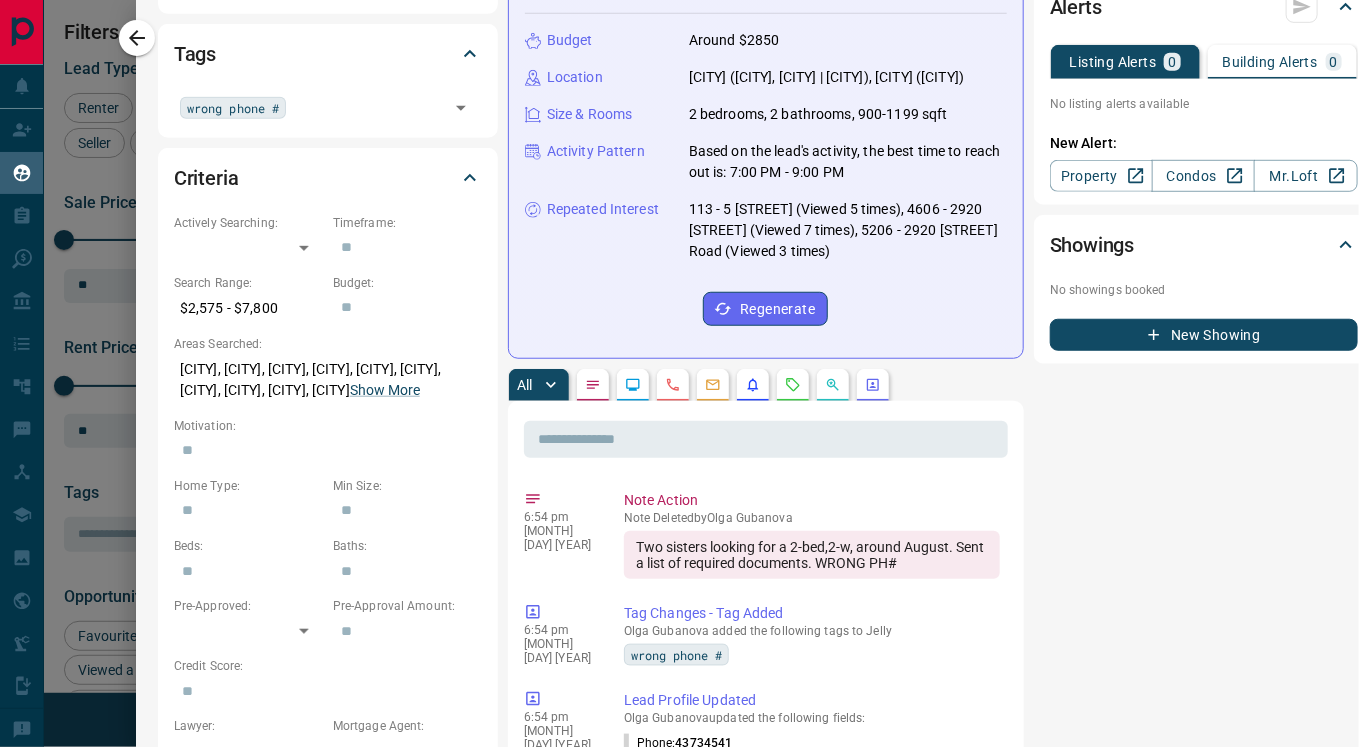 scroll, scrollTop: 0, scrollLeft: 30, axis: horizontal 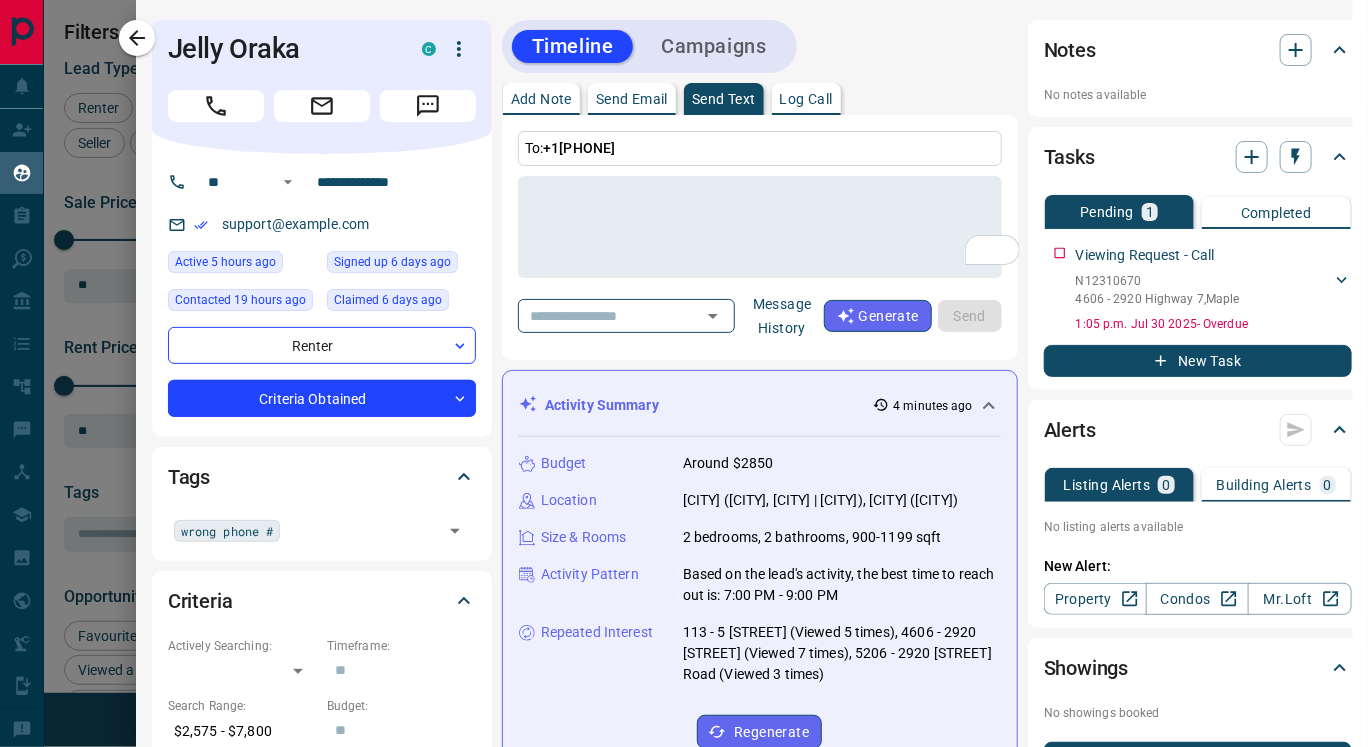 click on "Message History" at bounding box center [782, 316] 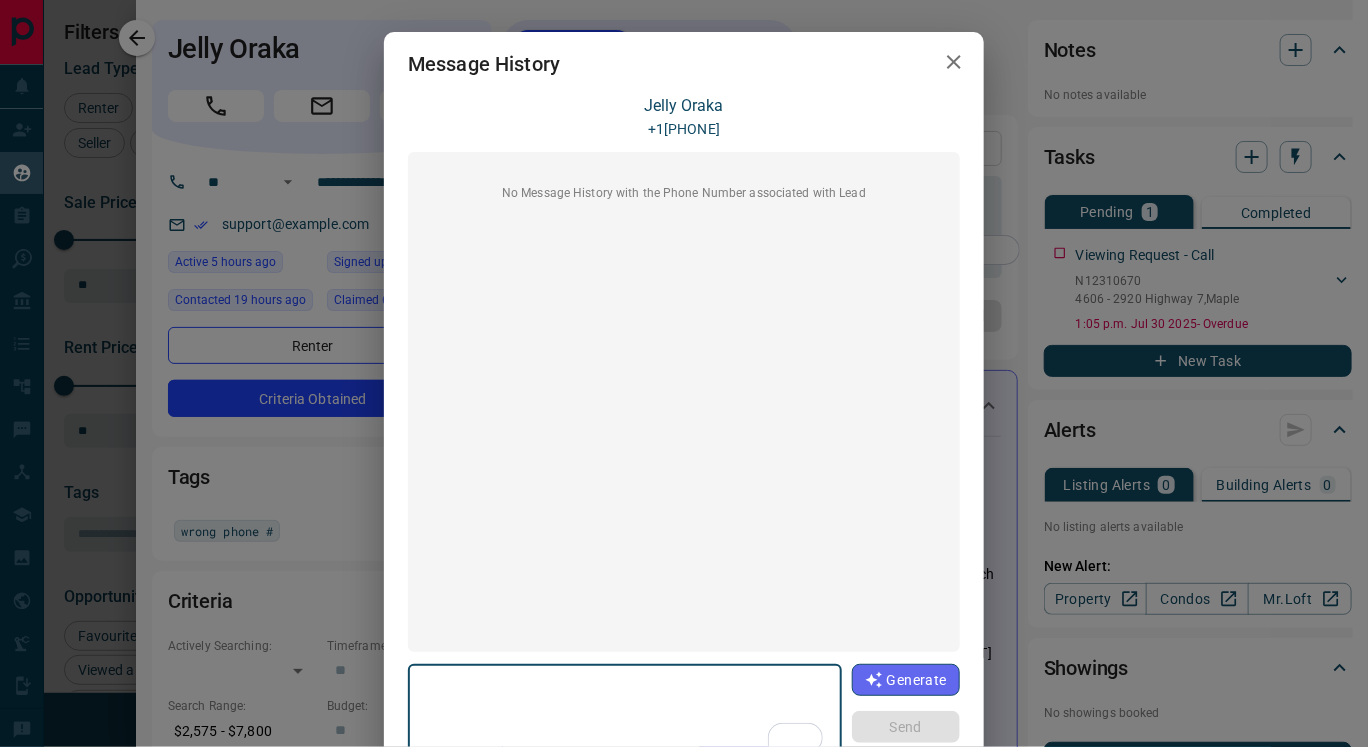 click 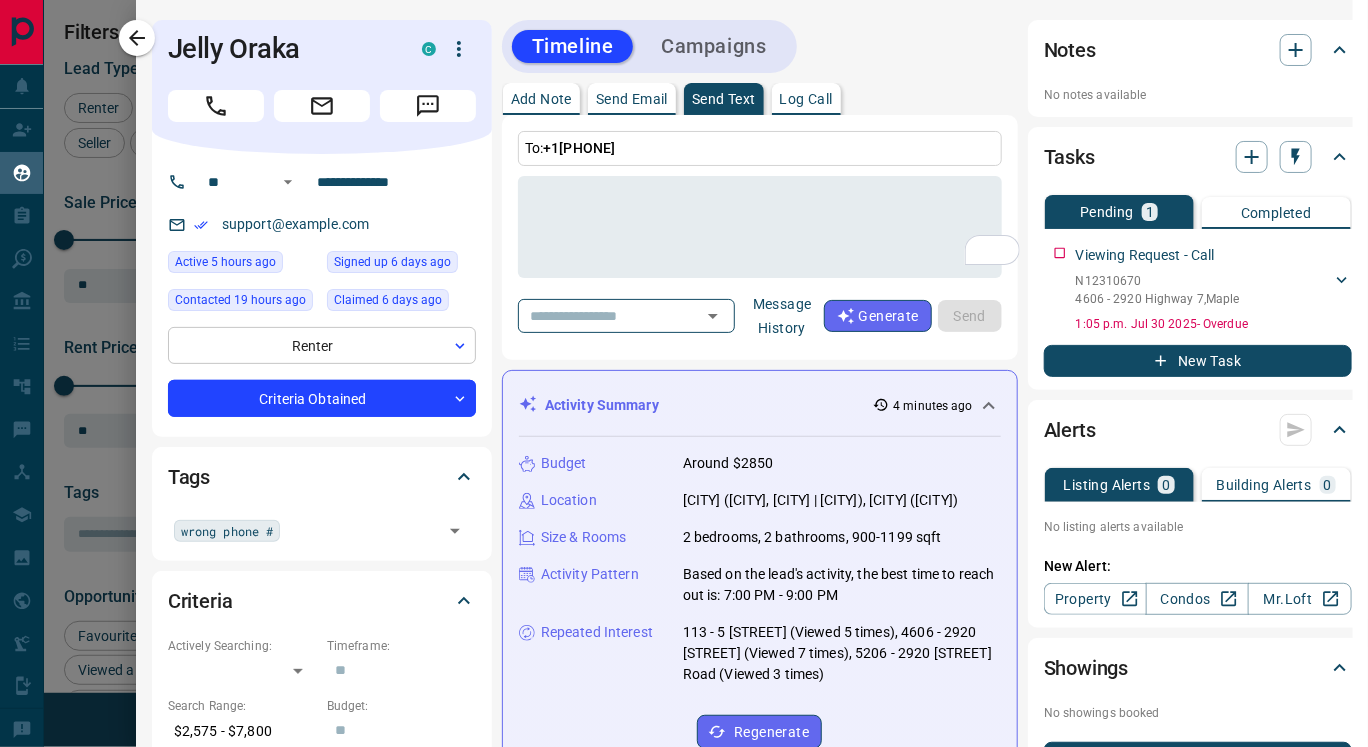 click on "Lead Transfers Claim Leads My Leads Tasks Opportunities Deals Campaigns Automations Messages Broker Bay Training Media Services Agent Resources Precon Worksheet Mobile Apps Disclosure Logout My Leads Filters 1 Manage Tabs New Lead All 1408 TBD 482 Do Not Contact - Not Responsive 142 Bogus 5 Just Browsing 607 Criteria Obtained 12 Future Follow Up 7 Warm 82 HOT - Taken on Showings 1 Submitted Offer - Client 70 Name Details Last Active Claimed Date Status Tags [NAME] [NAME] Renter C $2K - $2K [CITY], [CITY] 7 hours ago Contacted 16 hours ago 20 hours ago Signed up 8 months ago Criteria Obtained R- [MONTH] [DAY] call again + [NAME] [NAME] Renter C $2K - $2K [CITY] 1 day ago Contacted 1 day ago 1 day ago Signed up 2 weeks ago Criteria Obtained set up listings Aler R- [MONTH] + [NAME] [NAME] Renter C $3K - $8K [CITY], [CITY], +4 5 hours ago Active Viewing Request Contacted 15 hours ago 6 days ago Signed up 6 days ago Criteria Obtained R- Aroung [MONTH] + [NAME] [NAME] Renter C $2K - $2K [CITY] + C + C" at bounding box center (684, 361) 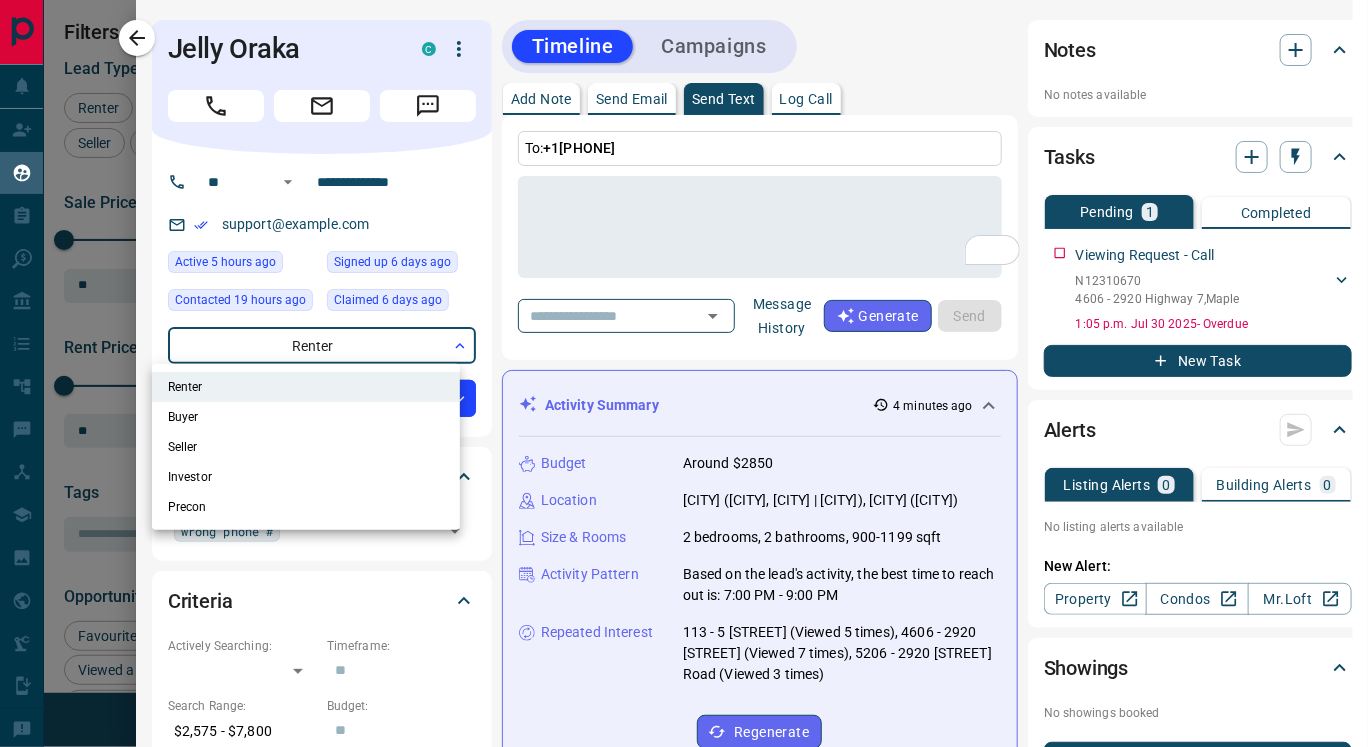 click at bounding box center [684, 373] 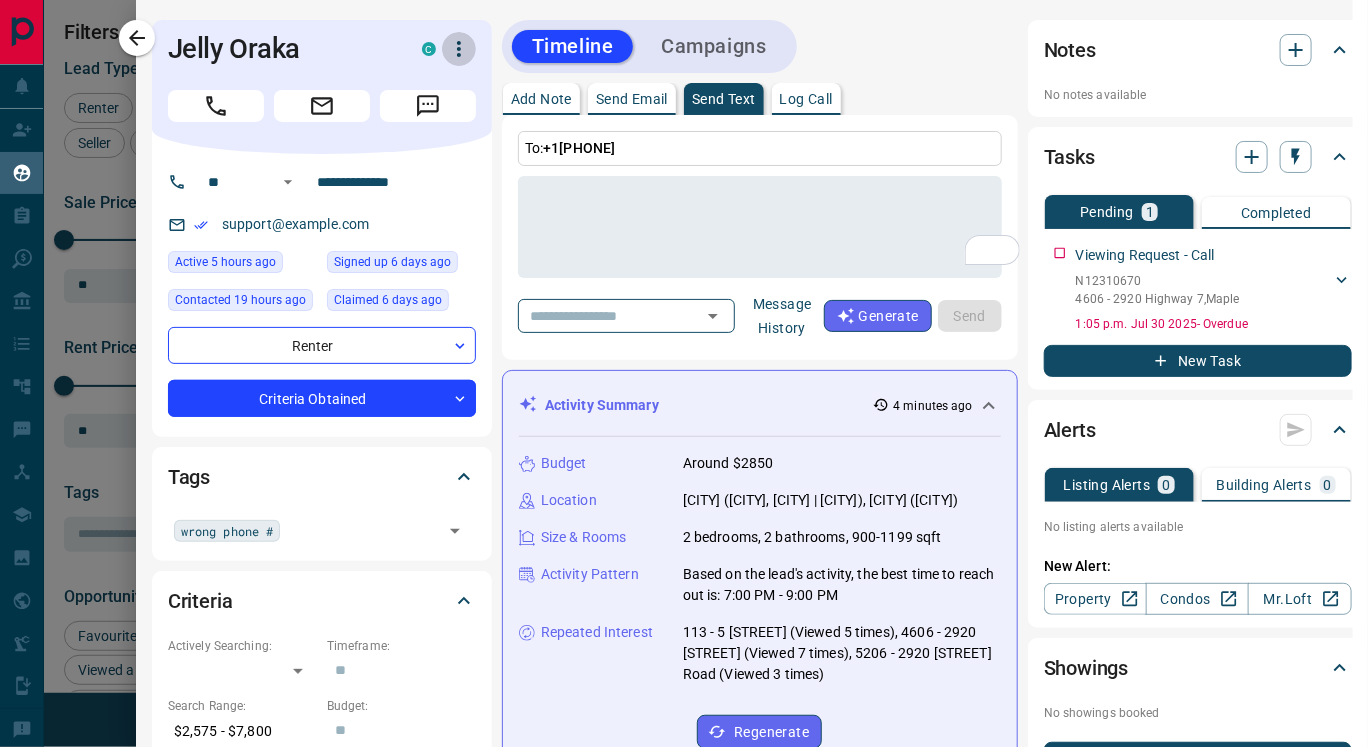 click 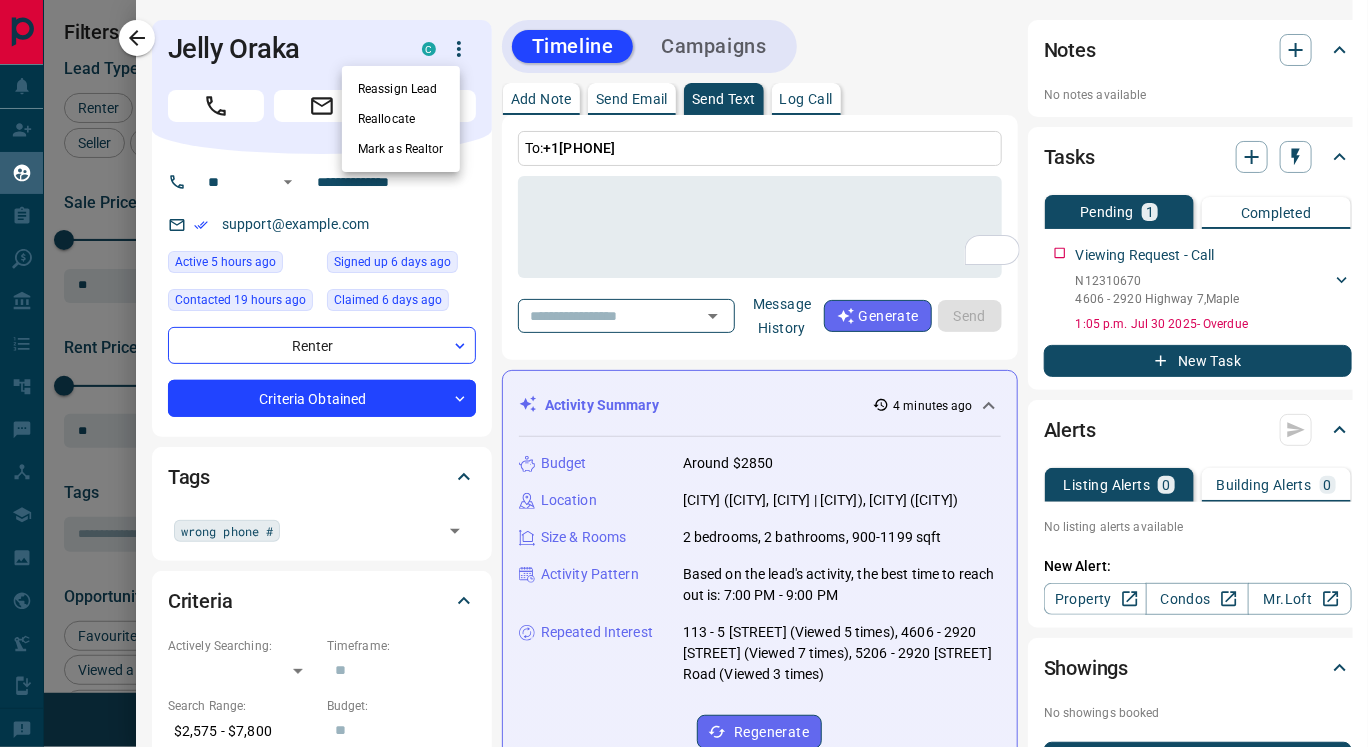 click at bounding box center [684, 373] 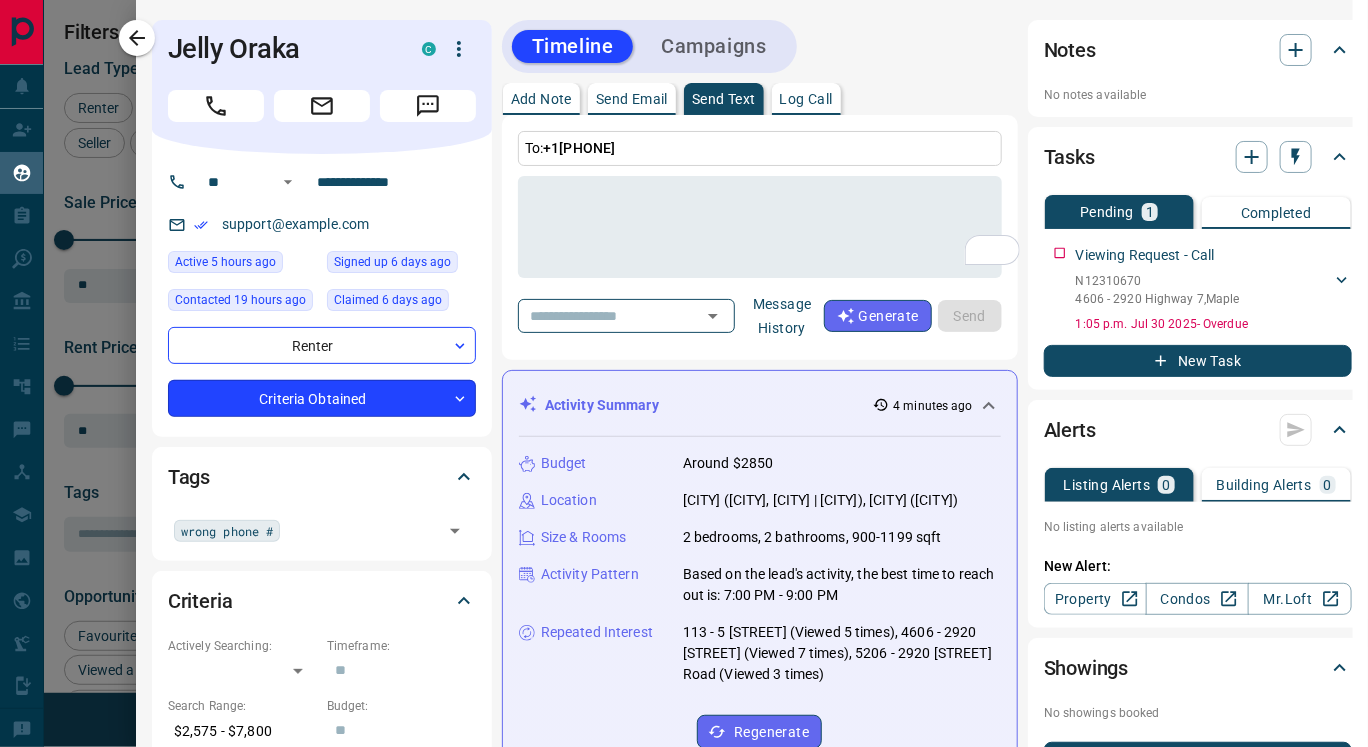 click on "Lead Transfers Claim Leads My Leads Tasks Opportunities Deals Campaigns Automations Messages Broker Bay Training Media Services Agent Resources Precon Worksheet Mobile Apps Disclosure Logout My Leads Filters 1 Manage Tabs New Lead All 1408 TBD 482 Do Not Contact - Not Responsive 142 Bogus 5 Just Browsing 607 Criteria Obtained 12 Future Follow Up 7 Warm 82 HOT - Taken on Showings 1 Submitted Offer - Client 70 Name Details Last Active Claimed Date Status Tags [NAME] [NAME] Renter C $2K - $2K [CITY], [CITY] 7 hours ago Contacted 16 hours ago 20 hours ago Signed up 8 months ago Criteria Obtained R- [MONTH] [DAY] call again + [NAME] [NAME] Renter C $2K - $2K [CITY] 1 day ago Contacted 1 day ago 1 day ago Signed up 2 weeks ago Criteria Obtained set up listings Aler R- [MONTH] + [NAME] [NAME] Renter C $3K - $8K [CITY], [CITY], +4 5 hours ago Active Viewing Request Contacted 15 hours ago 6 days ago Signed up 6 days ago Criteria Obtained R- Aroung [MONTH] + [NAME] [NAME] Renter C $2K - $2K [CITY] + C + C" at bounding box center [684, 361] 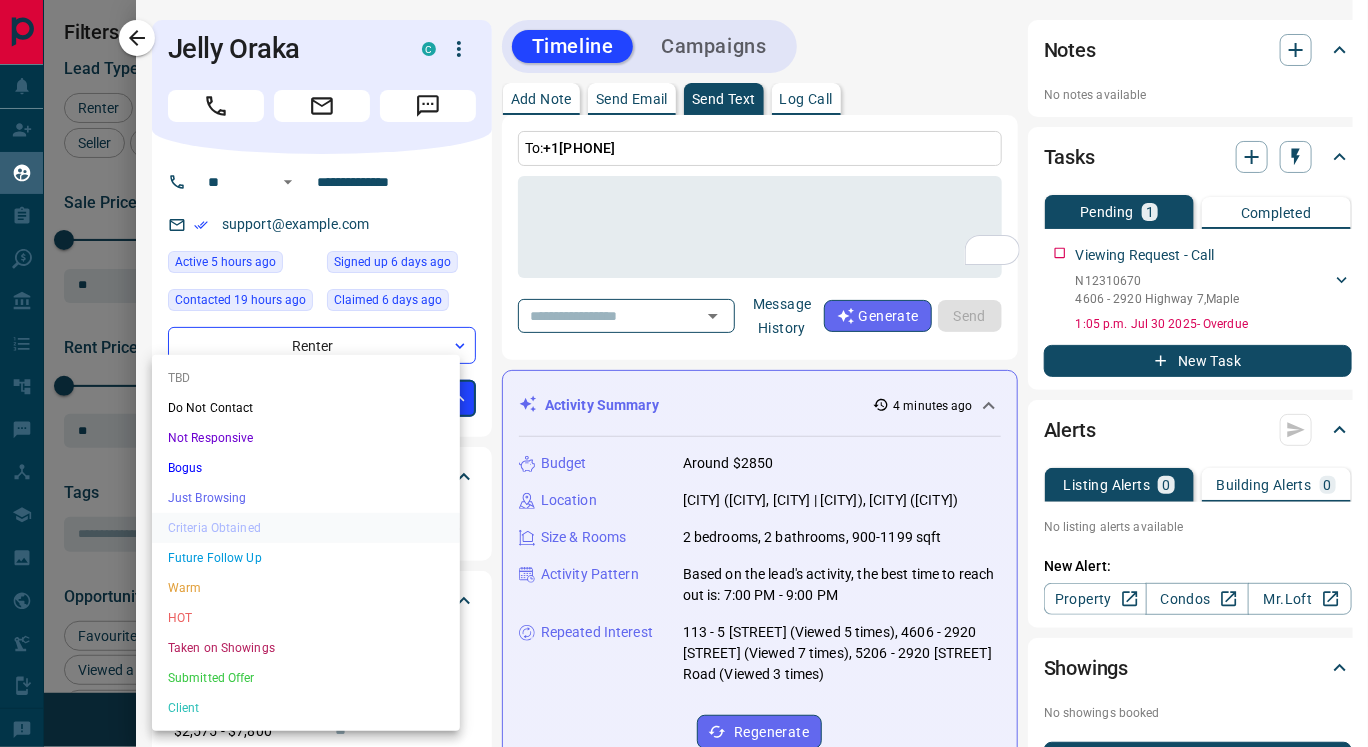 click on "Do Not Contact" at bounding box center (306, 408) 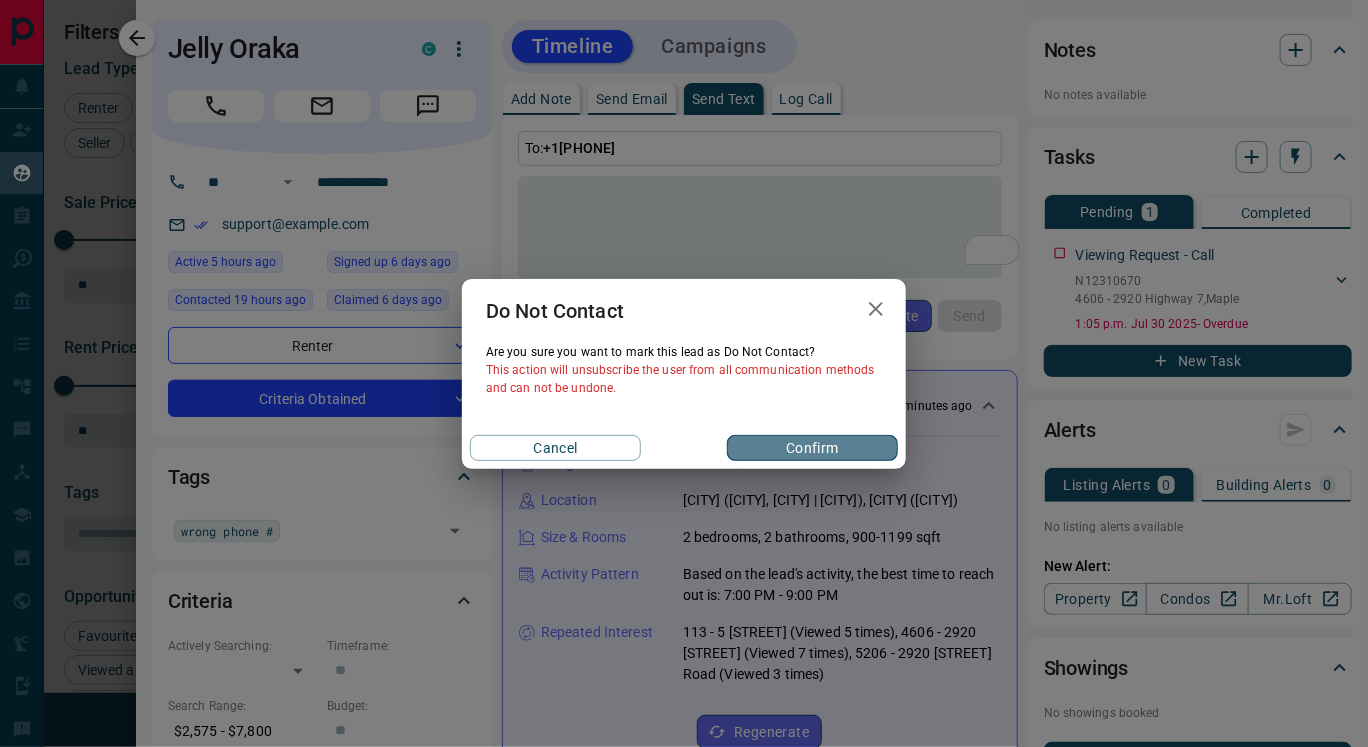 click on "Confirm" at bounding box center [812, 448] 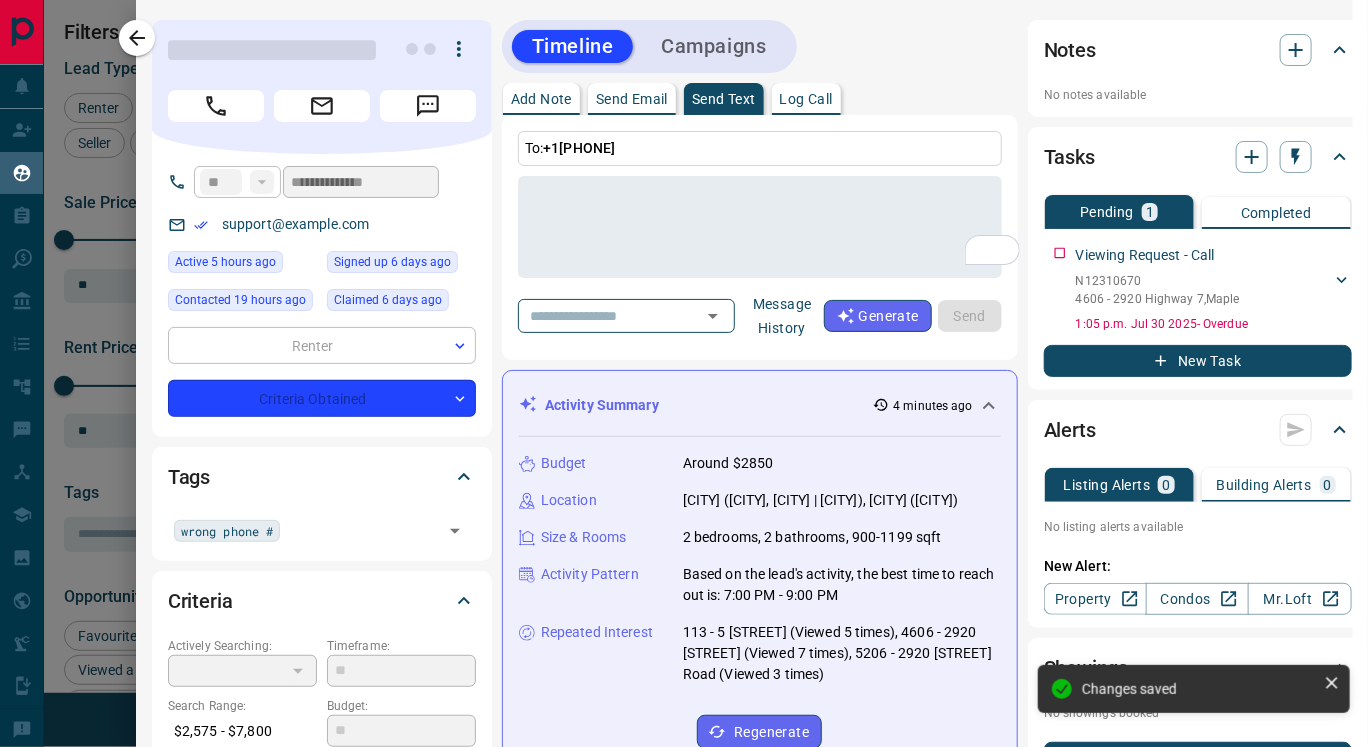 type on "*" 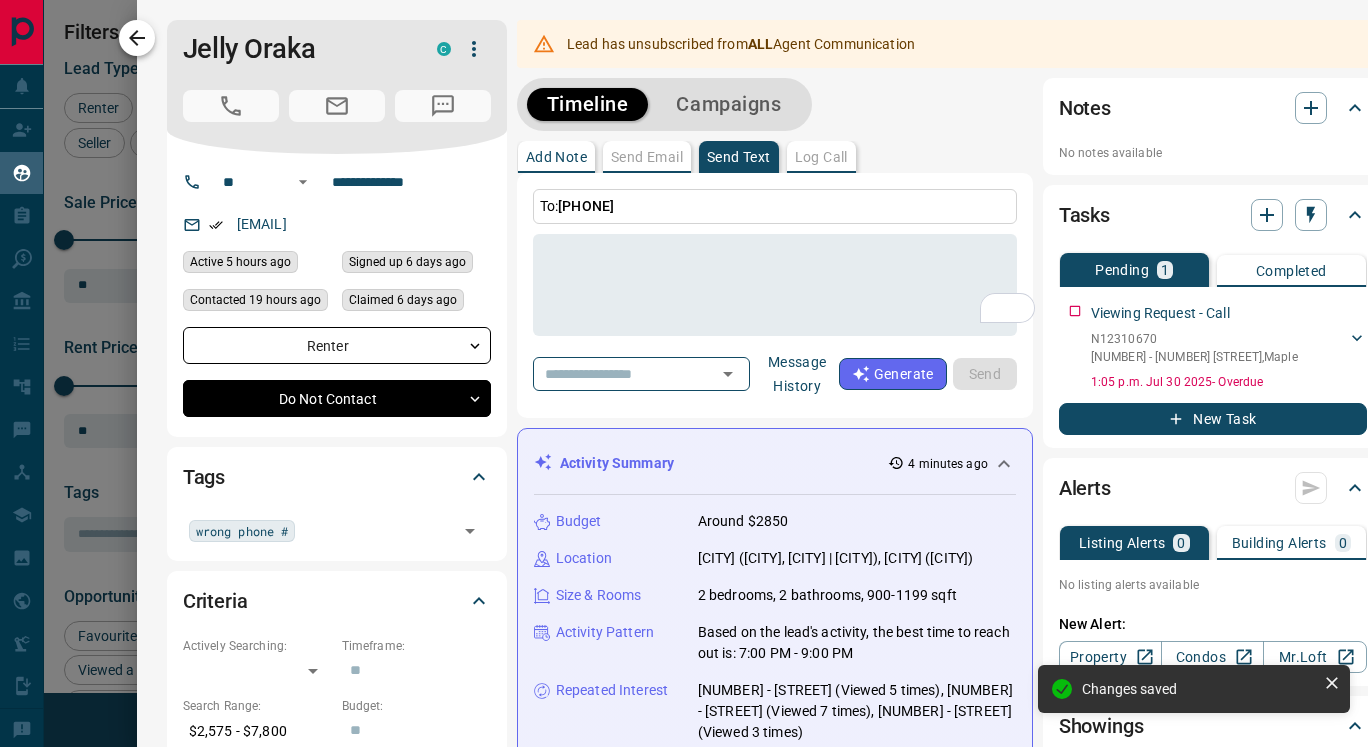 scroll, scrollTop: 0, scrollLeft: 0, axis: both 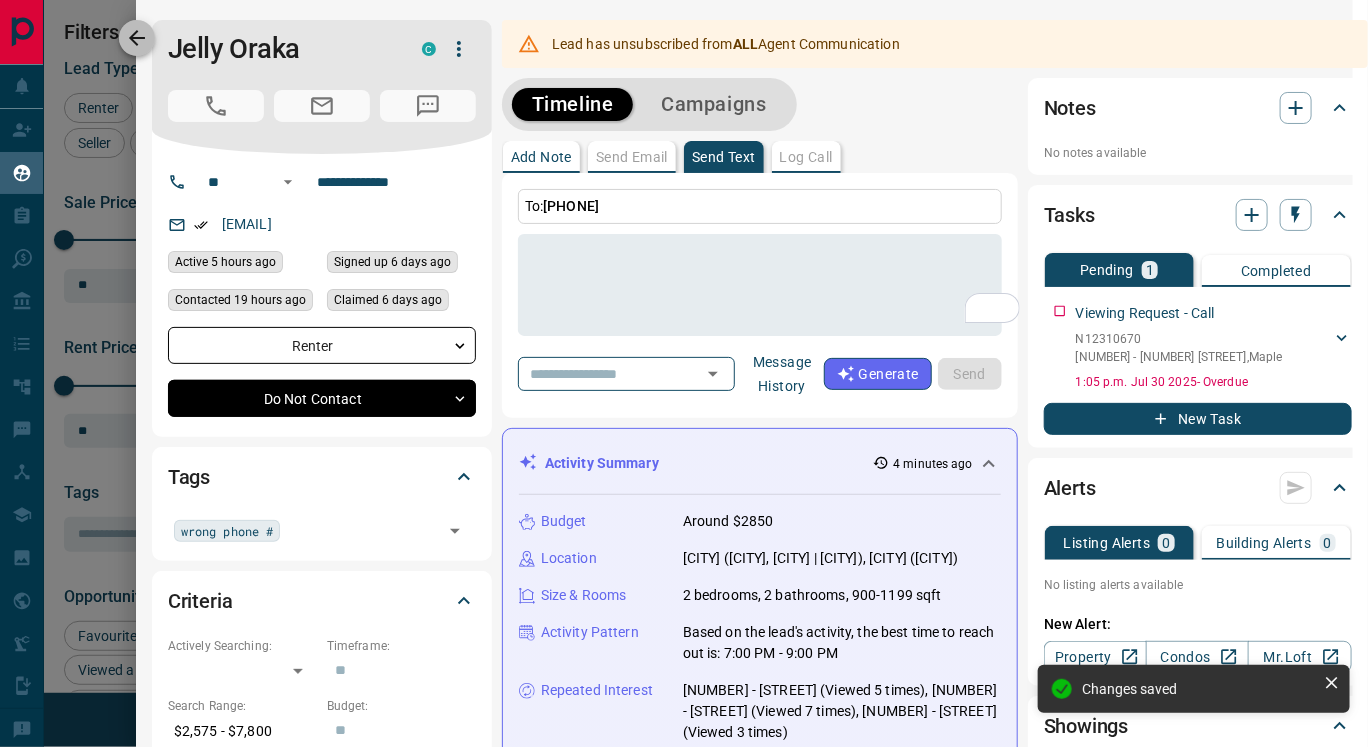 click 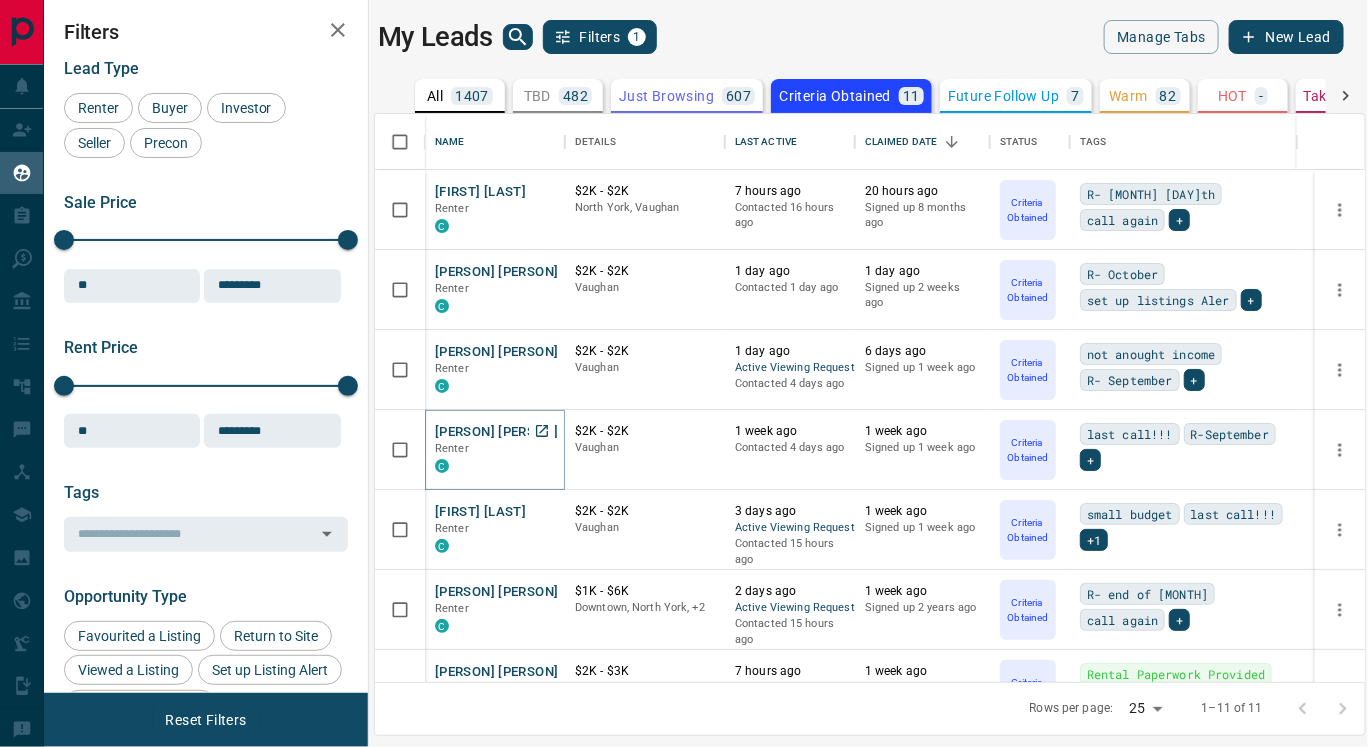 click on "[NAME] [NAME]" at bounding box center [496, 432] 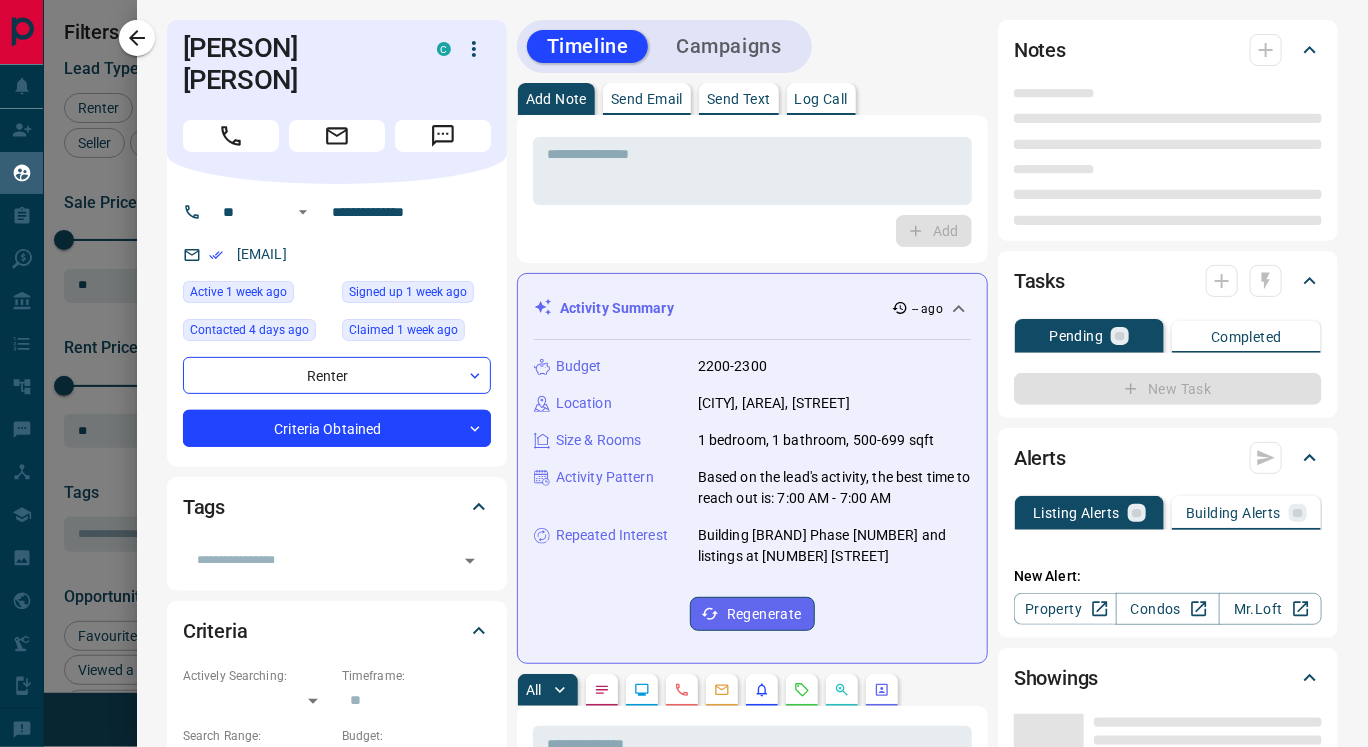 type on "**" 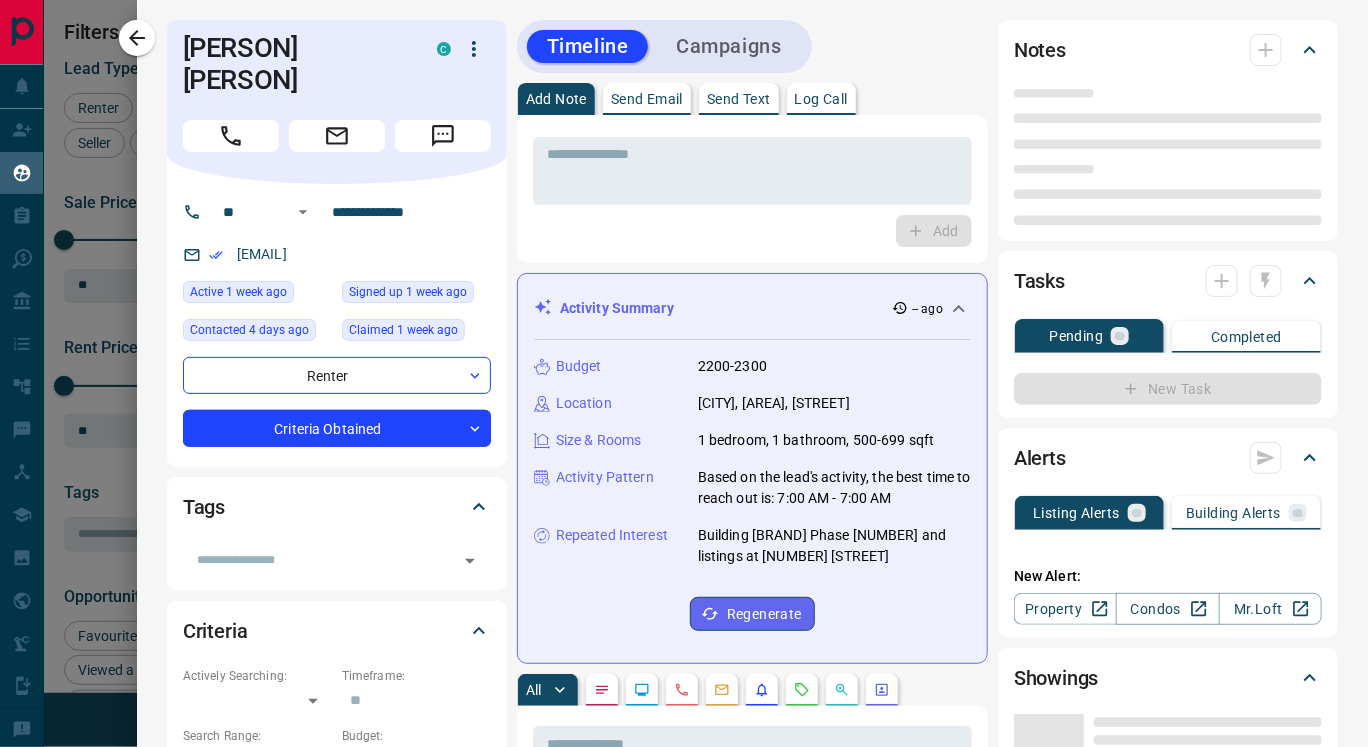 type on "**********" 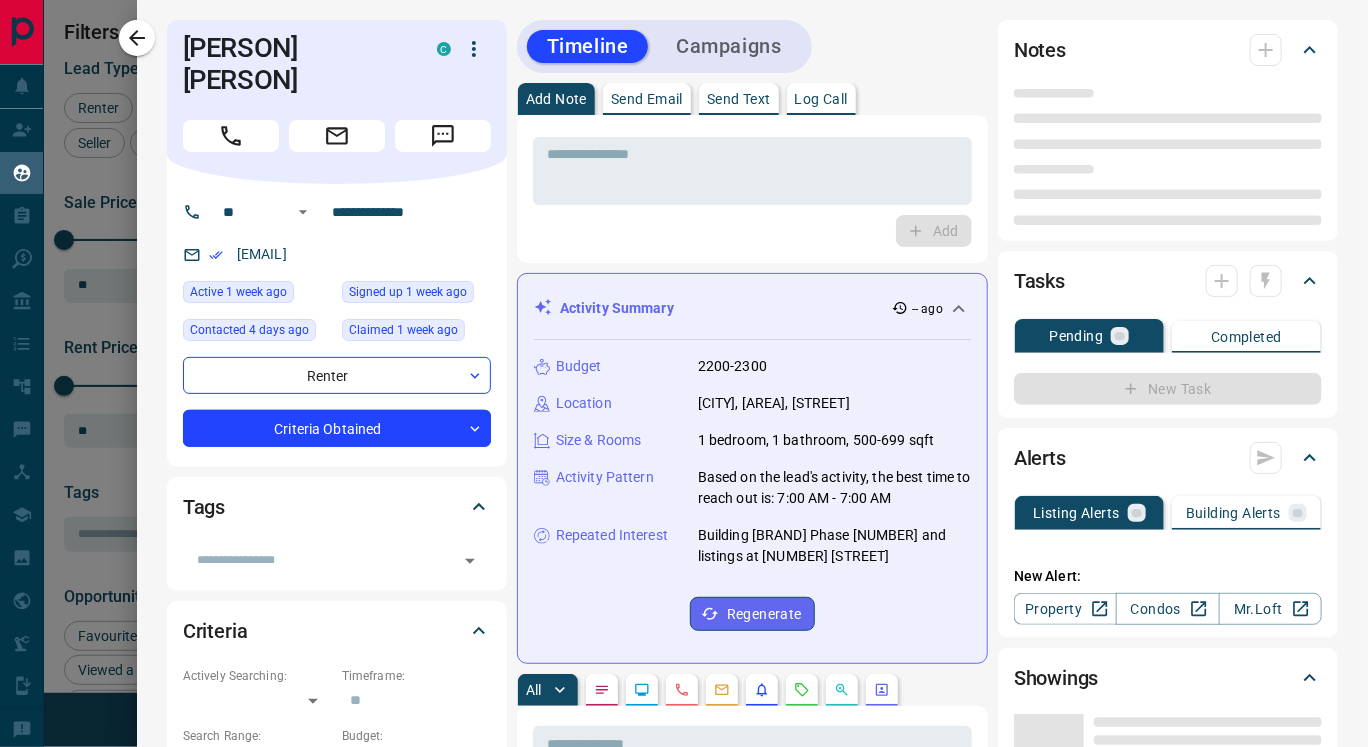 type on "**********" 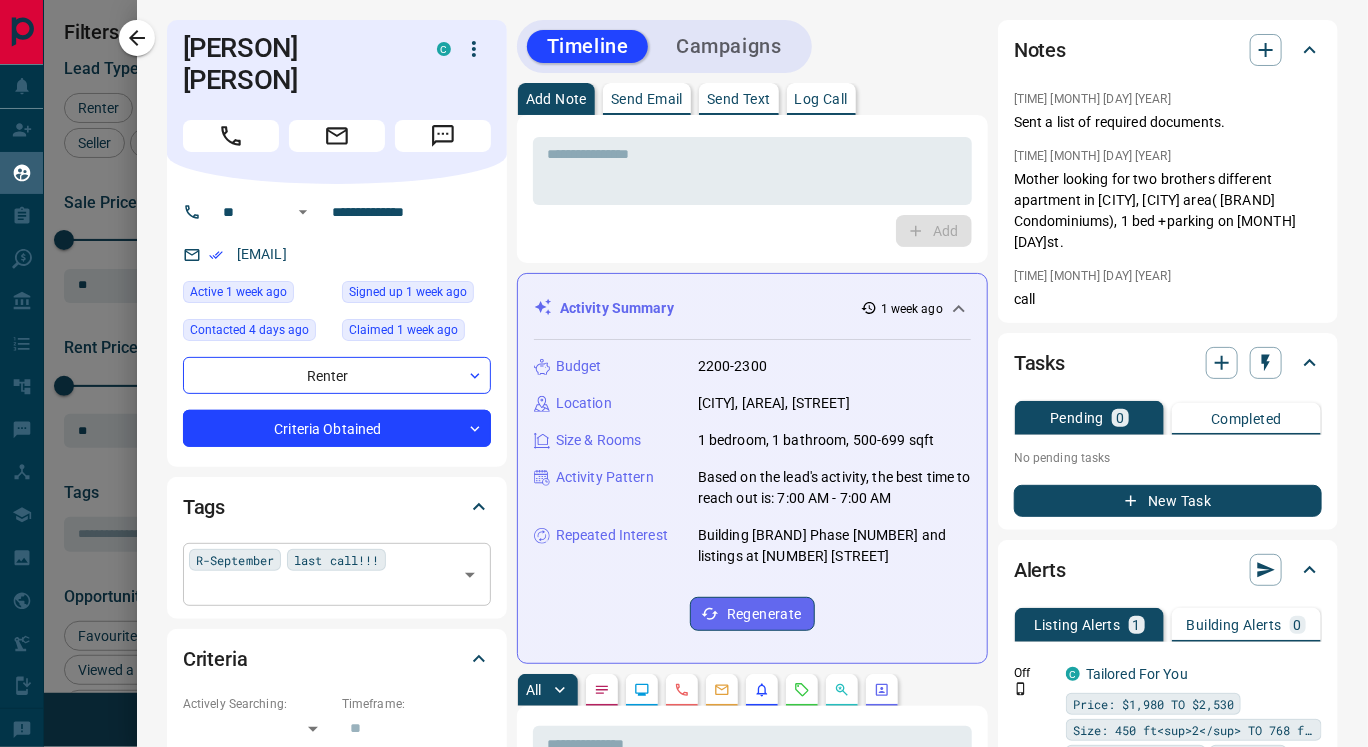 click on "R-September last call!!! ​" at bounding box center [337, 574] 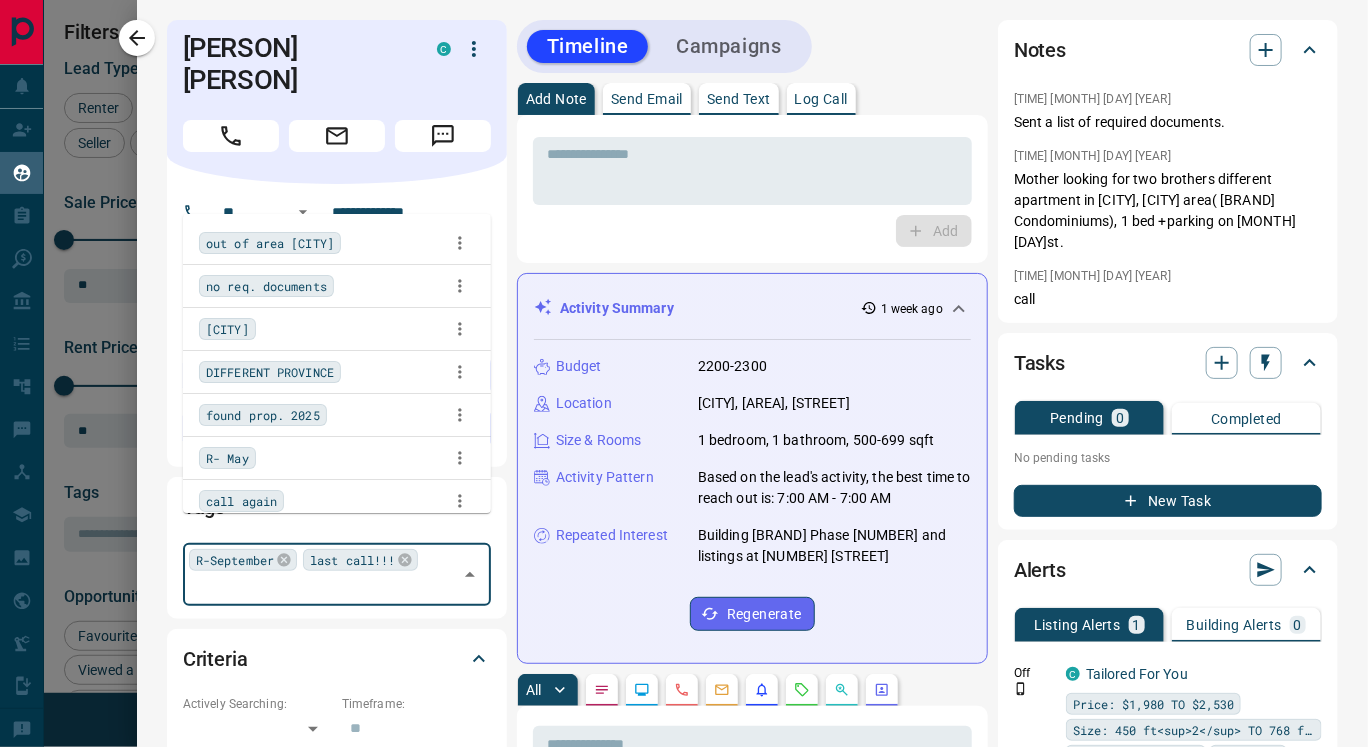 scroll, scrollTop: 857, scrollLeft: 0, axis: vertical 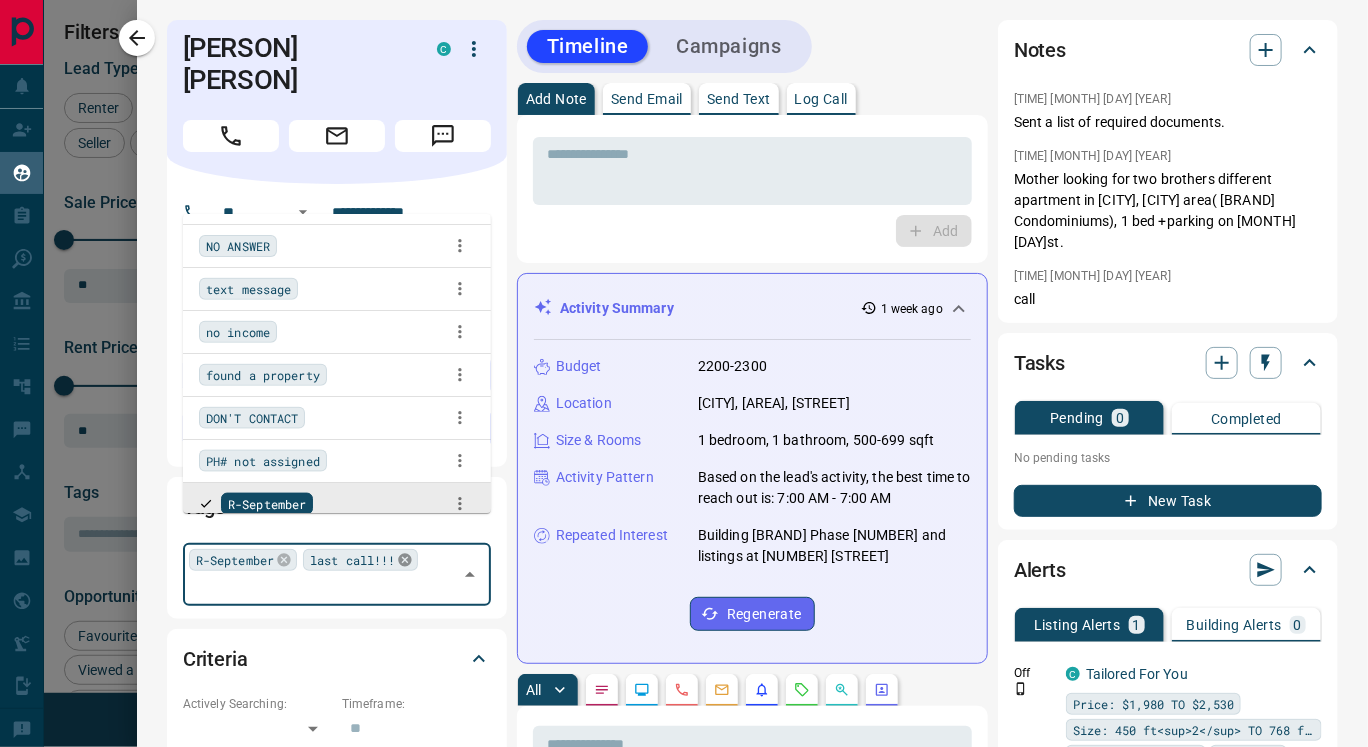 click 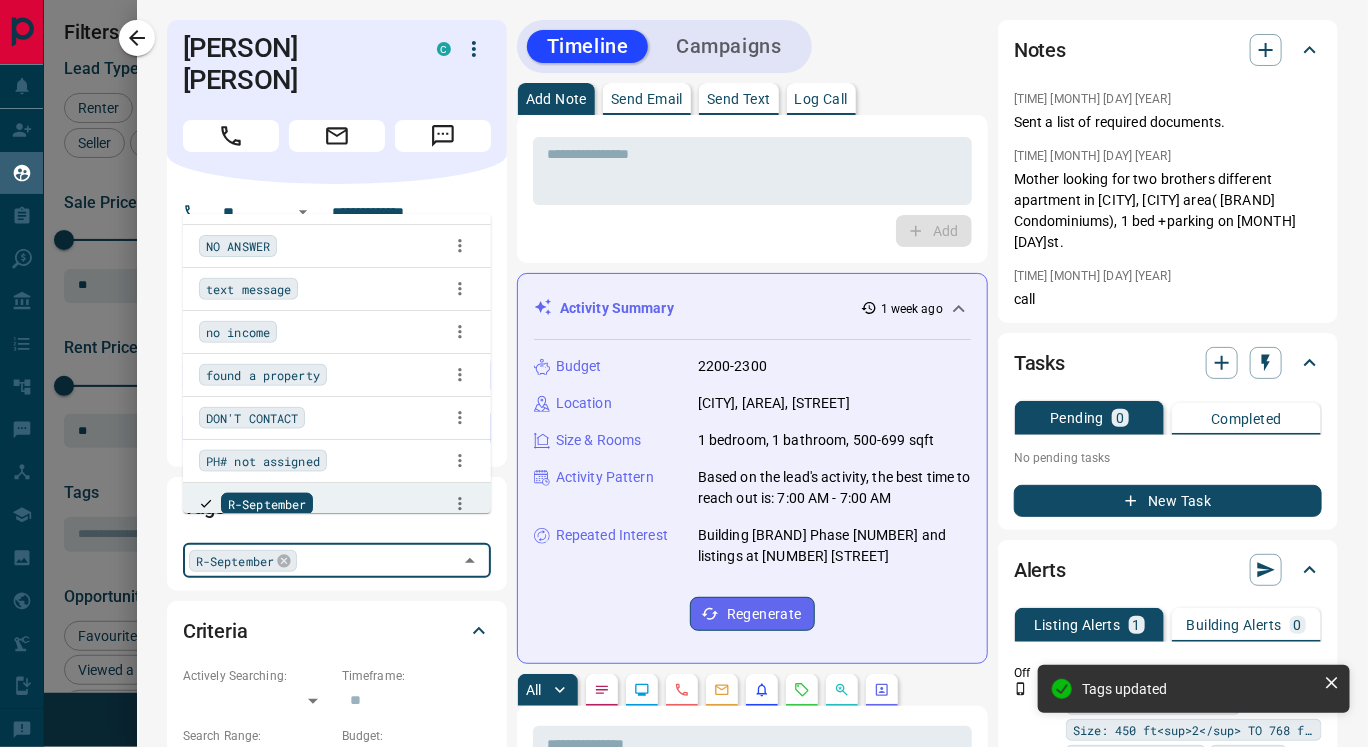 click on "Send Text" at bounding box center [739, 99] 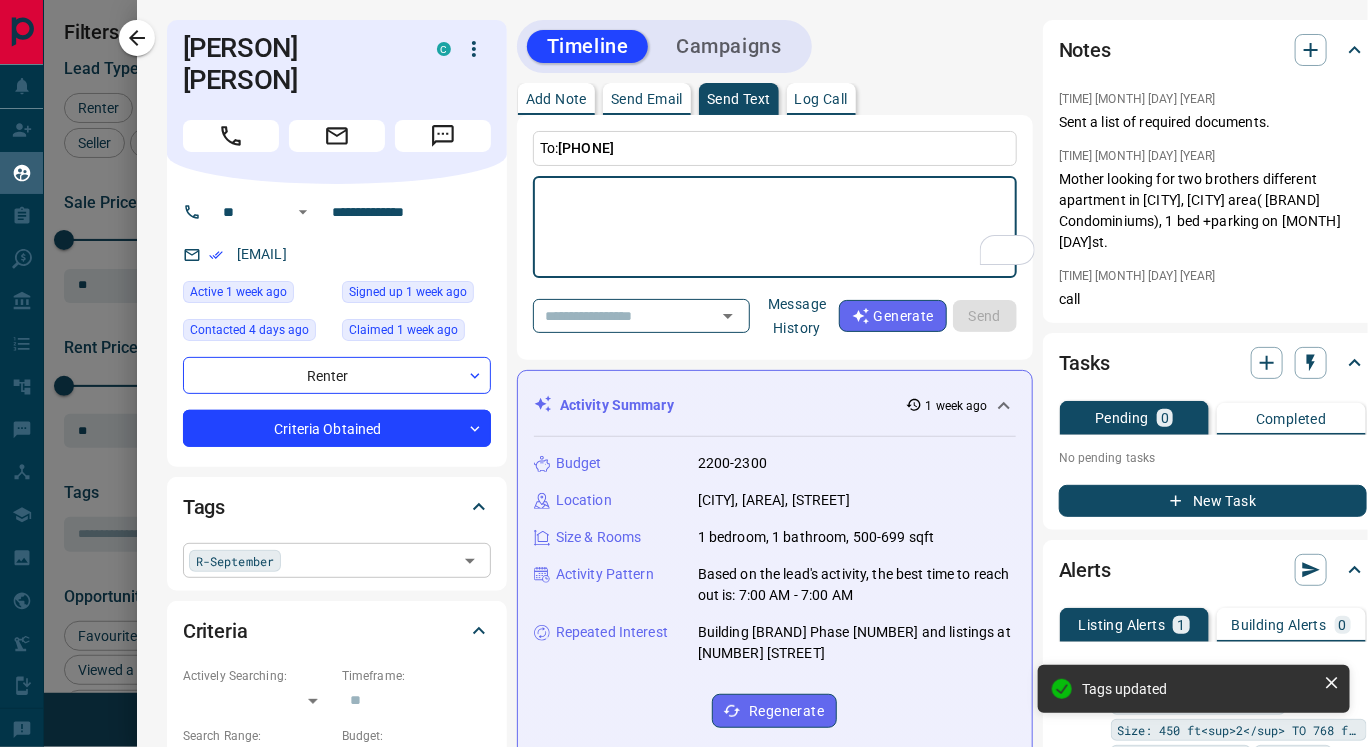 click on "Message History" at bounding box center (797, 316) 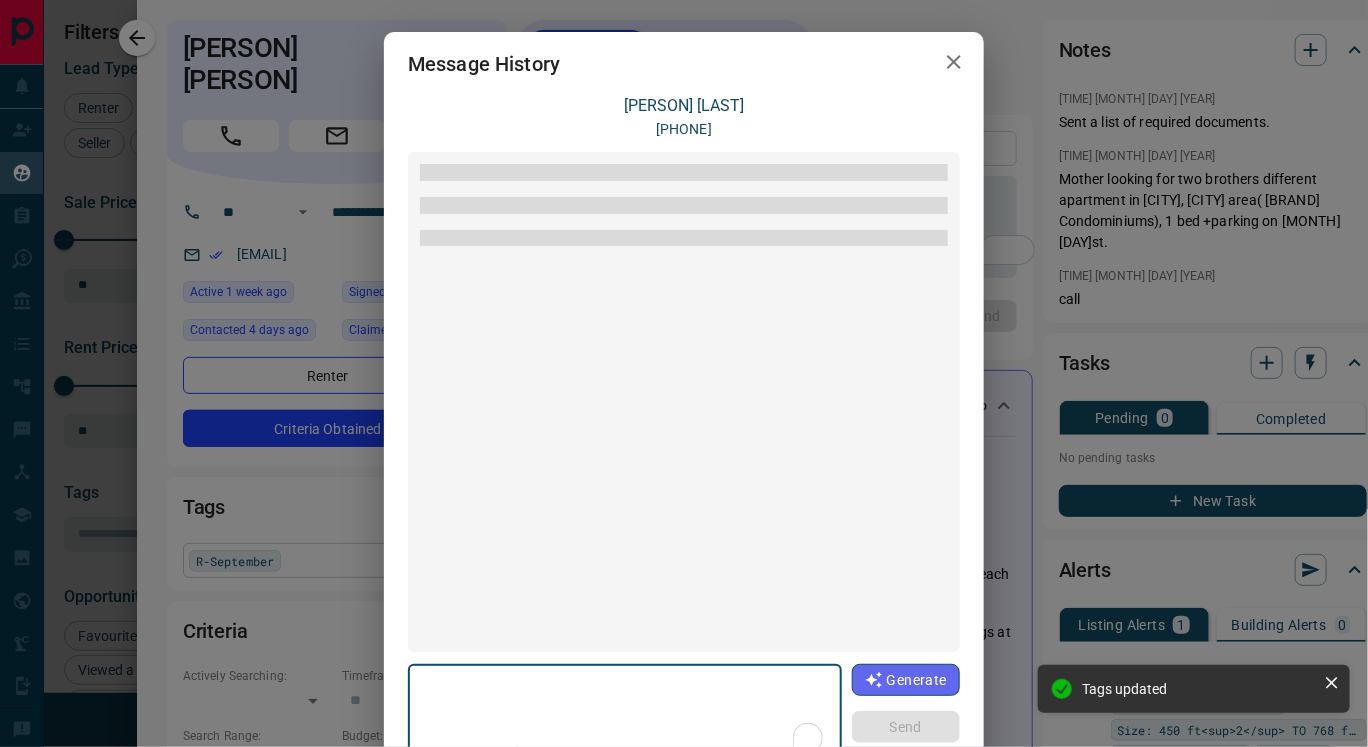 scroll, scrollTop: 95, scrollLeft: 0, axis: vertical 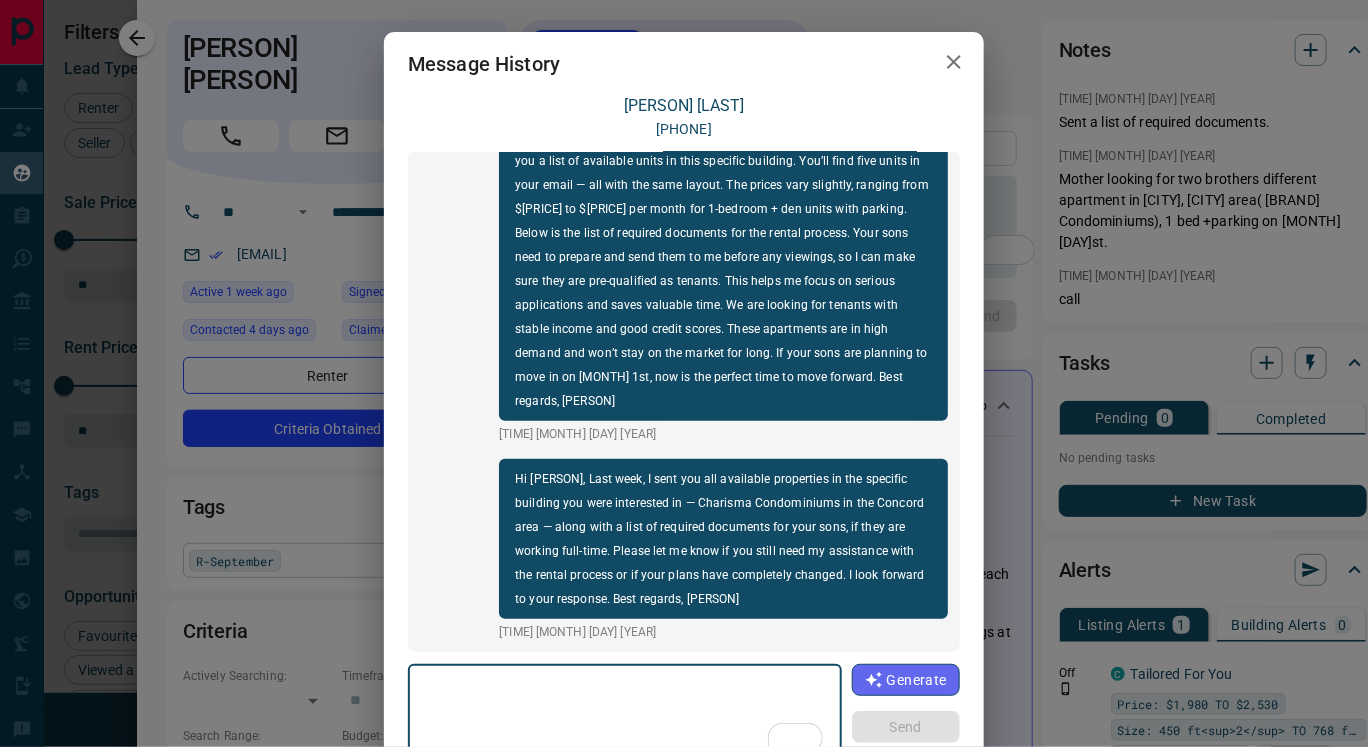 click 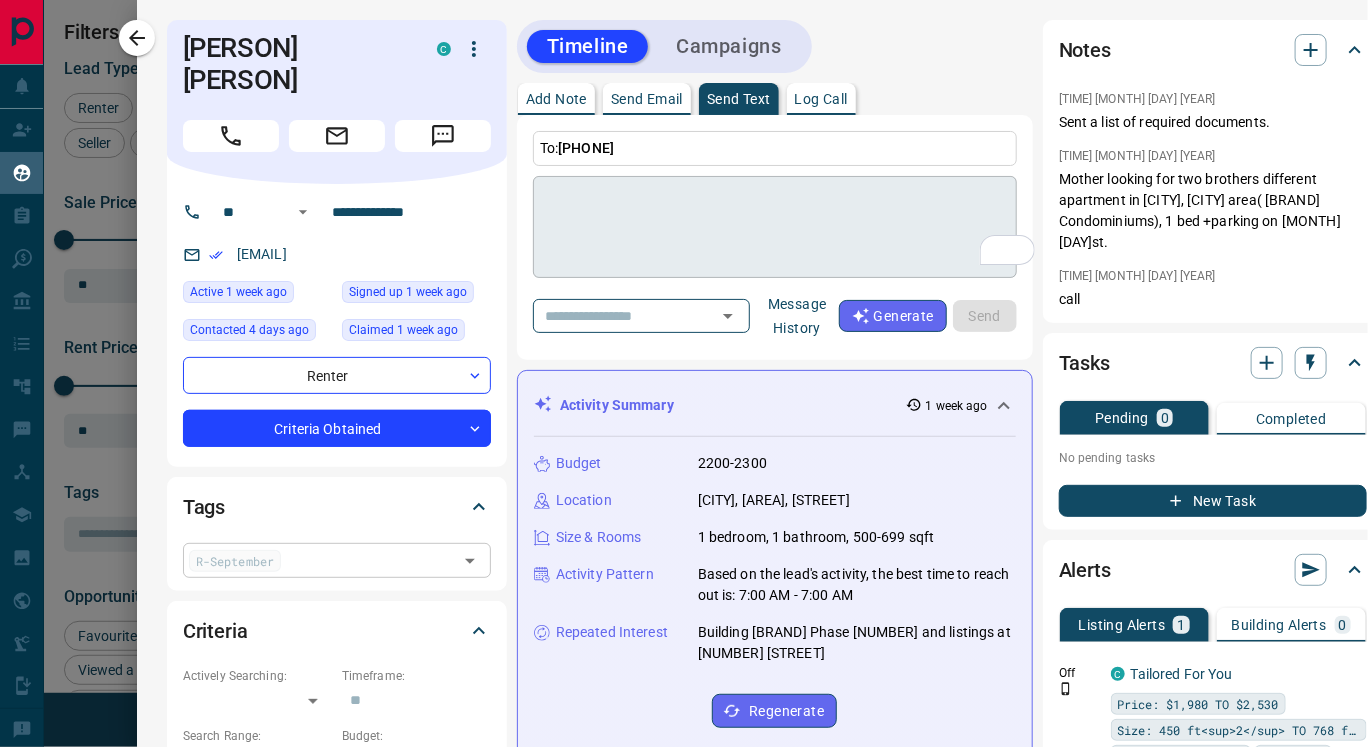click at bounding box center [775, 227] 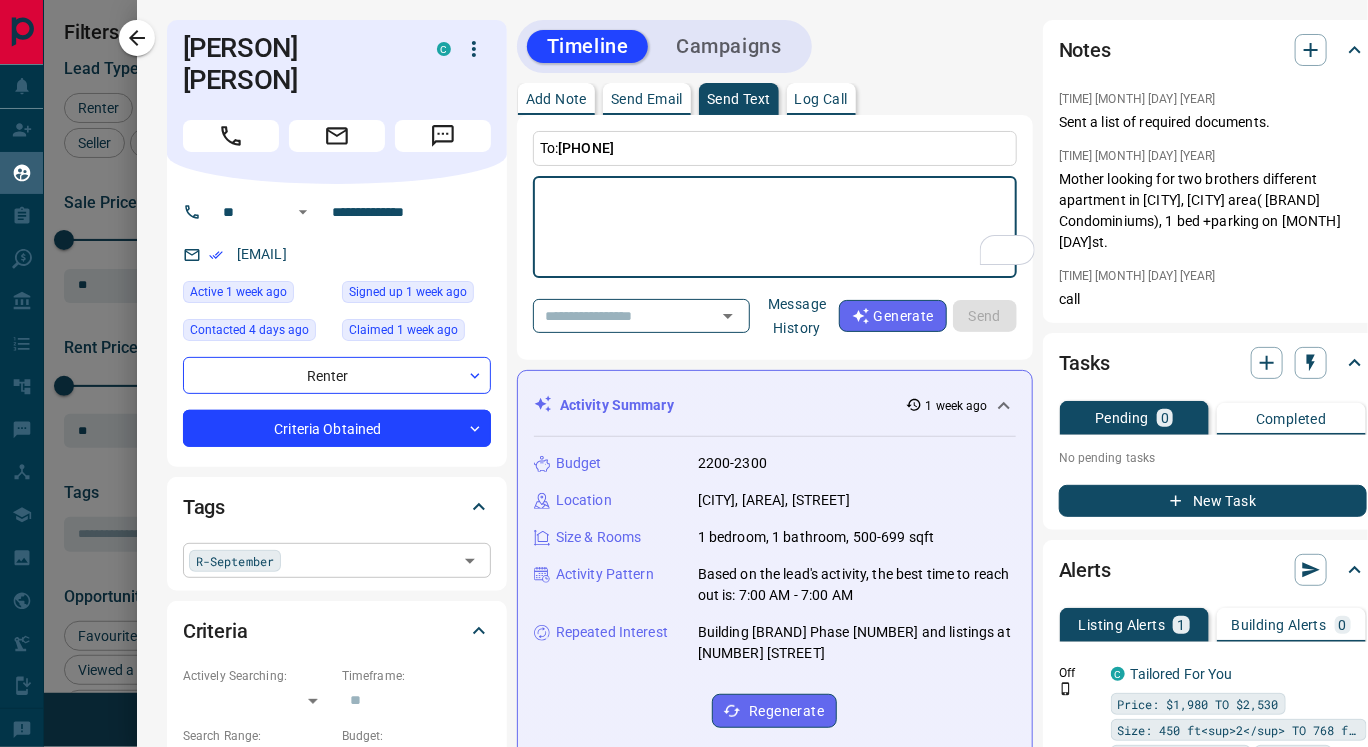 paste on "**********" 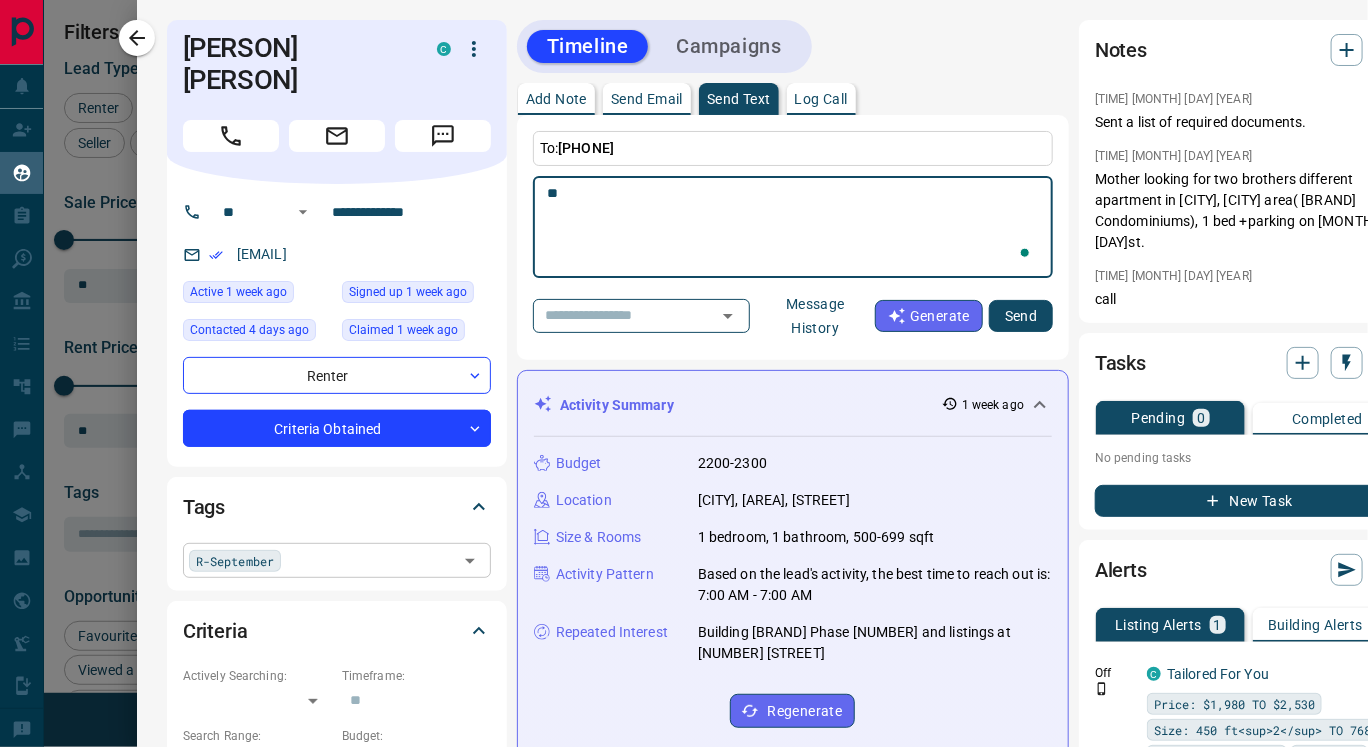 type on "*" 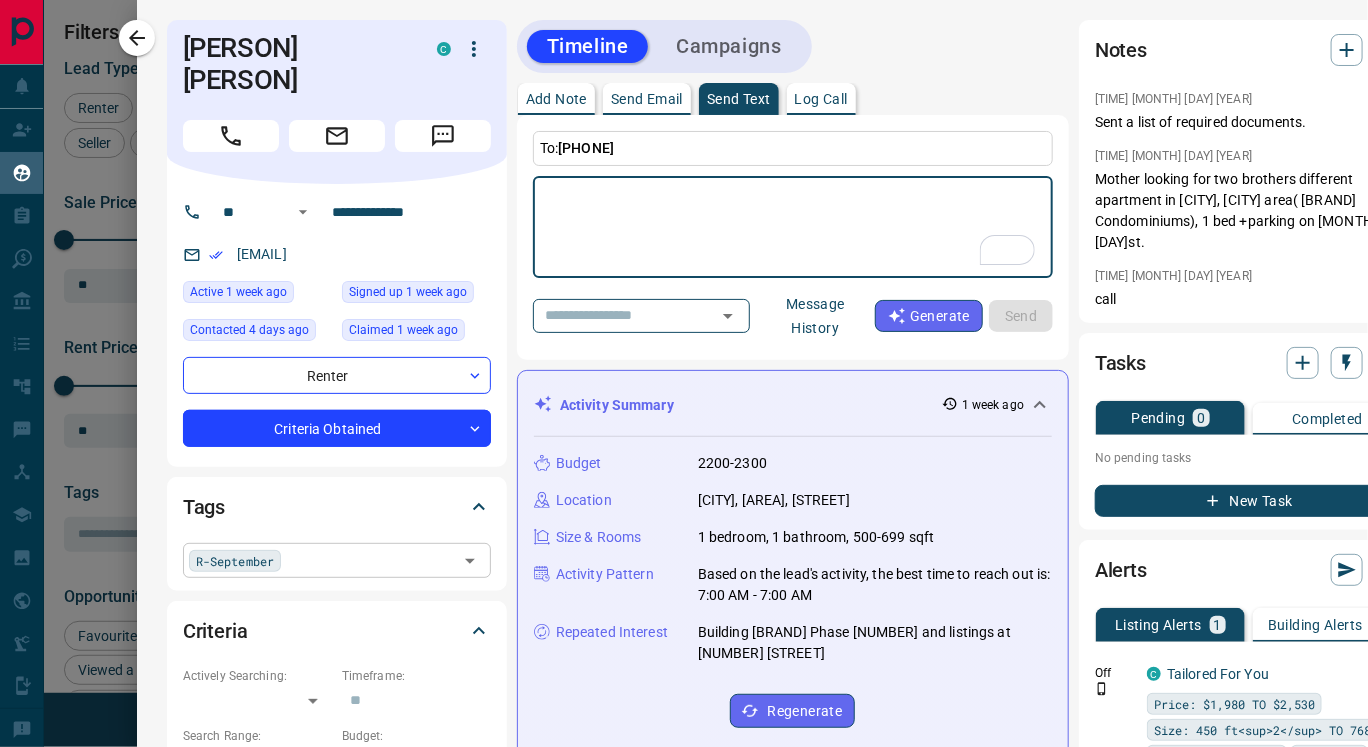 paste on "**********" 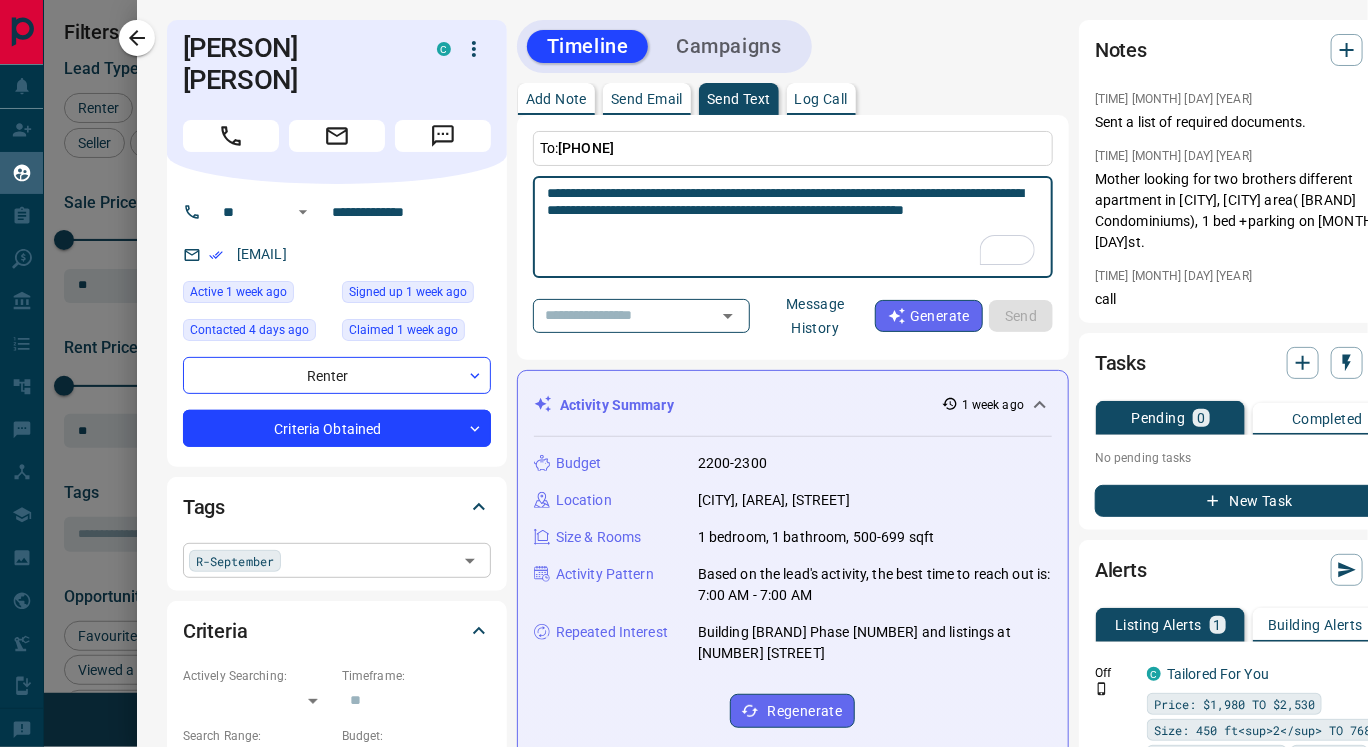 scroll, scrollTop: 138, scrollLeft: 0, axis: vertical 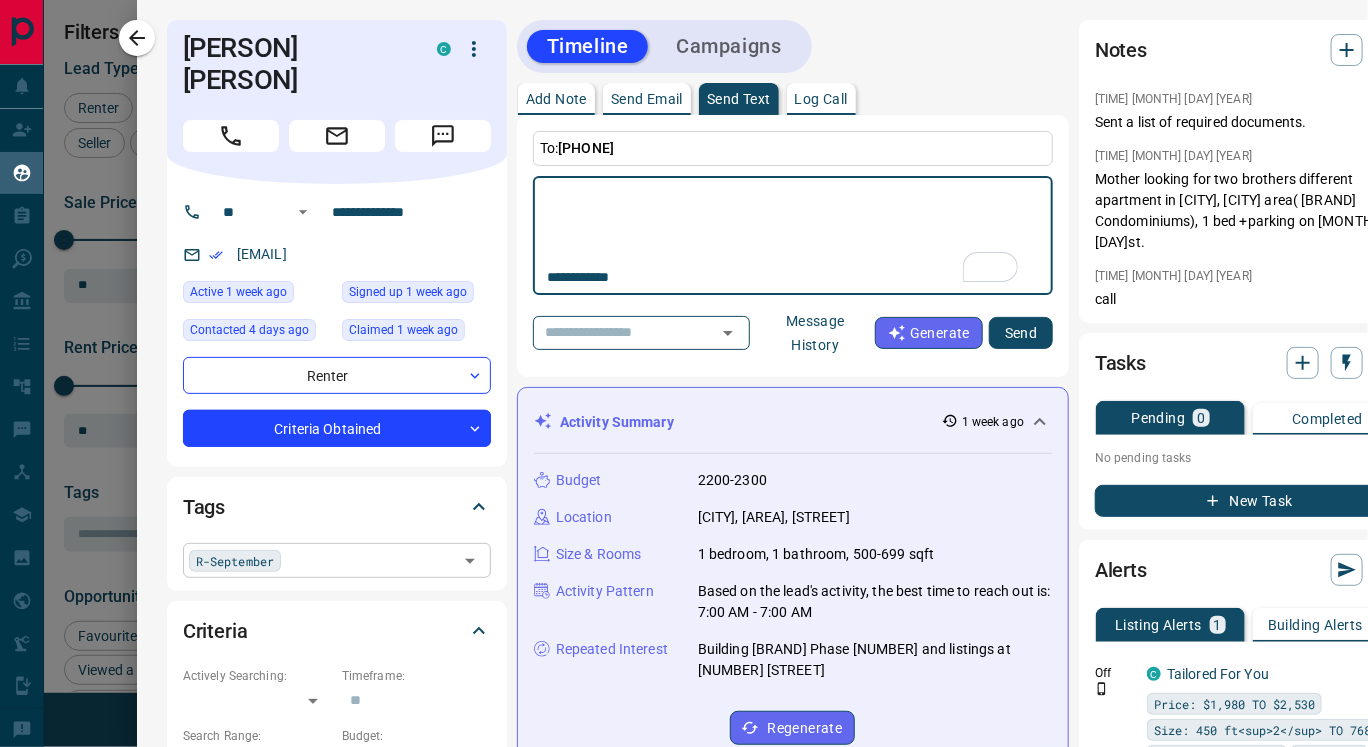 click on "**********" at bounding box center (793, 236) 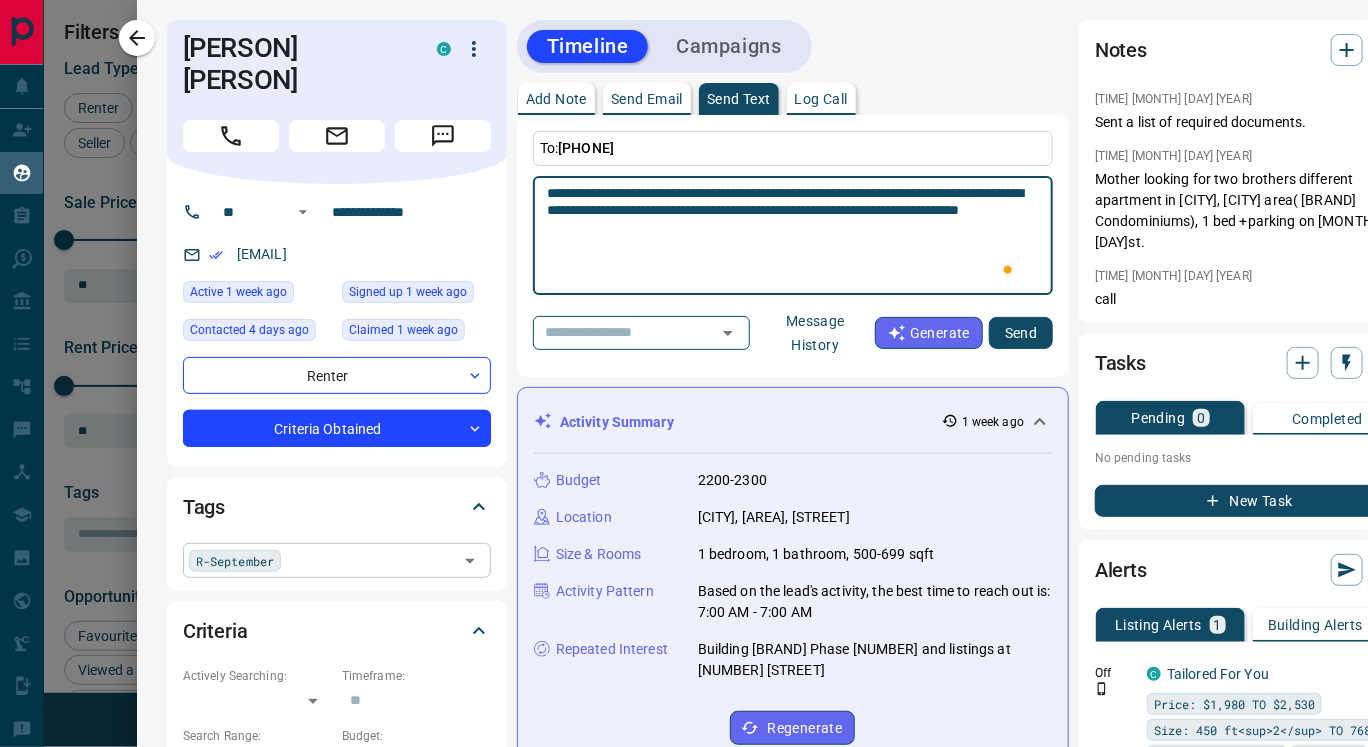 scroll, scrollTop: 0, scrollLeft: 0, axis: both 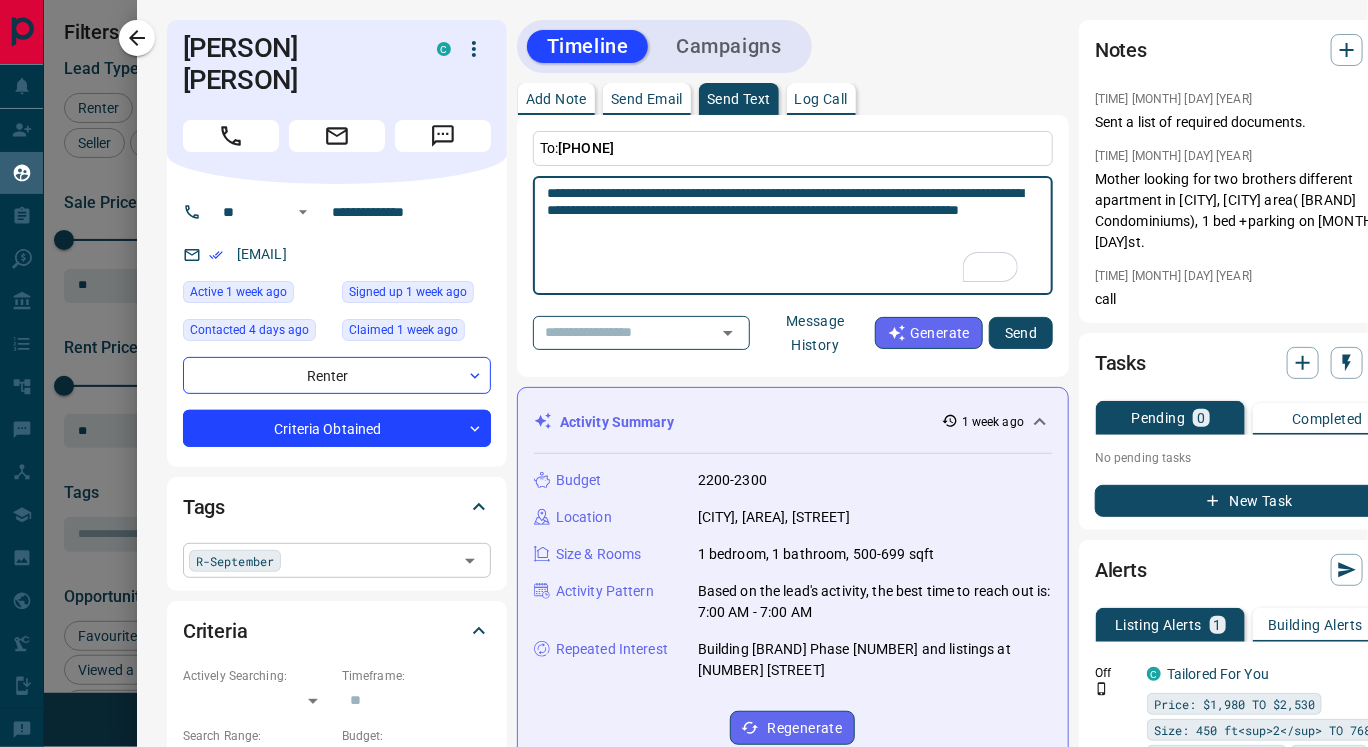 click on "**********" at bounding box center (793, 236) 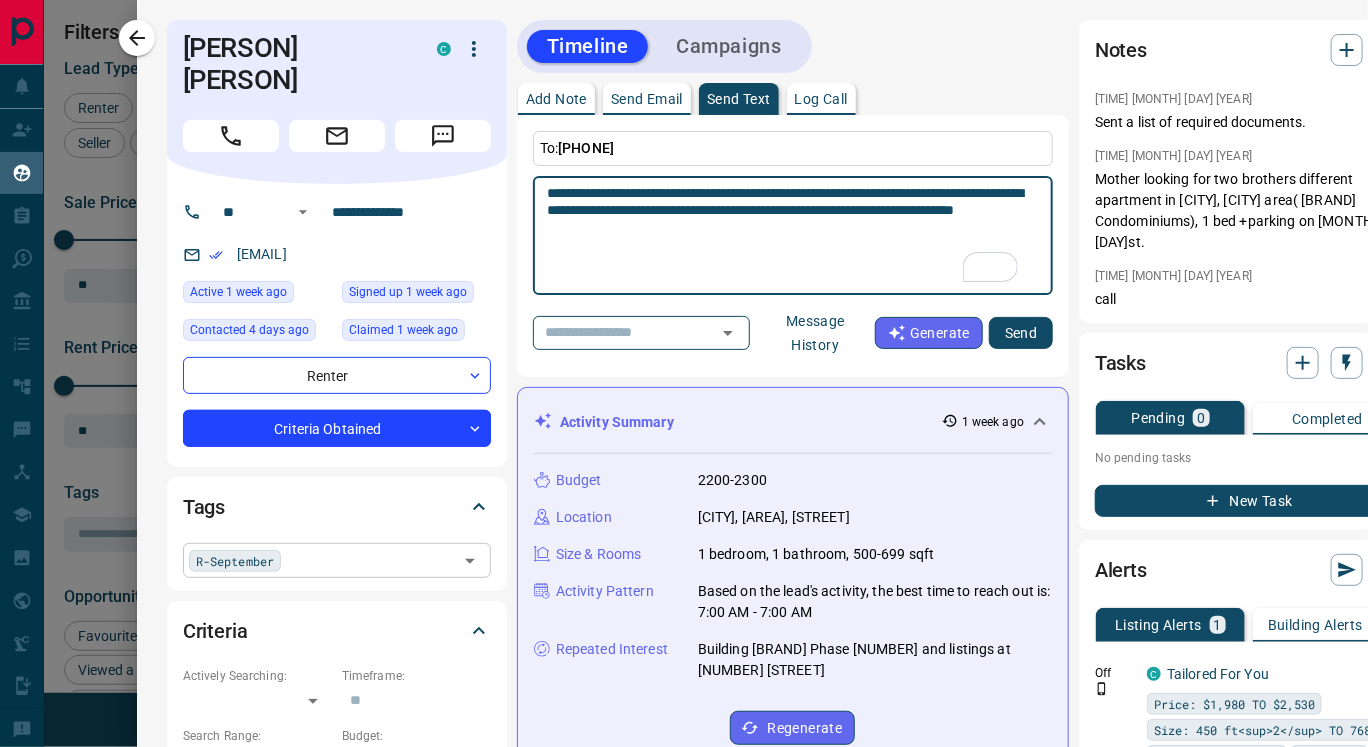 type on "**********" 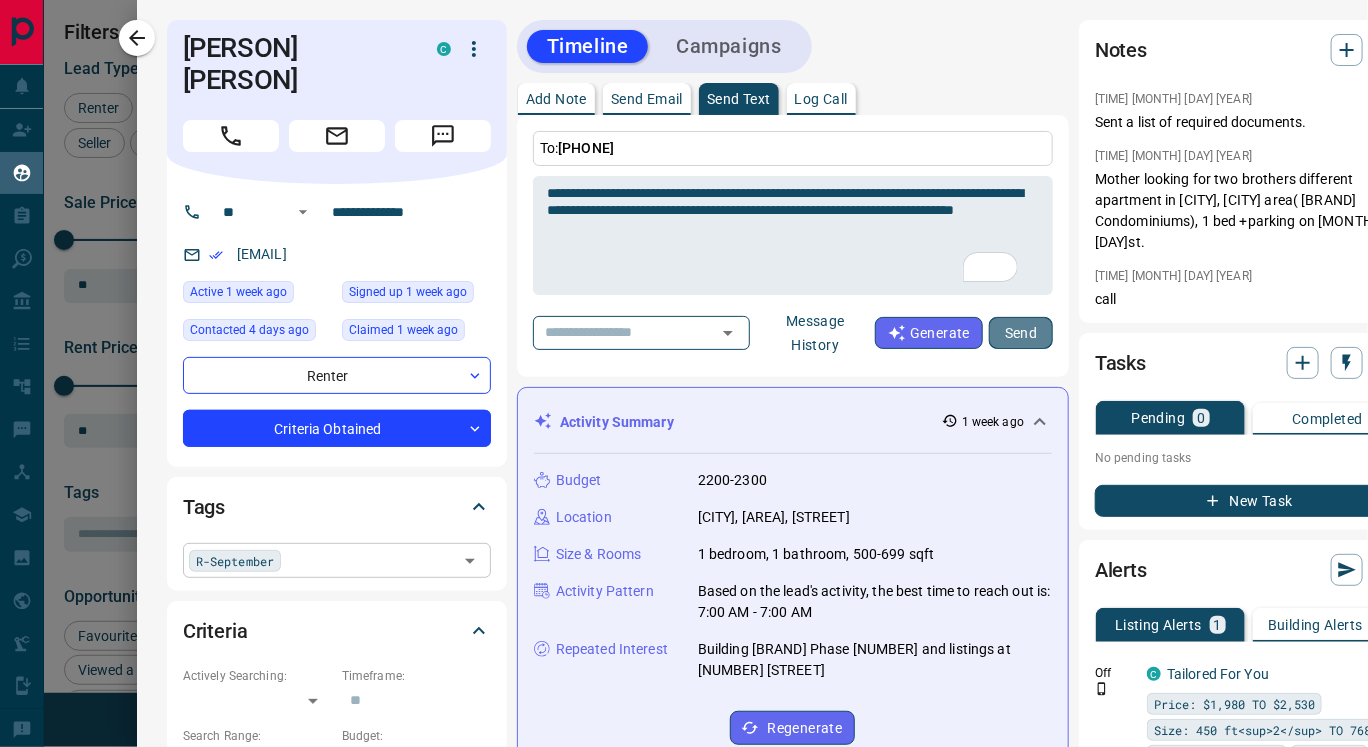 click on "Send" at bounding box center [1021, 333] 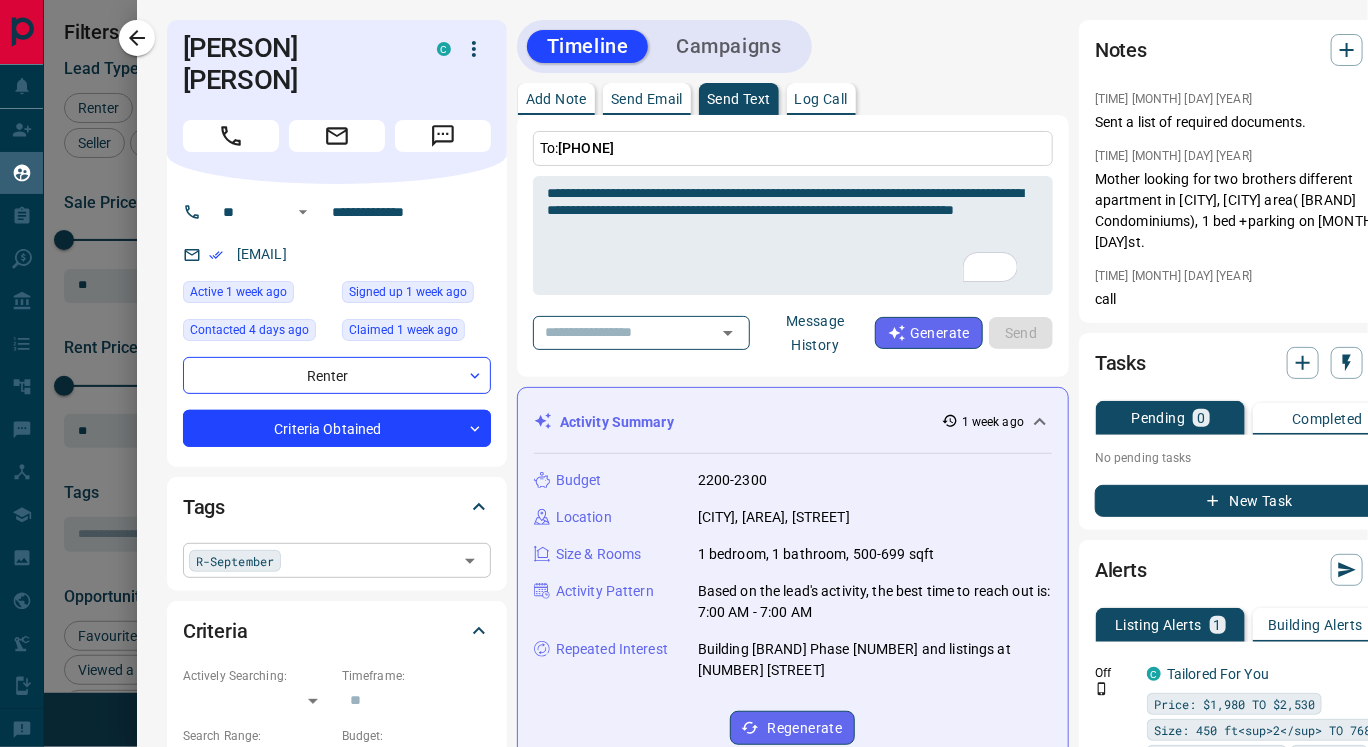 type 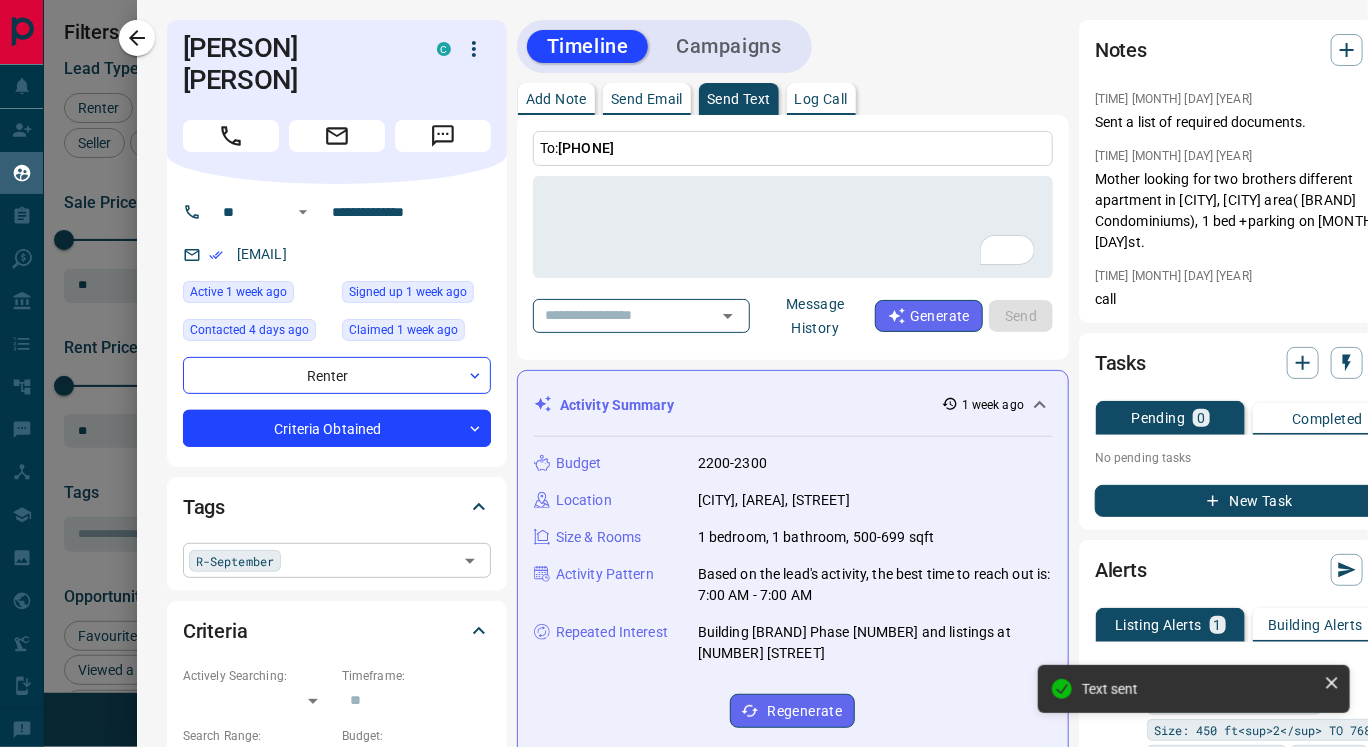 click at bounding box center [369, 560] 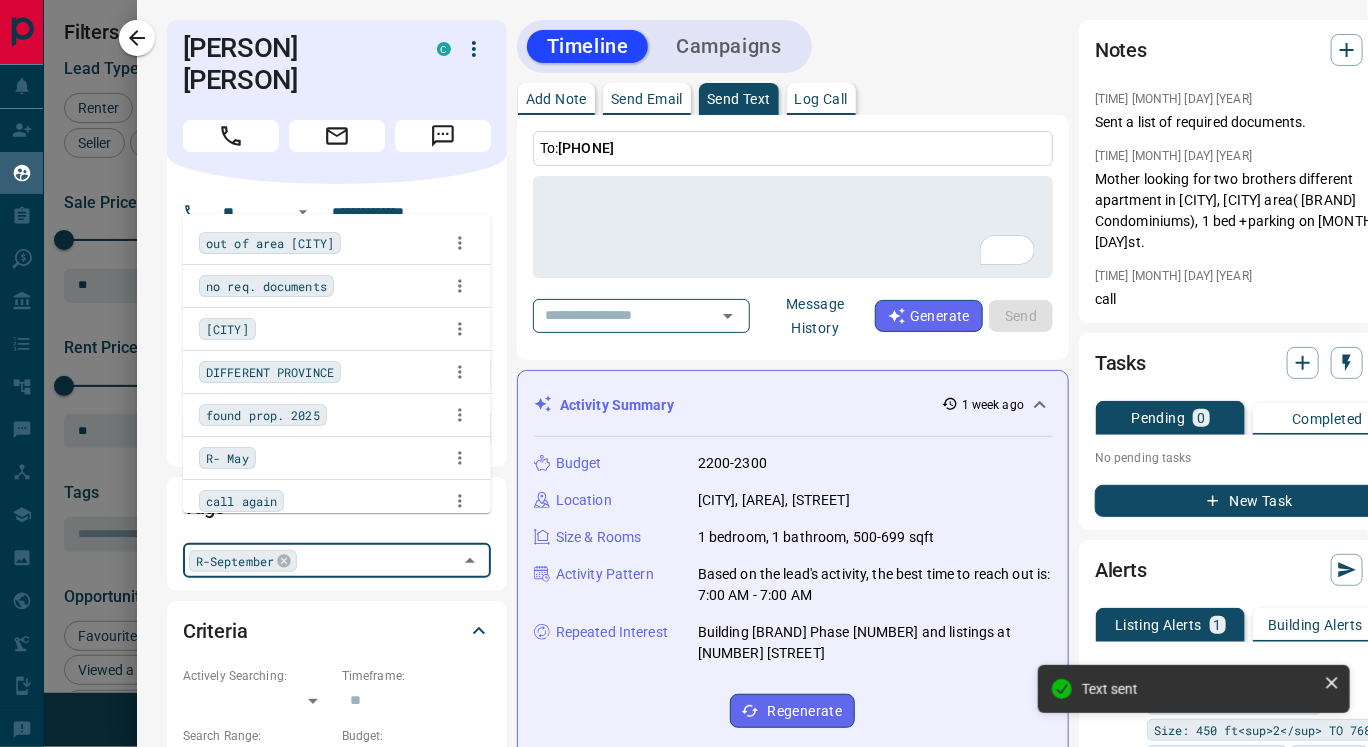 scroll, scrollTop: 857, scrollLeft: 0, axis: vertical 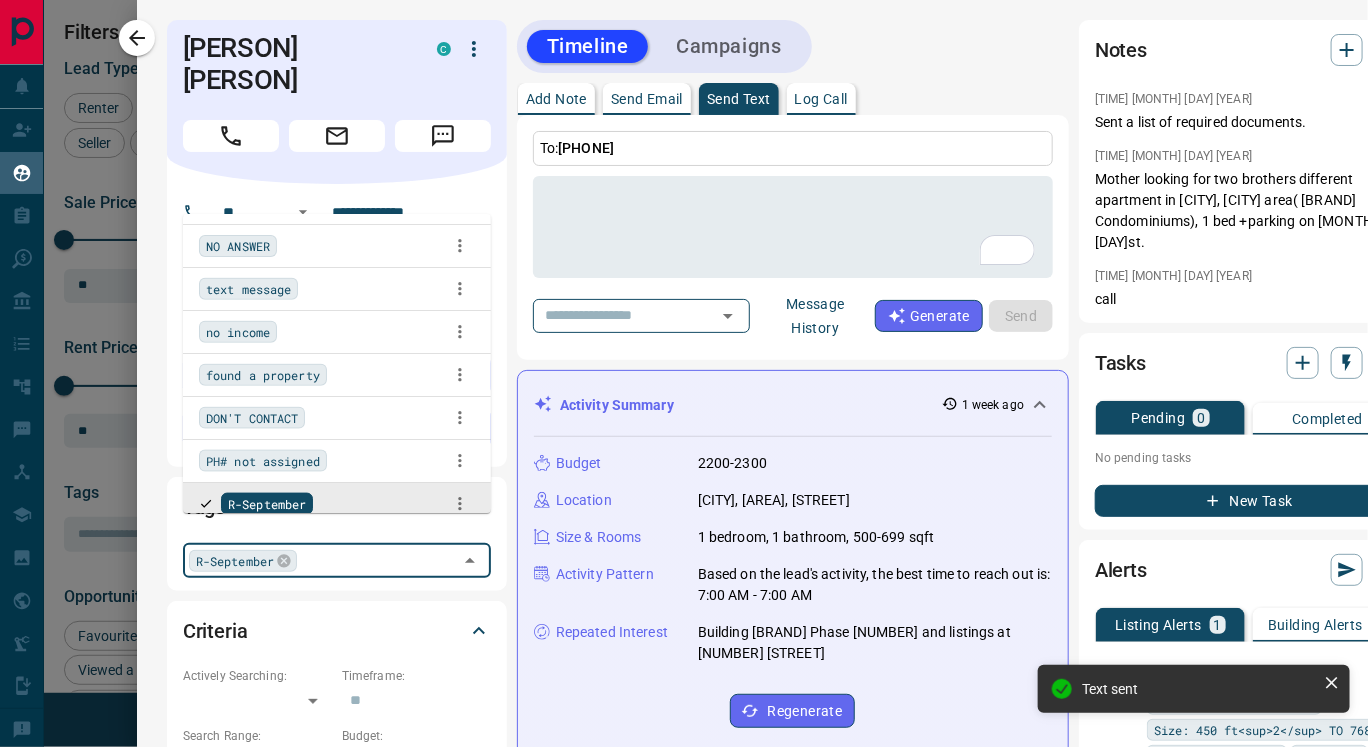 click on "R-September" at bounding box center [243, 561] 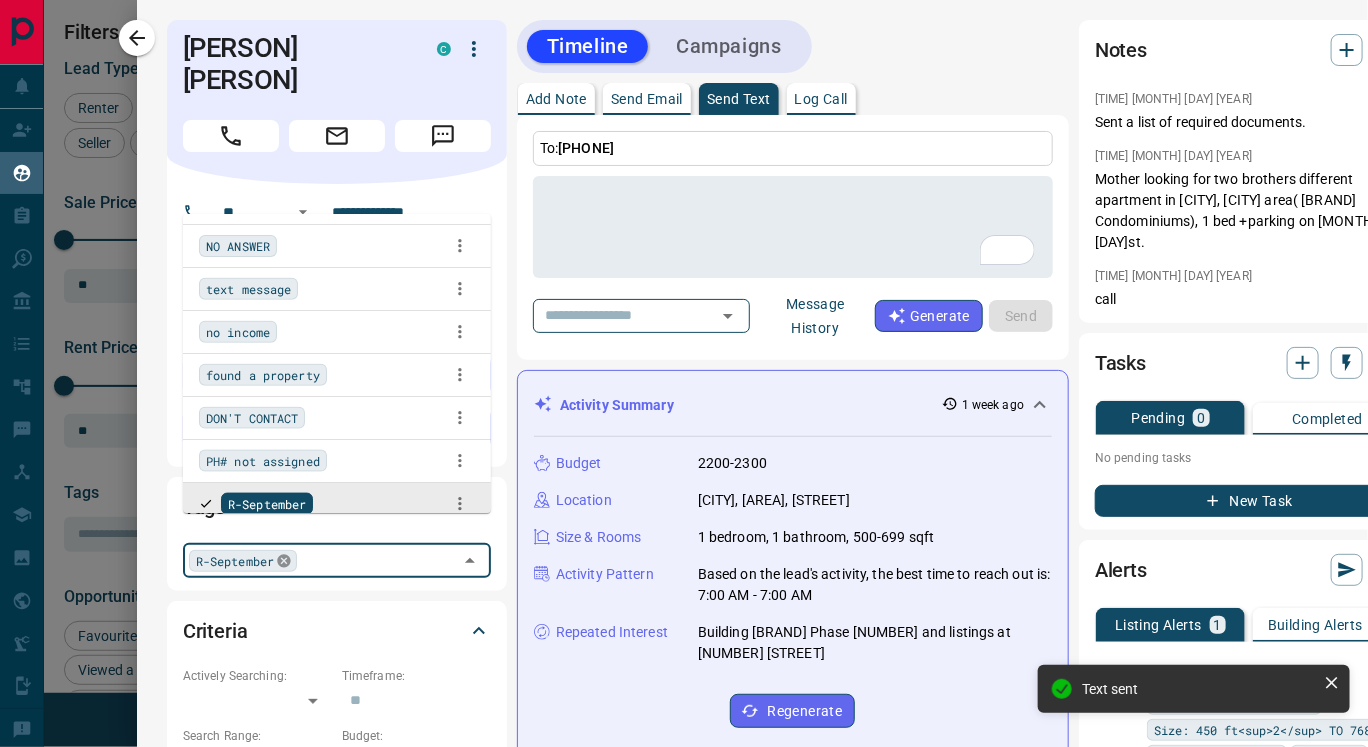 click 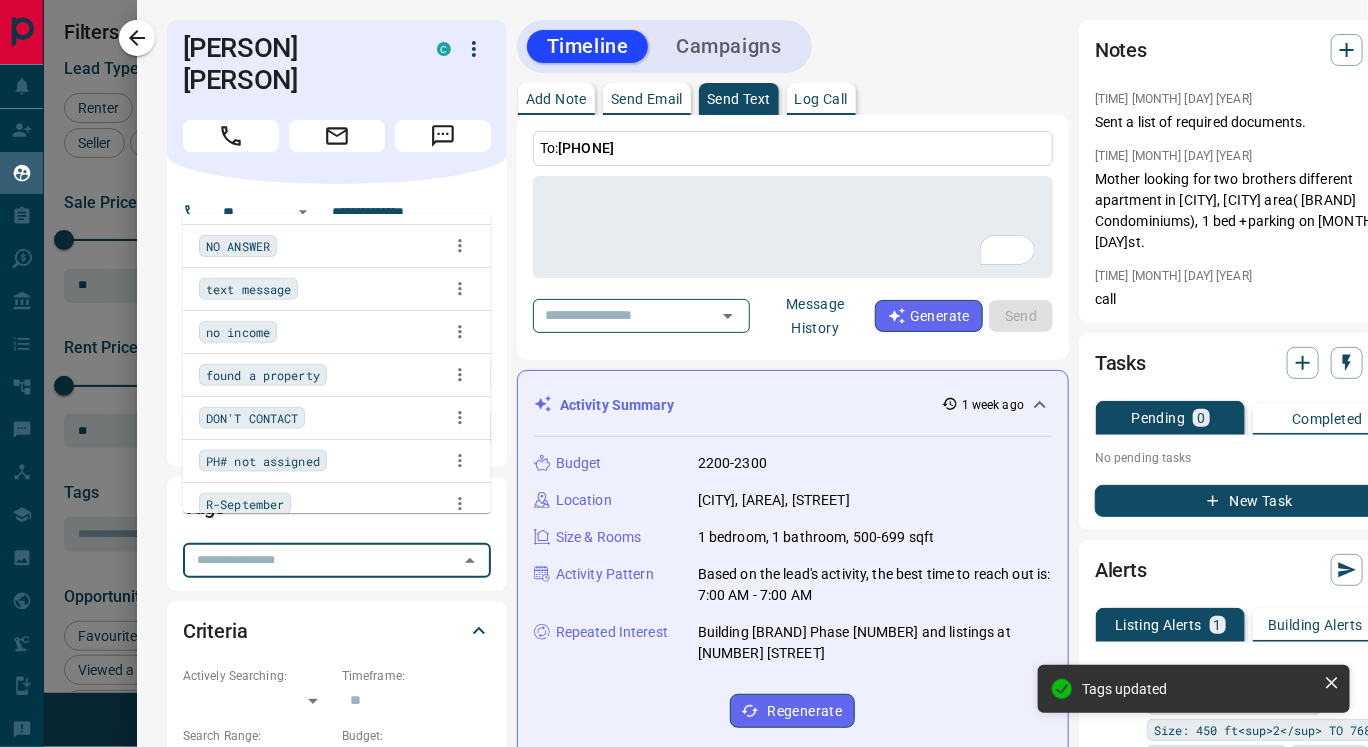 click on "Tags ​" at bounding box center (337, 533) 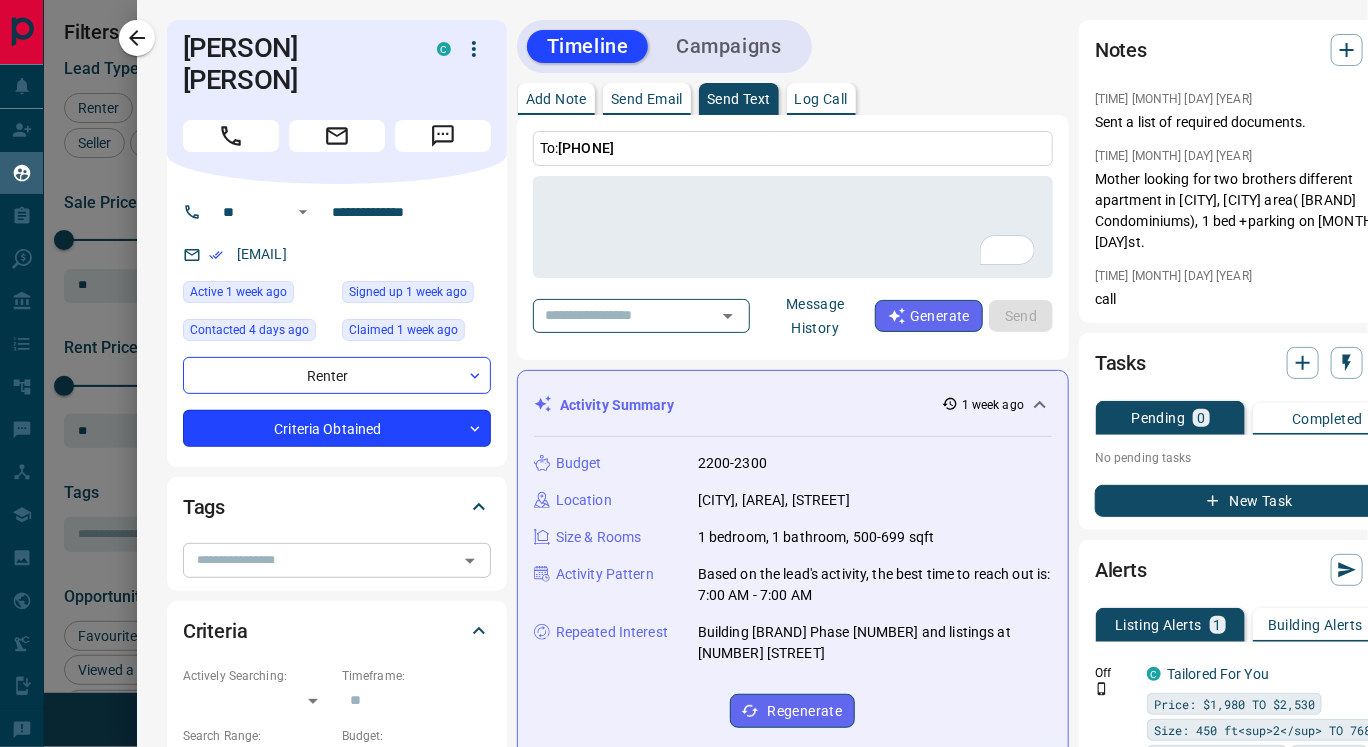 click on "Lead Transfers Claim Leads My Leads Tasks Opportunities Deals Campaigns Automations Messages Broker Bay Training Media Services Agent Resources Precon Worksheet Mobile Apps Disclosure Logout My Leads Filters 1 Manage Tabs New Lead All 1407 TBD 482 Do Not Contact - Not Responsive 142 Bogus 5 Just Browsing 607 Criteria Obtained 11 Future Follow Up 7 Warm 82 HOT - Taken on Showings 1 Submitted Offer - Client 70 Name Details Last Active Claimed Date Status Tags Asif Ajan Renter C $2K - $2K North York, Vaughan 7 hours ago Contacted 16 hours ago 20 hours ago Signed up 8 months ago Criteria Obtained R- September 5th call again + Aleksandr Sterzhanov Renter C $2K - $2K Vaughan 1 day ago Contacted 1 day ago 1 day ago Signed up 2 weeks ago Criteria Obtained R- October set up listings Aler + Tushar Purswani Renter C $2K - $2K Vaughan 1 day ago Active Viewing Request Contacted 4 days ago 6 days ago Signed up 1 week ago Criteria Obtained not anought income R- September + Teresa Ismaele Renter C $2K - $2K Vaughan + Renter" at bounding box center [684, 361] 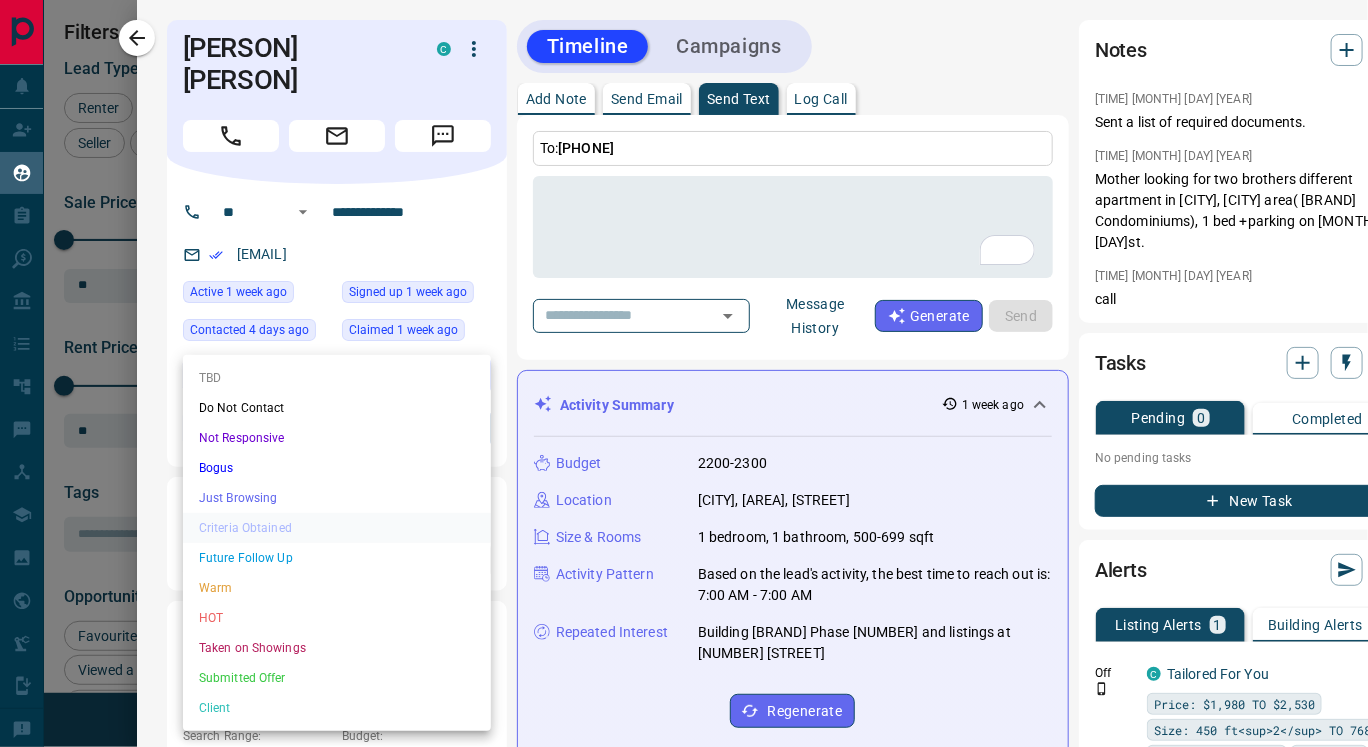 click on "Do Not Contact" at bounding box center (337, 408) 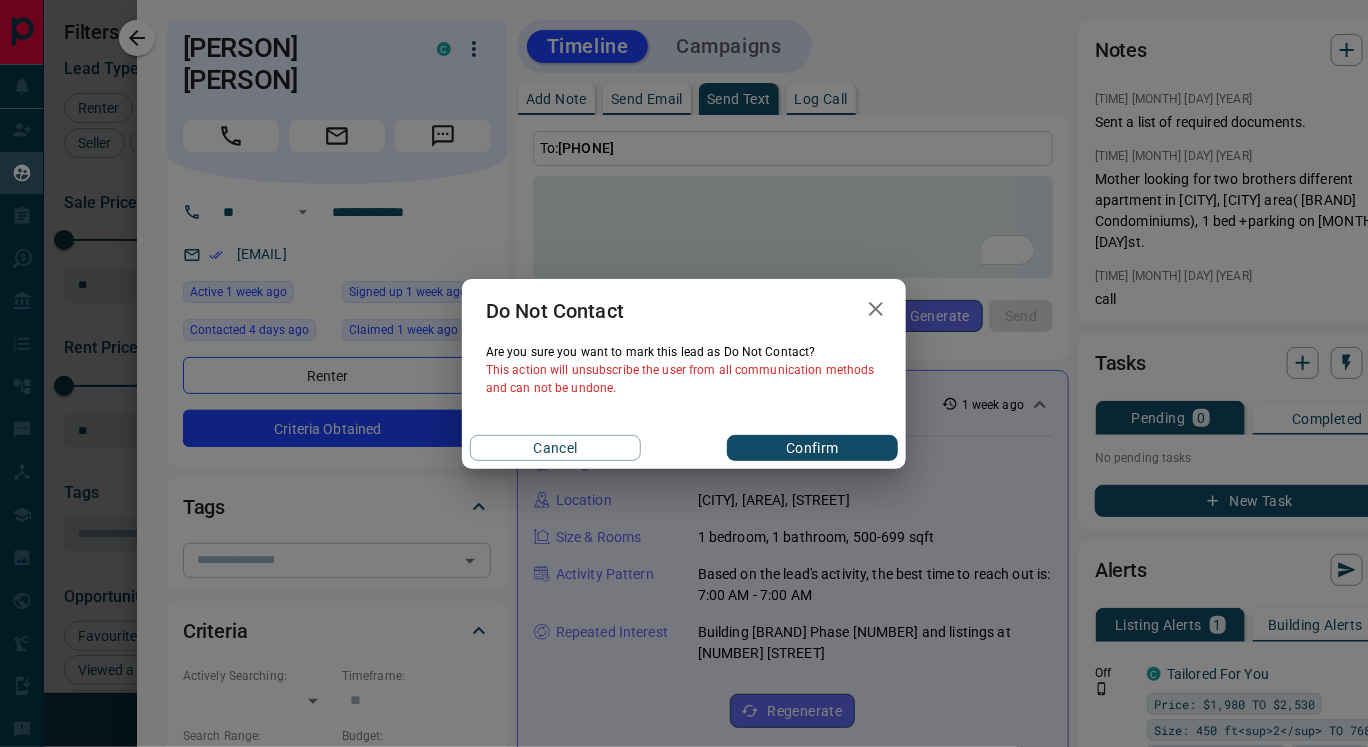 click on "Confirm" at bounding box center (812, 448) 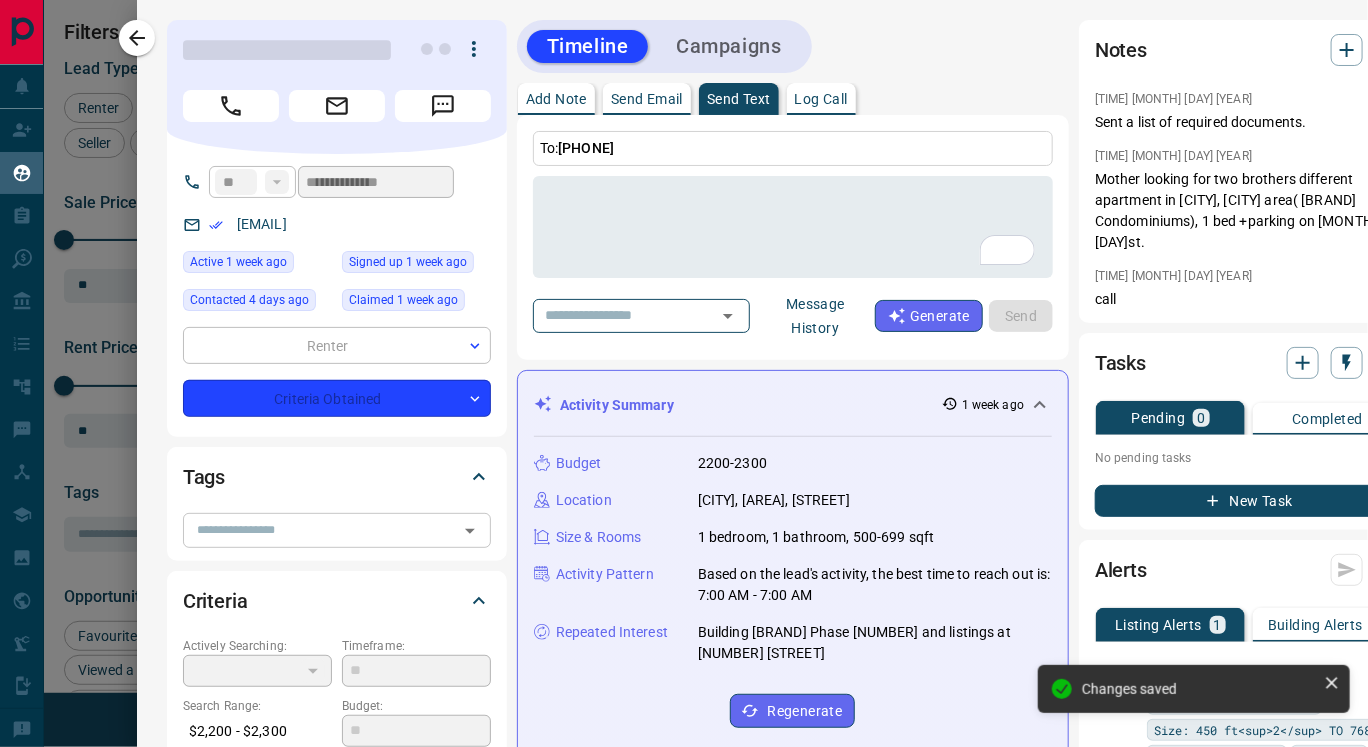 type on "*" 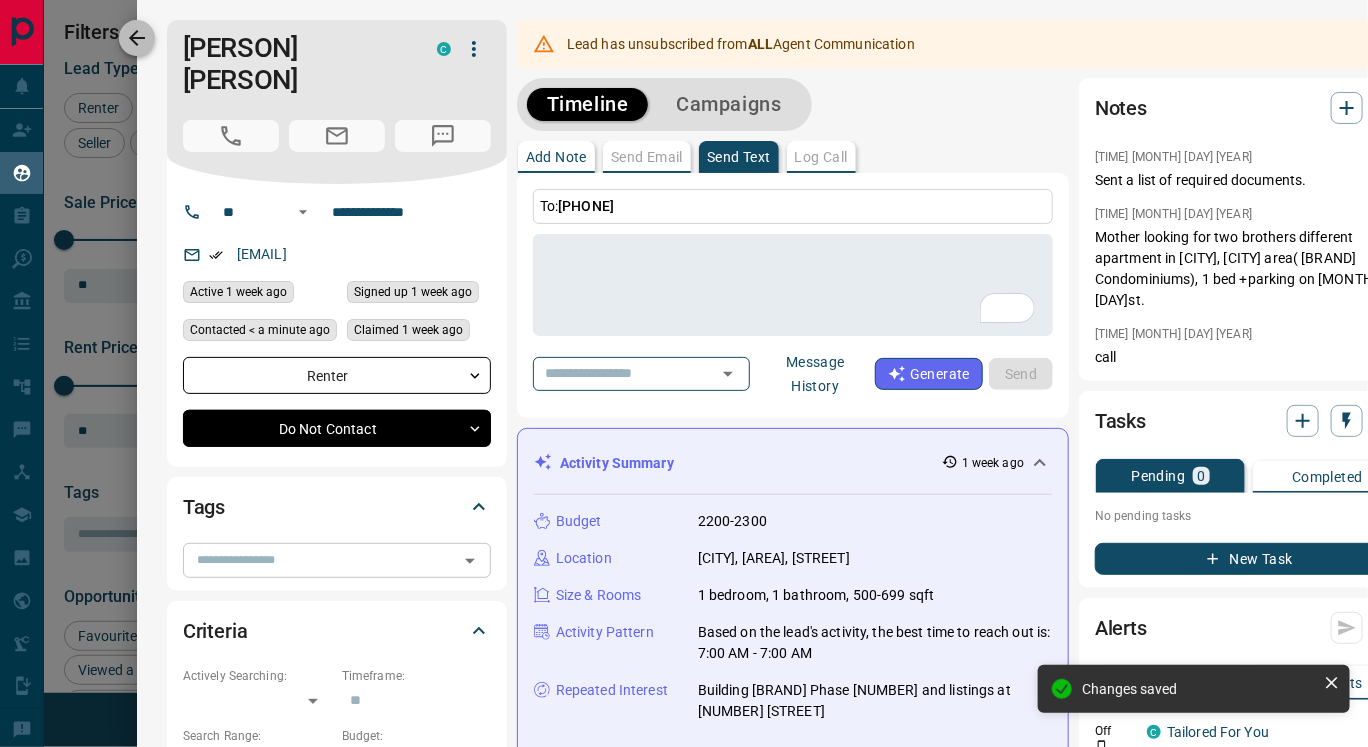 click 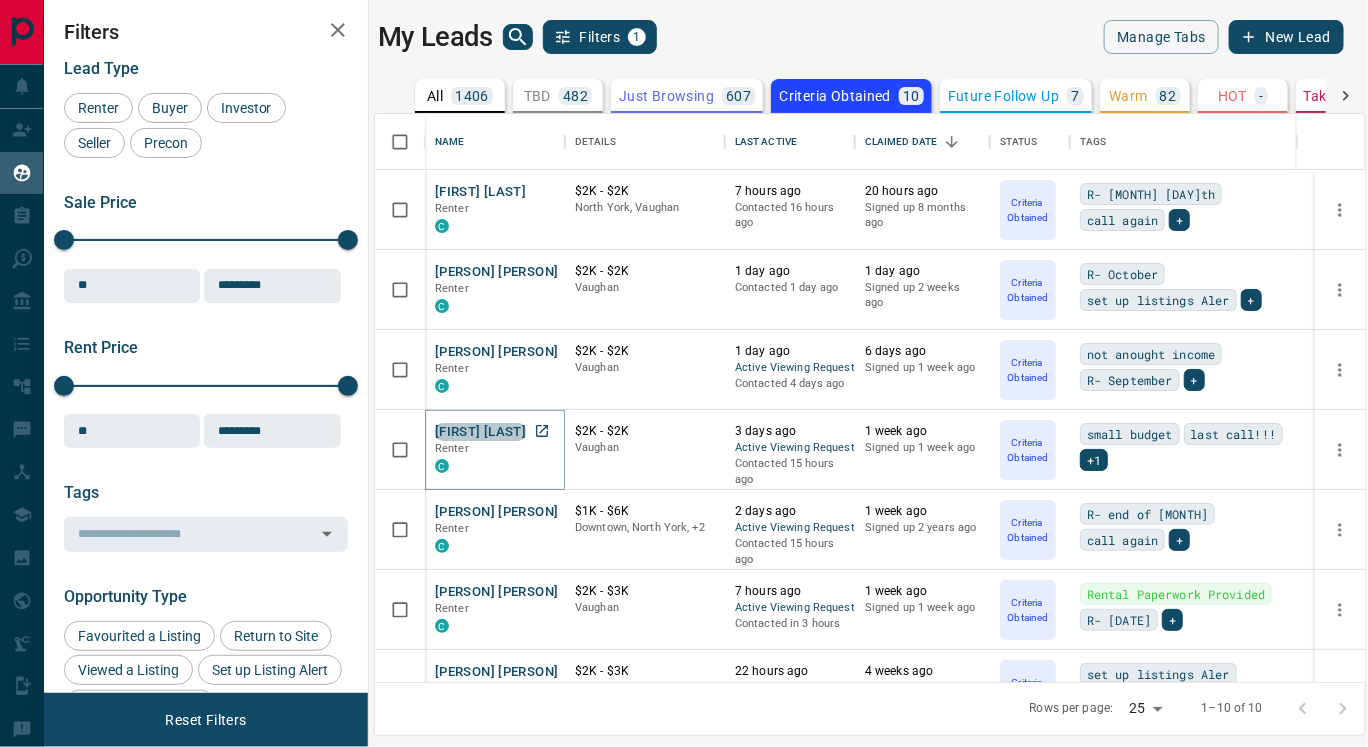 click on "Levih Ssenzira" at bounding box center (480, 432) 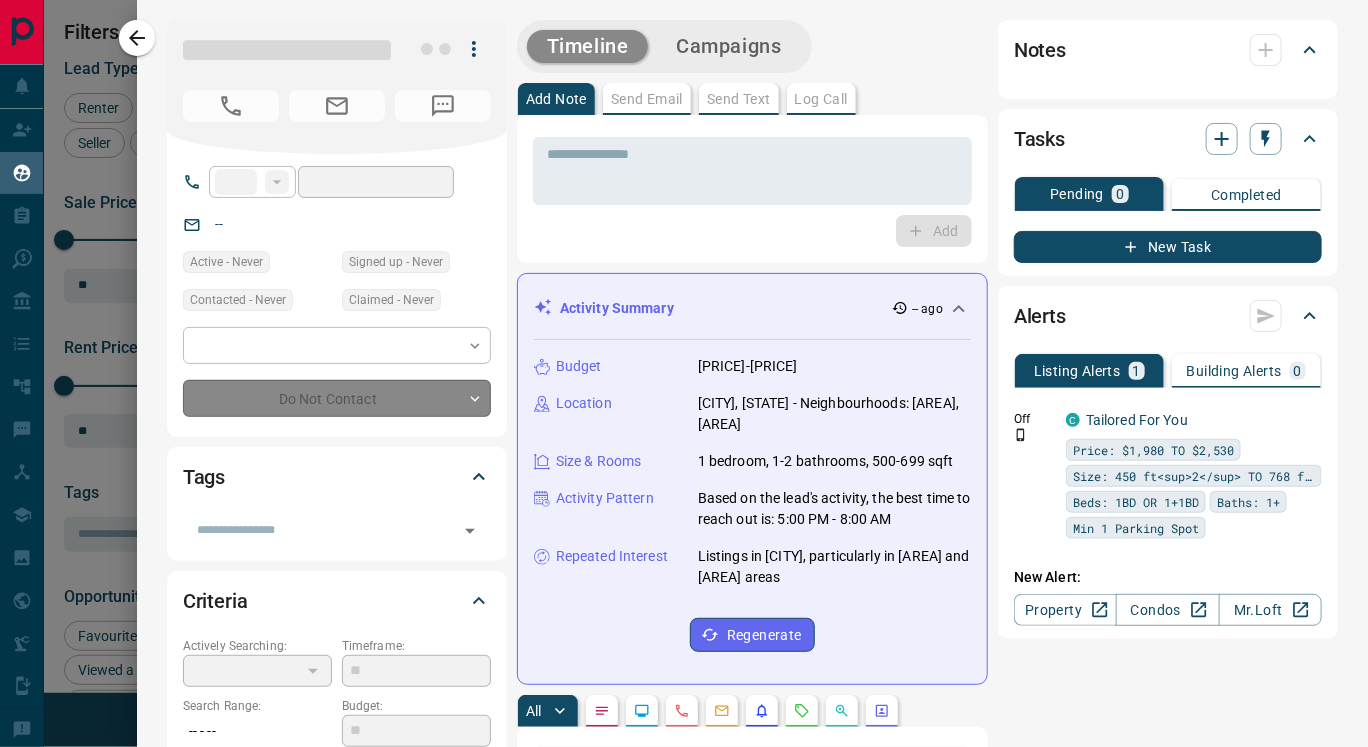 type on "**" 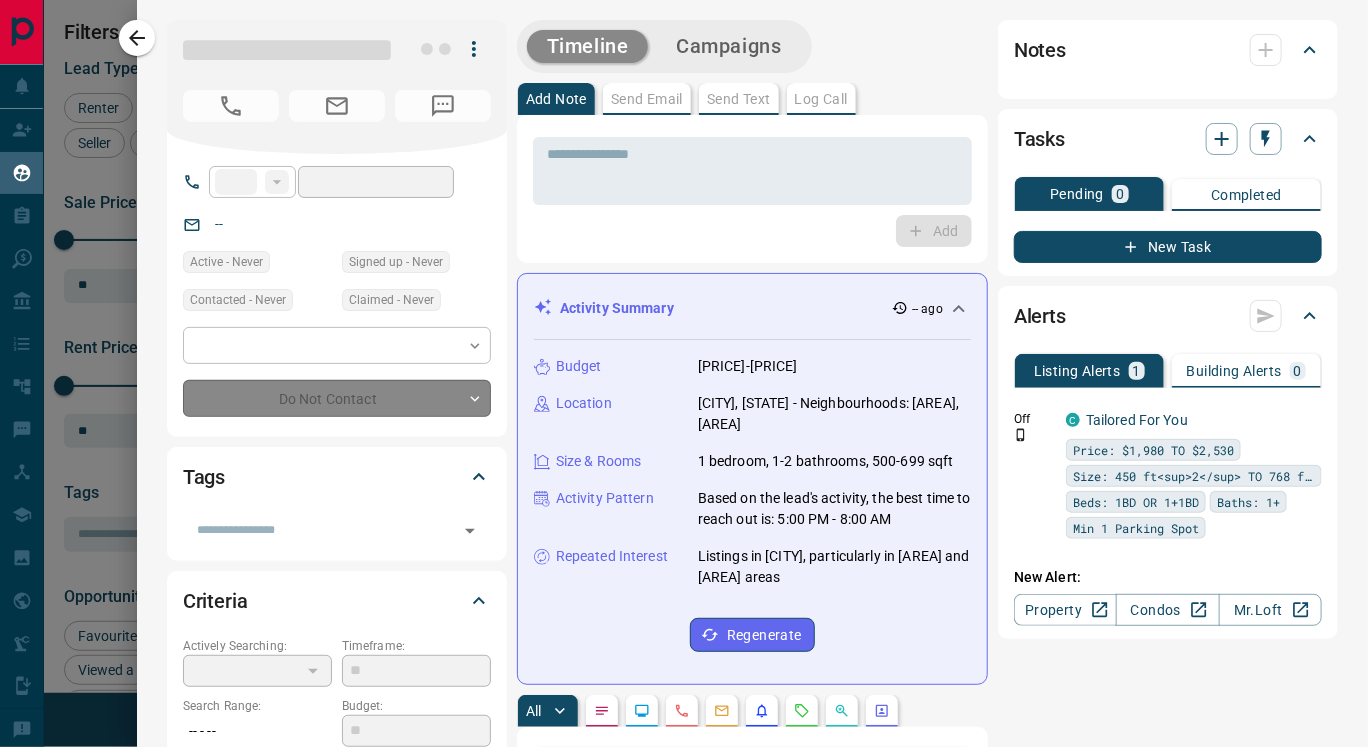 type on "**********" 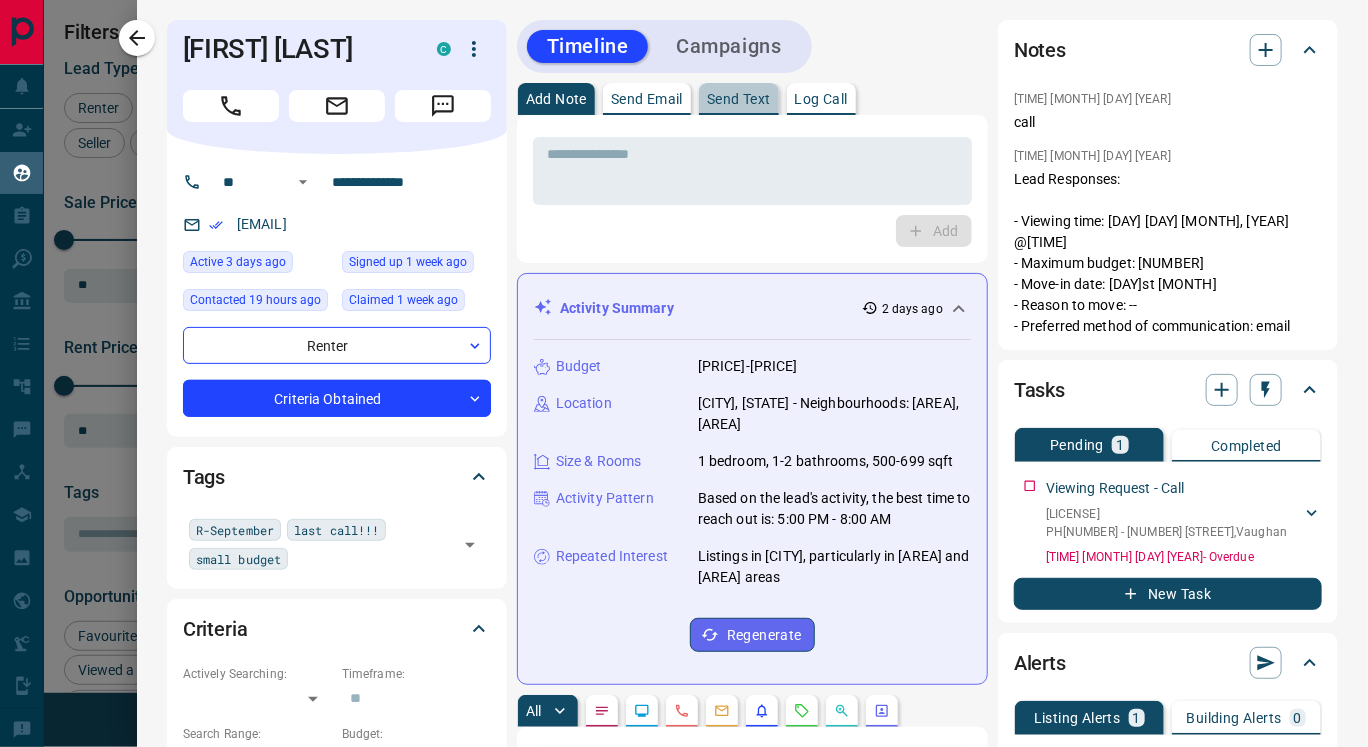 click on "Send Text" at bounding box center (739, 99) 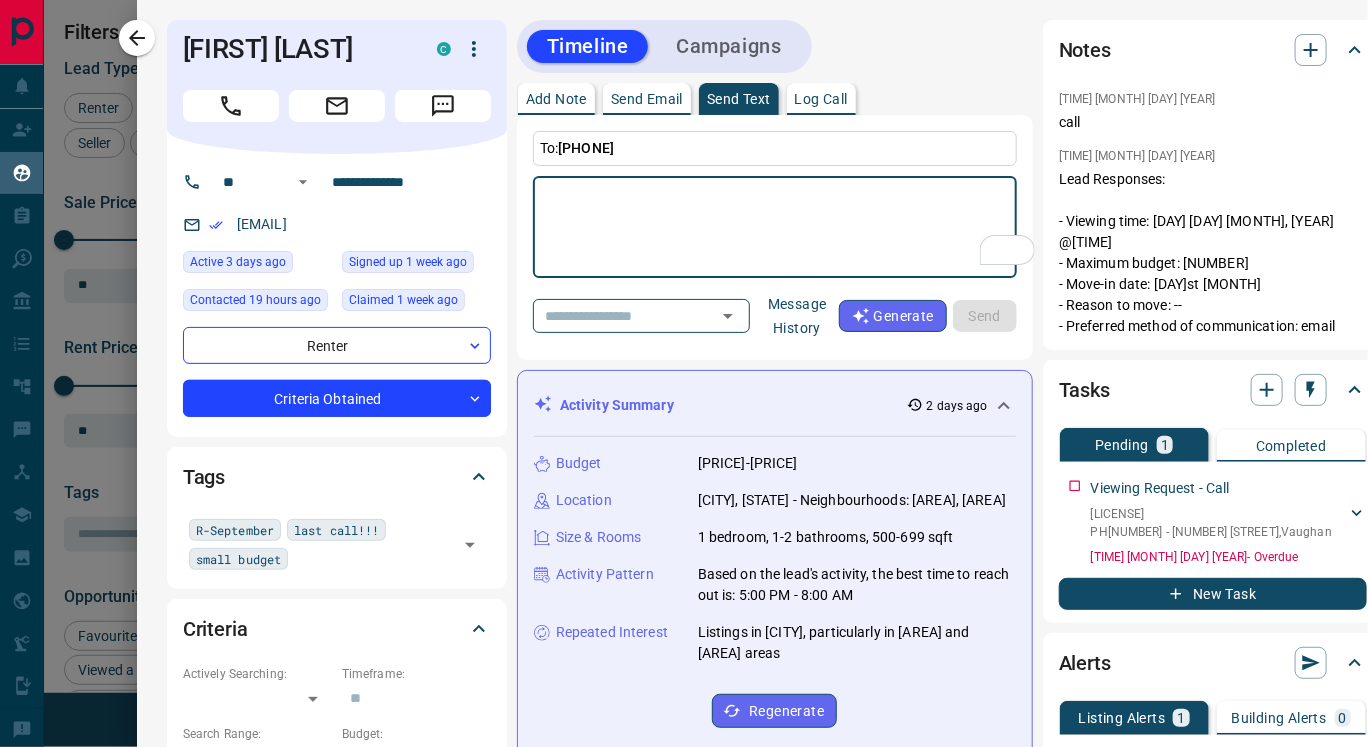 click on "Message History" at bounding box center (797, 316) 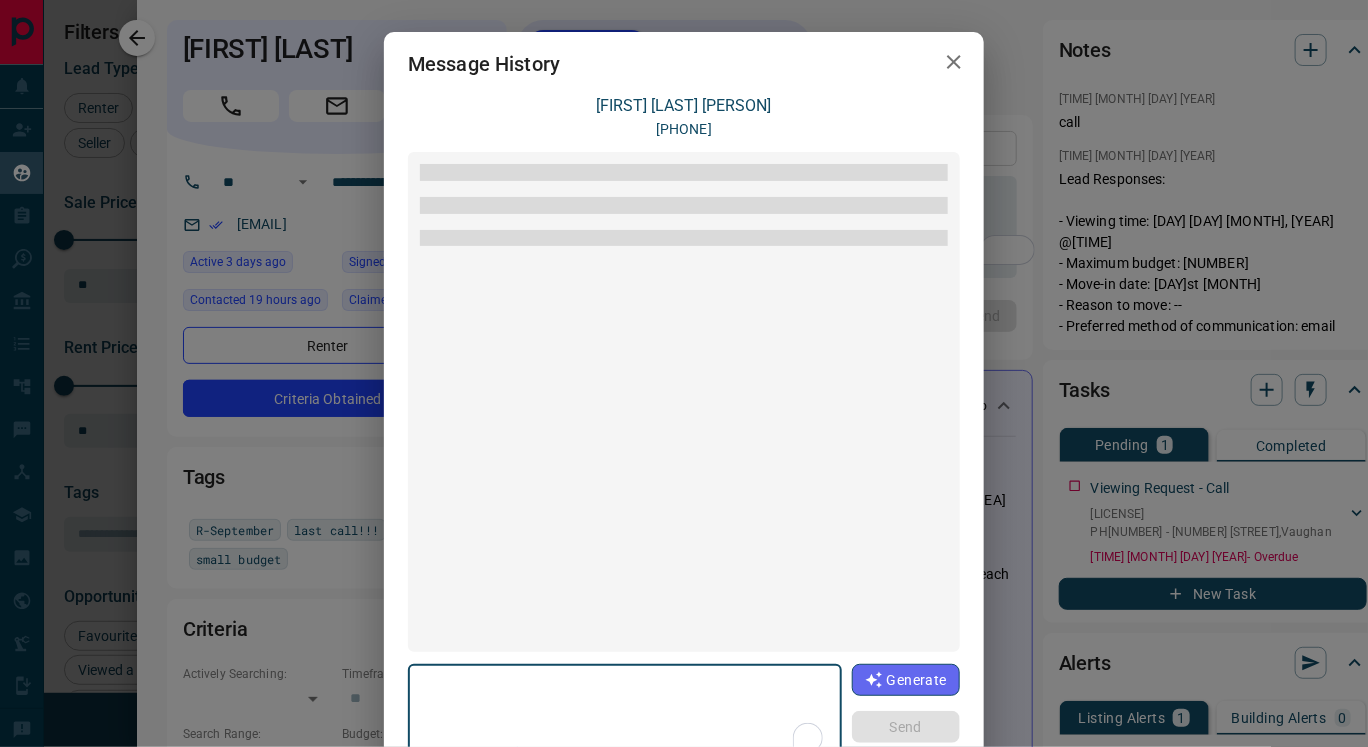 scroll, scrollTop: 2506, scrollLeft: 0, axis: vertical 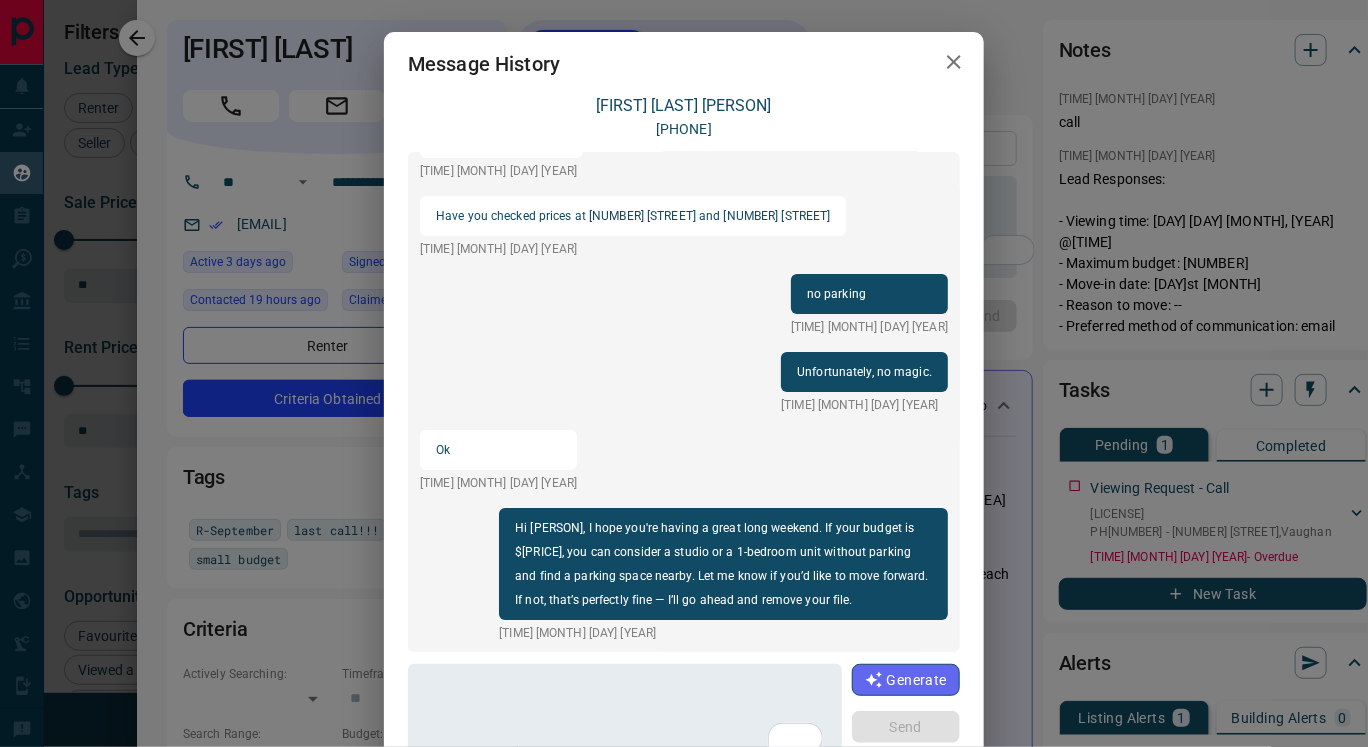 click on "Message History Levih   Ssenzira +14372257843 Hi Levih,
I noticed that you’re interested in properties in Vaughan, specifically Concord or Corporate Centre, close to Highway 7. Which area works better for you?
To better assist you, please answer the following questions:
What month are you looking to move in?
Do you have a full-time job?
Do you need parking?
How many people are in your family?
Do you have a pet?
These questions are important for us to understand your needs and assist you with the rental process.
I have a large inventory of available properties in the areas you're interested in. Also, I’ve set up a listing alert for available properties that match your interests.
If you find a property that exactly matches what you're looking for, please let me know and I’ll contact you to arrange the next steps.
If you need my assistance, I’ll be happy to help. Please don't hesitate to contact me at your convenience.
Best regards, Olga 8:39 pm Jul 25 2025 Is it the PH 107- 195 commerce st yes" at bounding box center (684, 373) 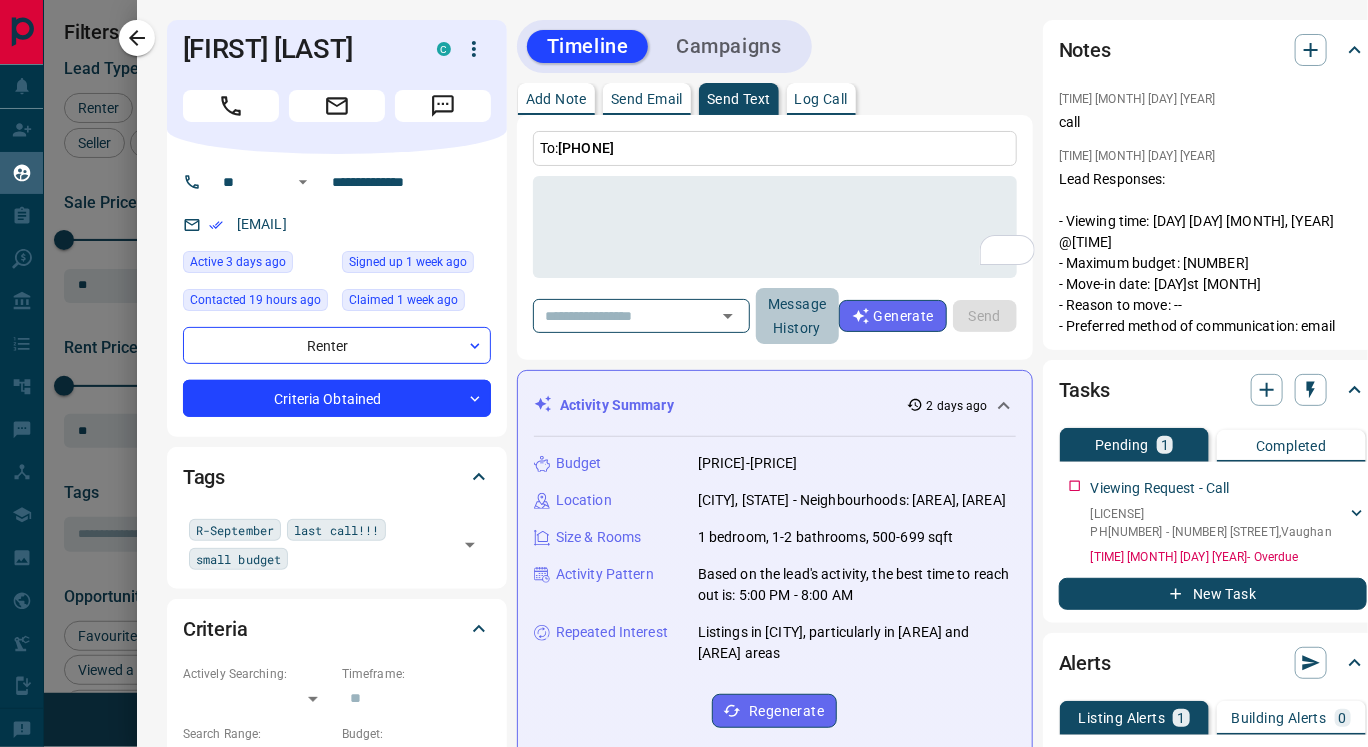 click on "Message History" at bounding box center (797, 316) 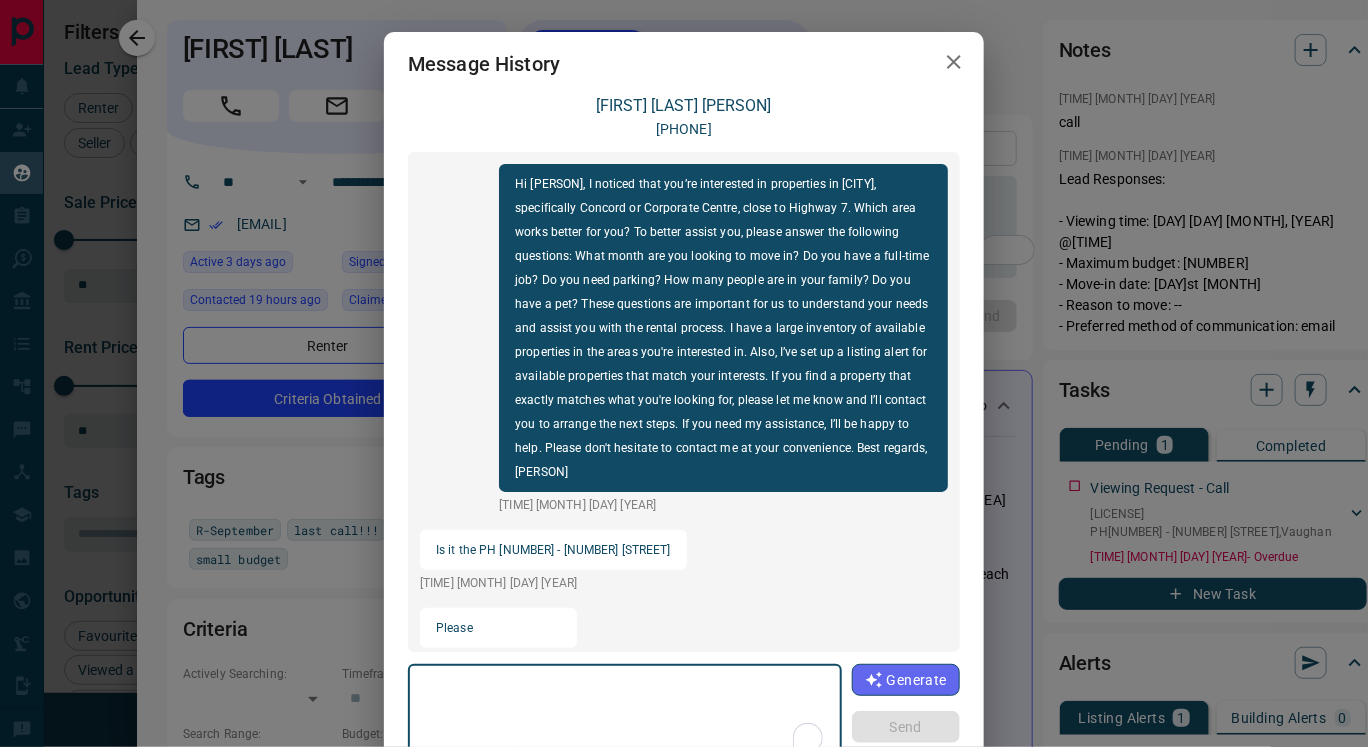 scroll, scrollTop: 2506, scrollLeft: 0, axis: vertical 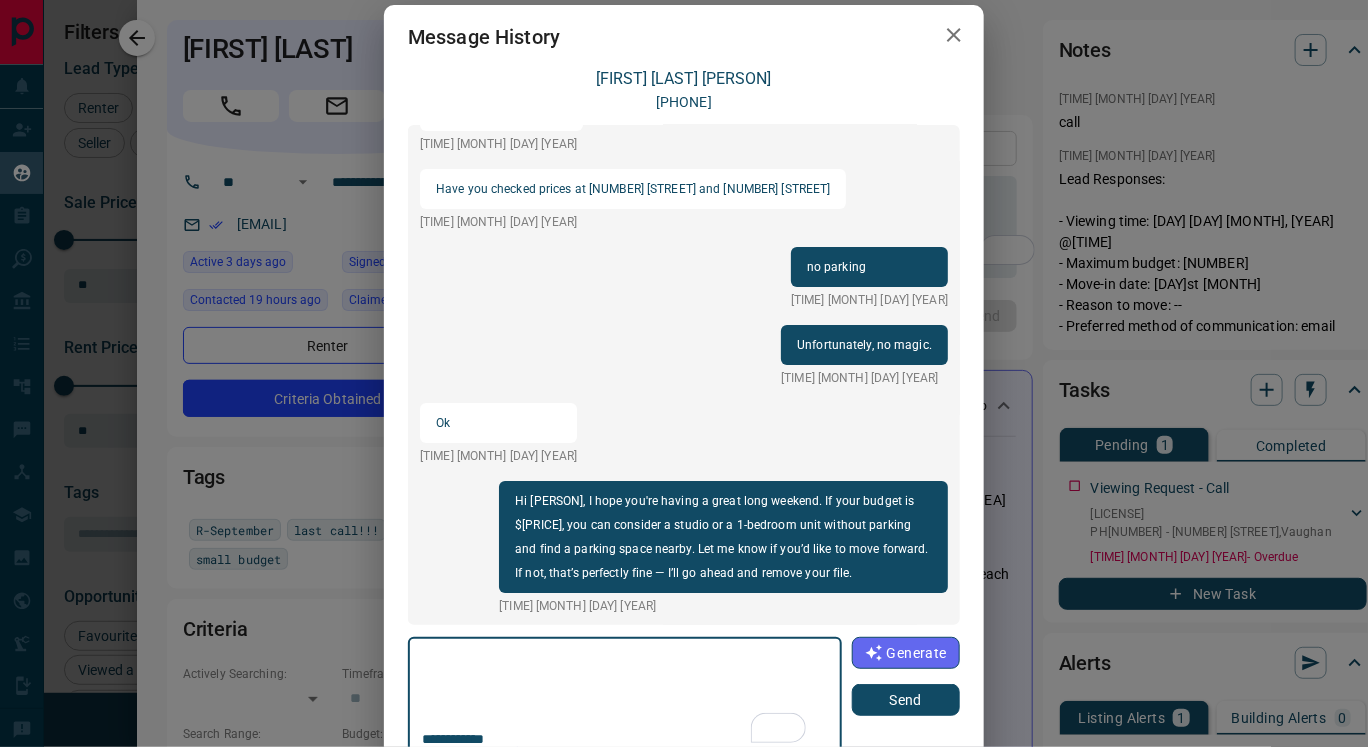 click on "**********" at bounding box center [624, 697] 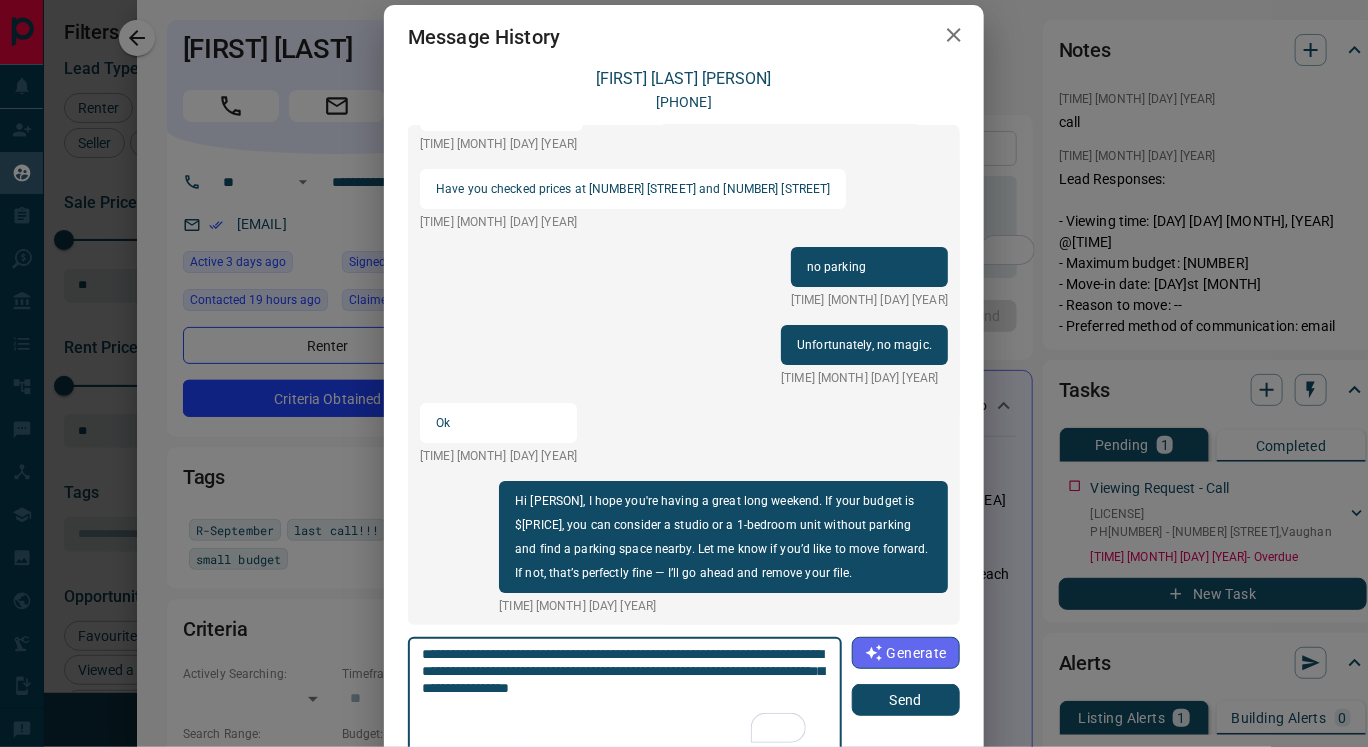 type on "**********" 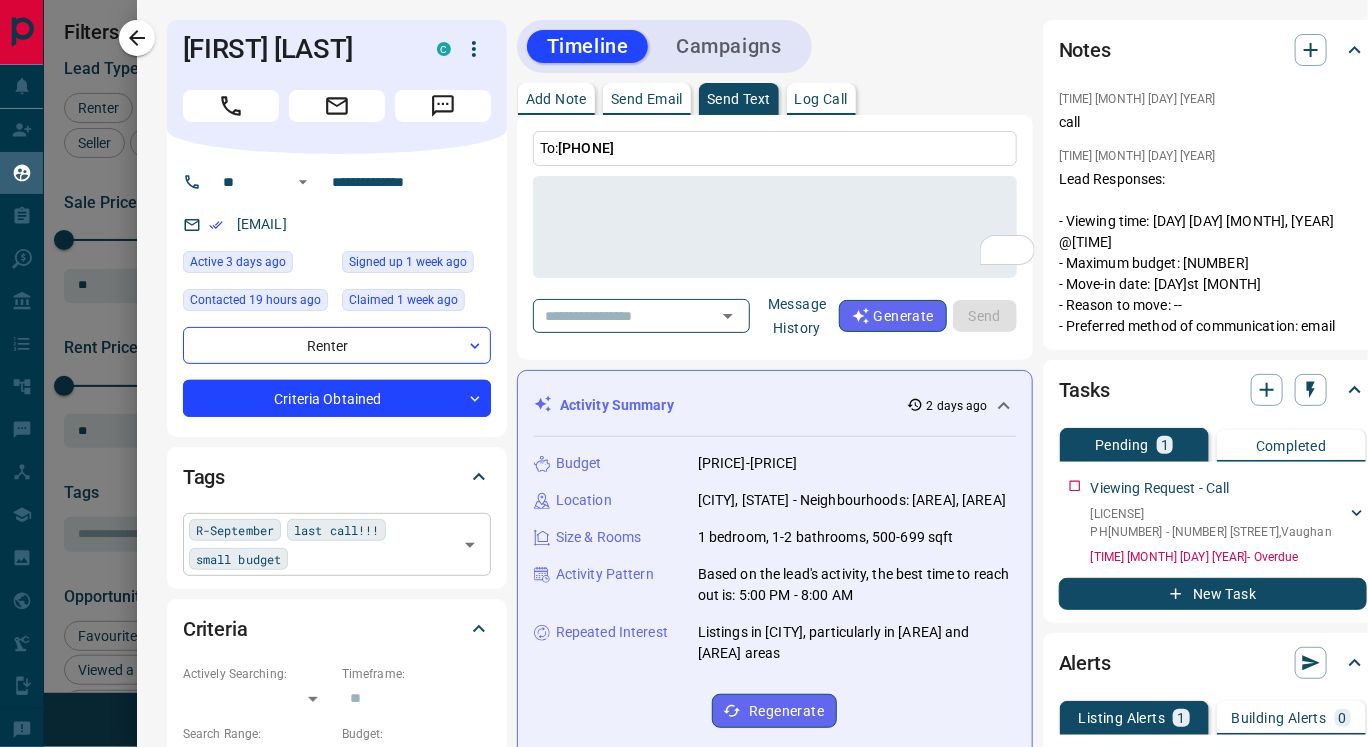 click at bounding box center [373, 558] 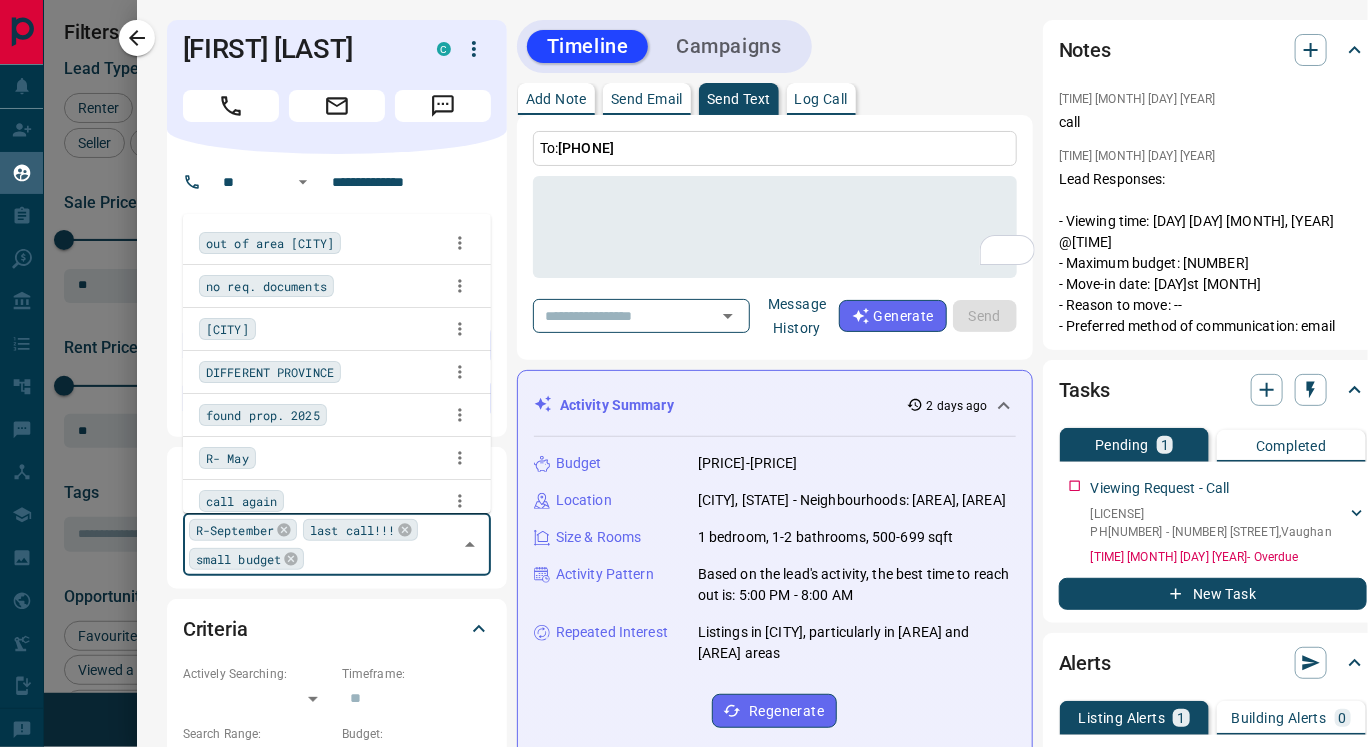 scroll, scrollTop: 857, scrollLeft: 0, axis: vertical 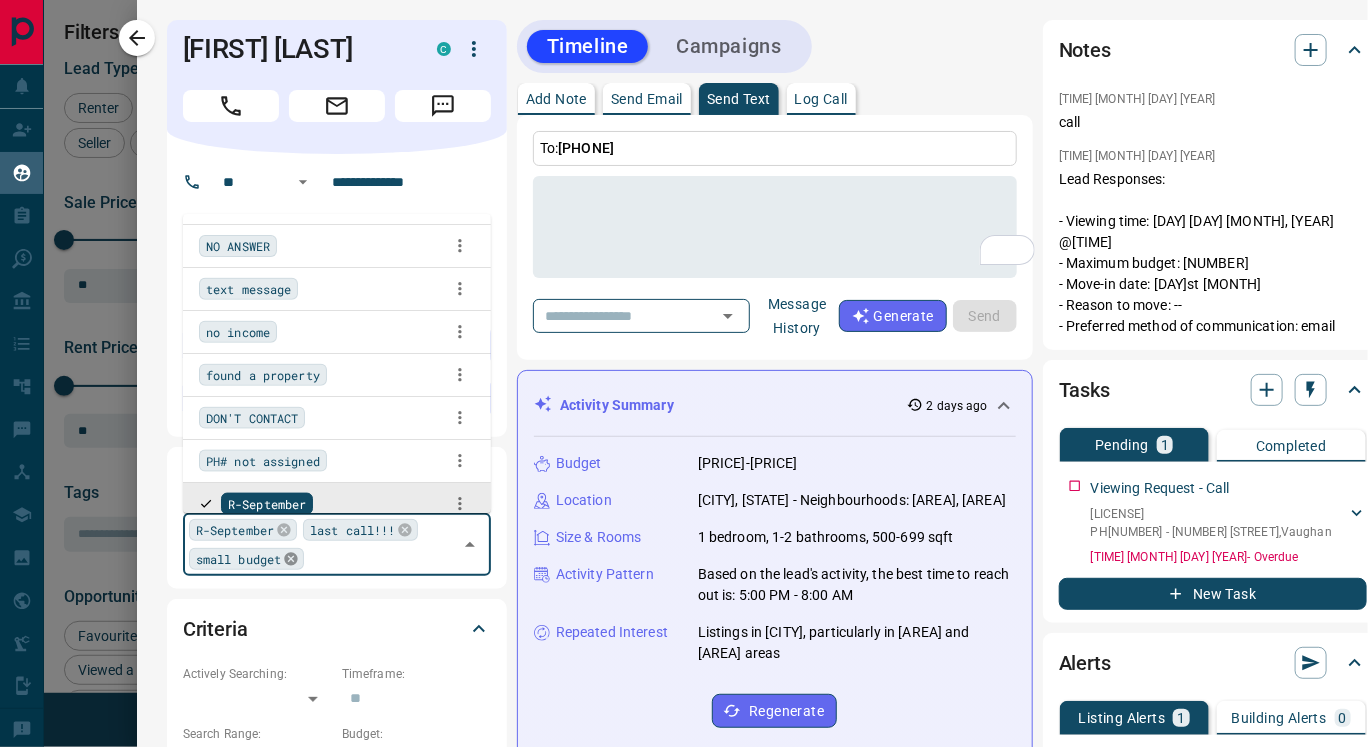 click 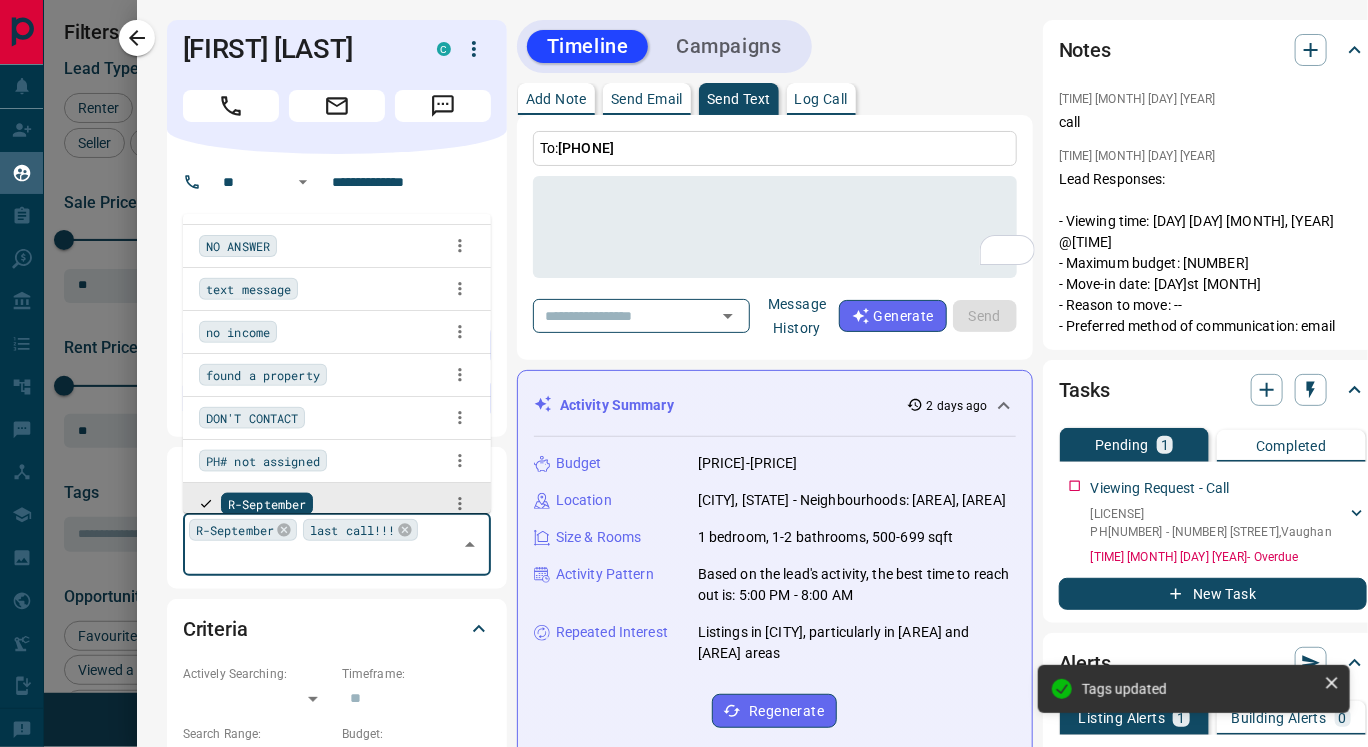 click 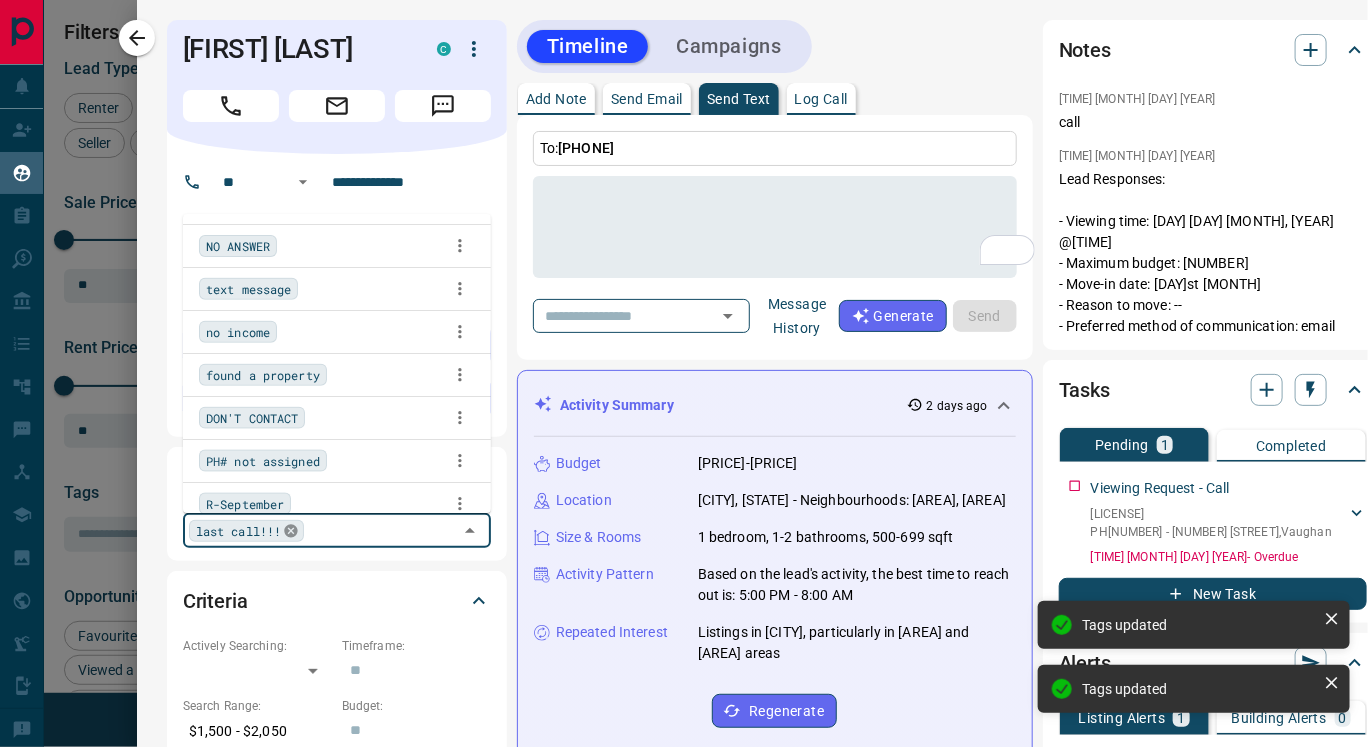 click 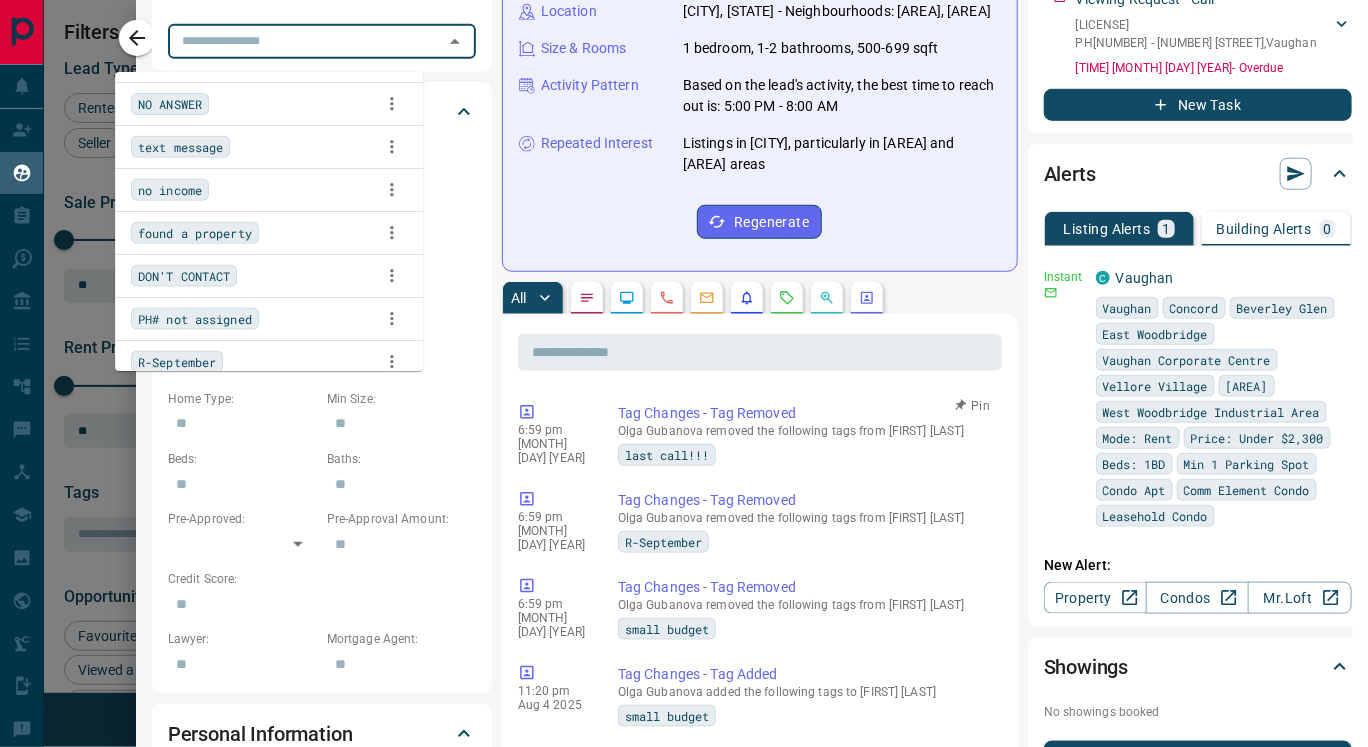 scroll, scrollTop: 0, scrollLeft: 67, axis: horizontal 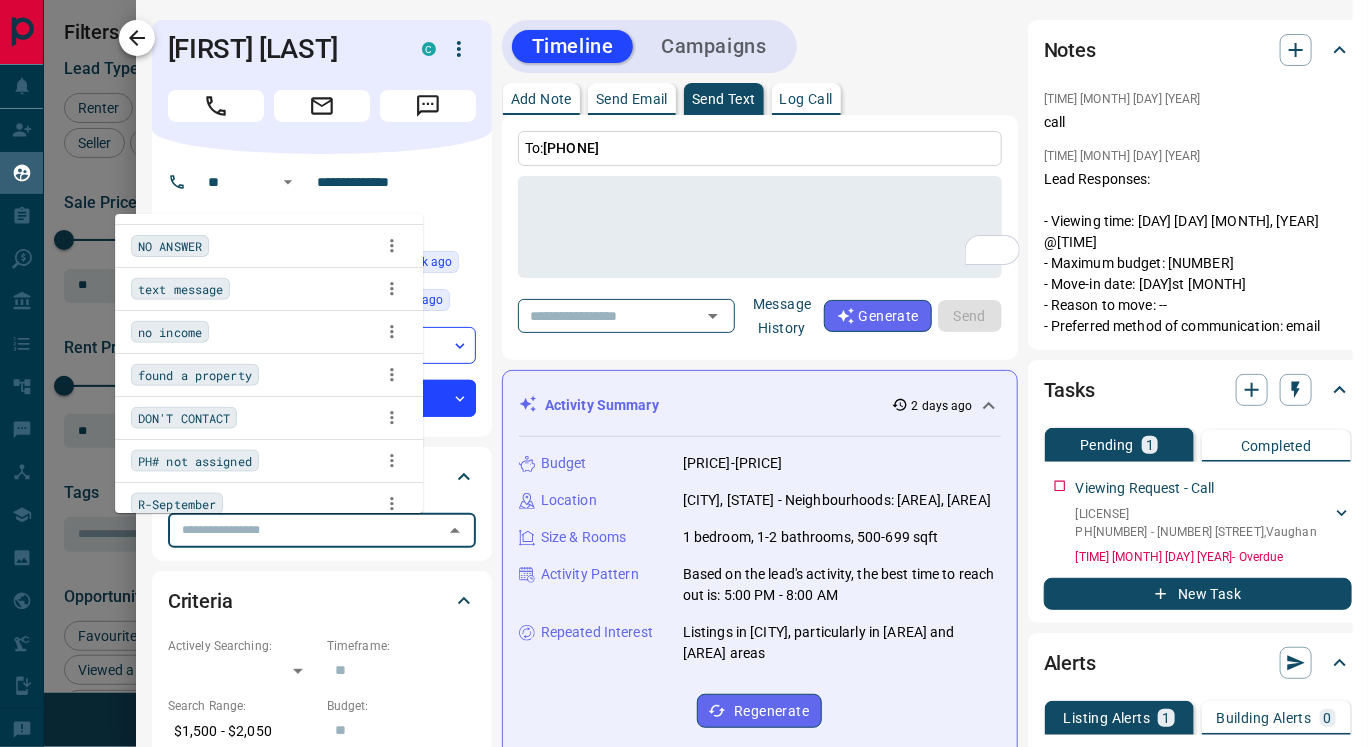 click 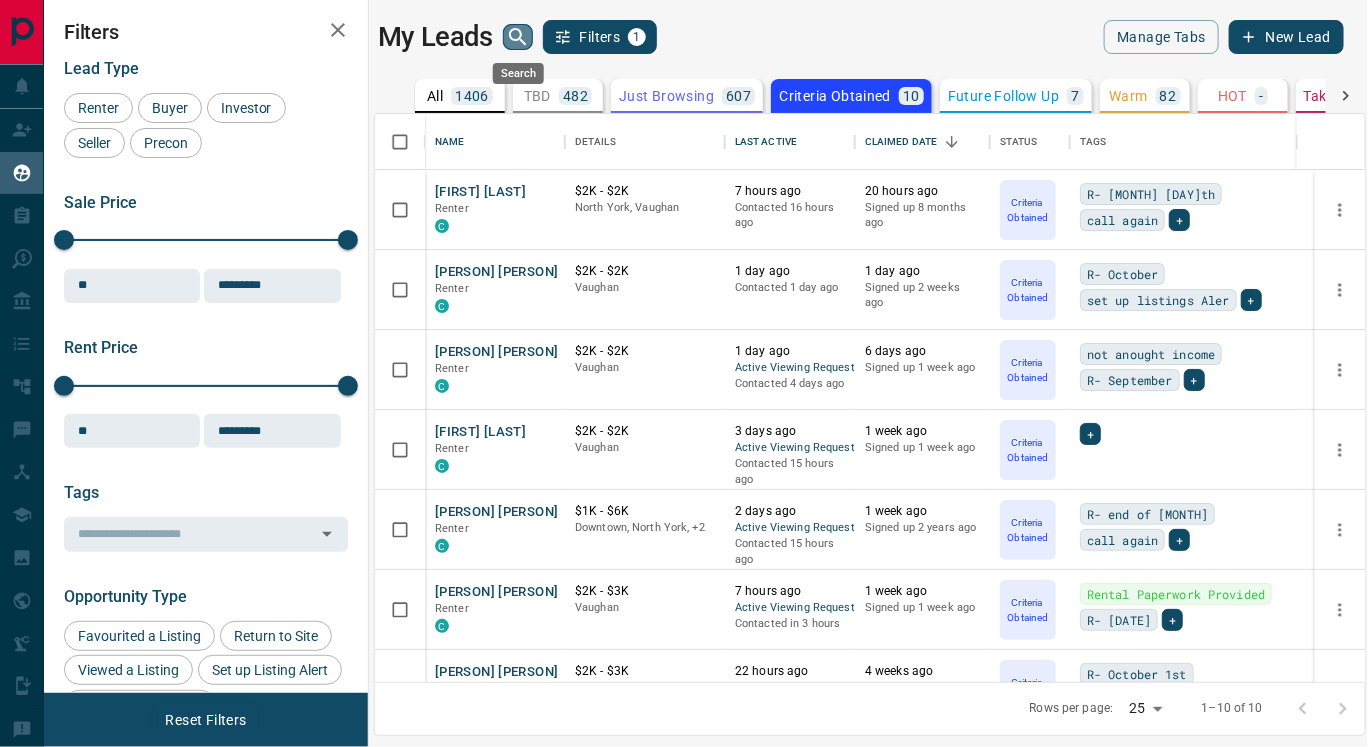 click 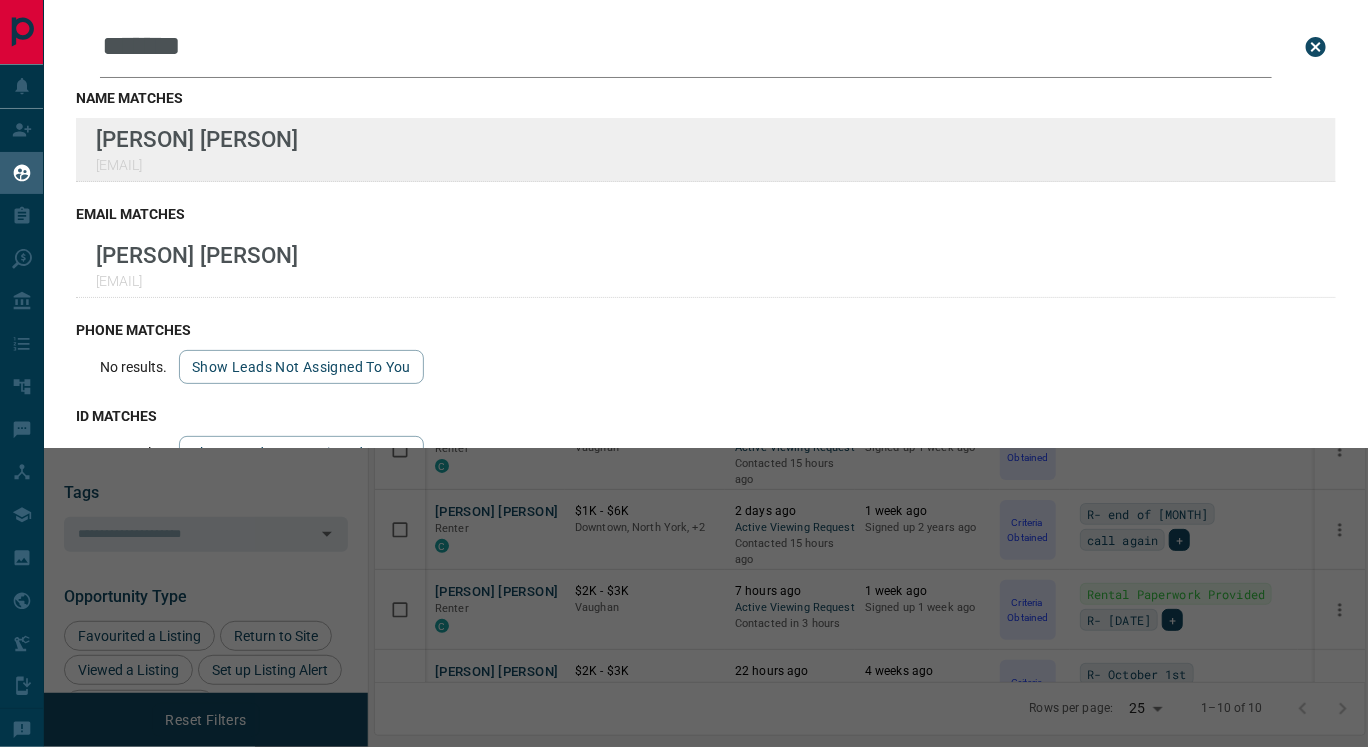 type on "*******" 